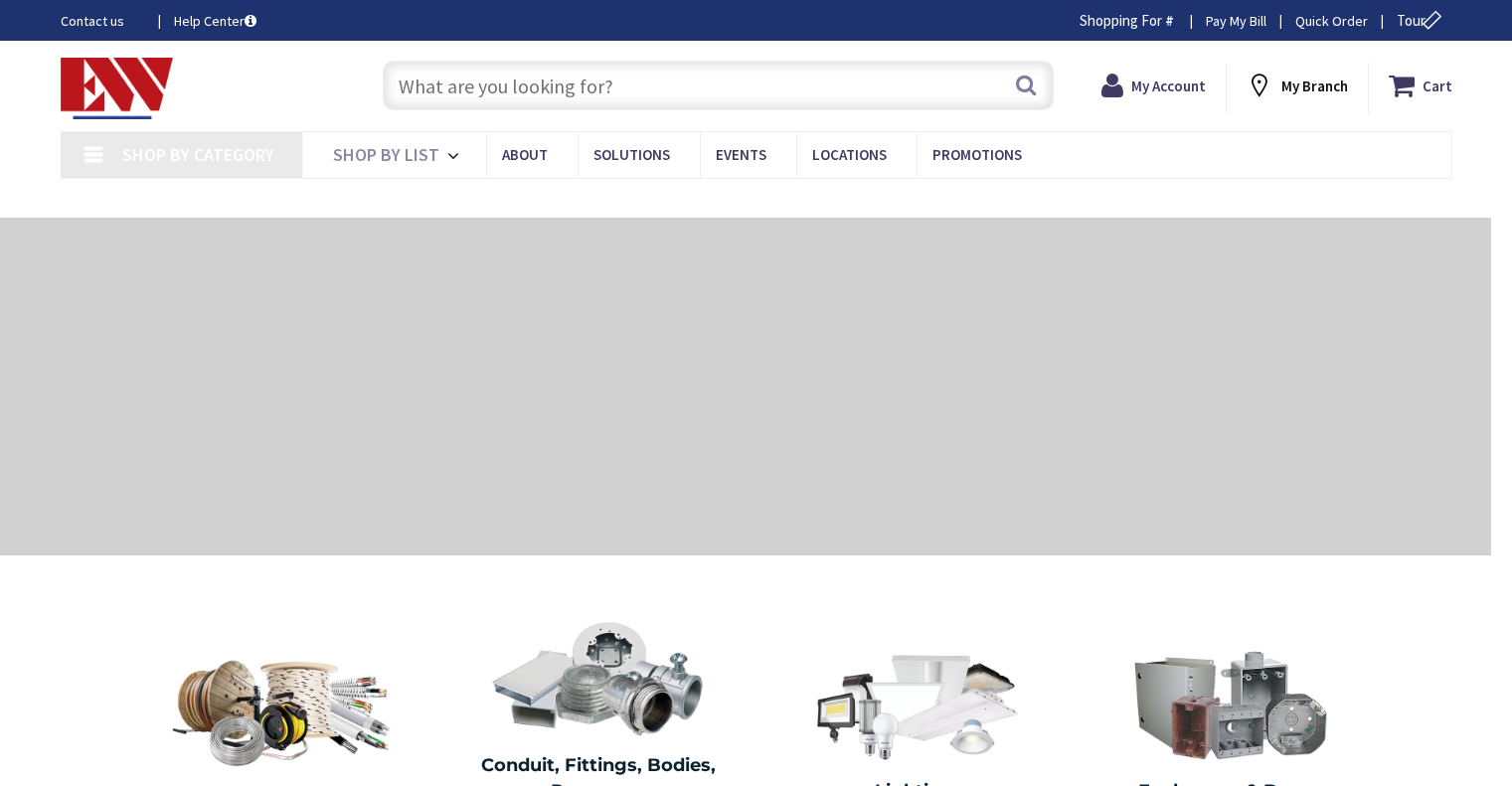 type on "Madison Square Park Reflecting Pool, 4-28 Madison Square N, New York, NY 10010, USA" 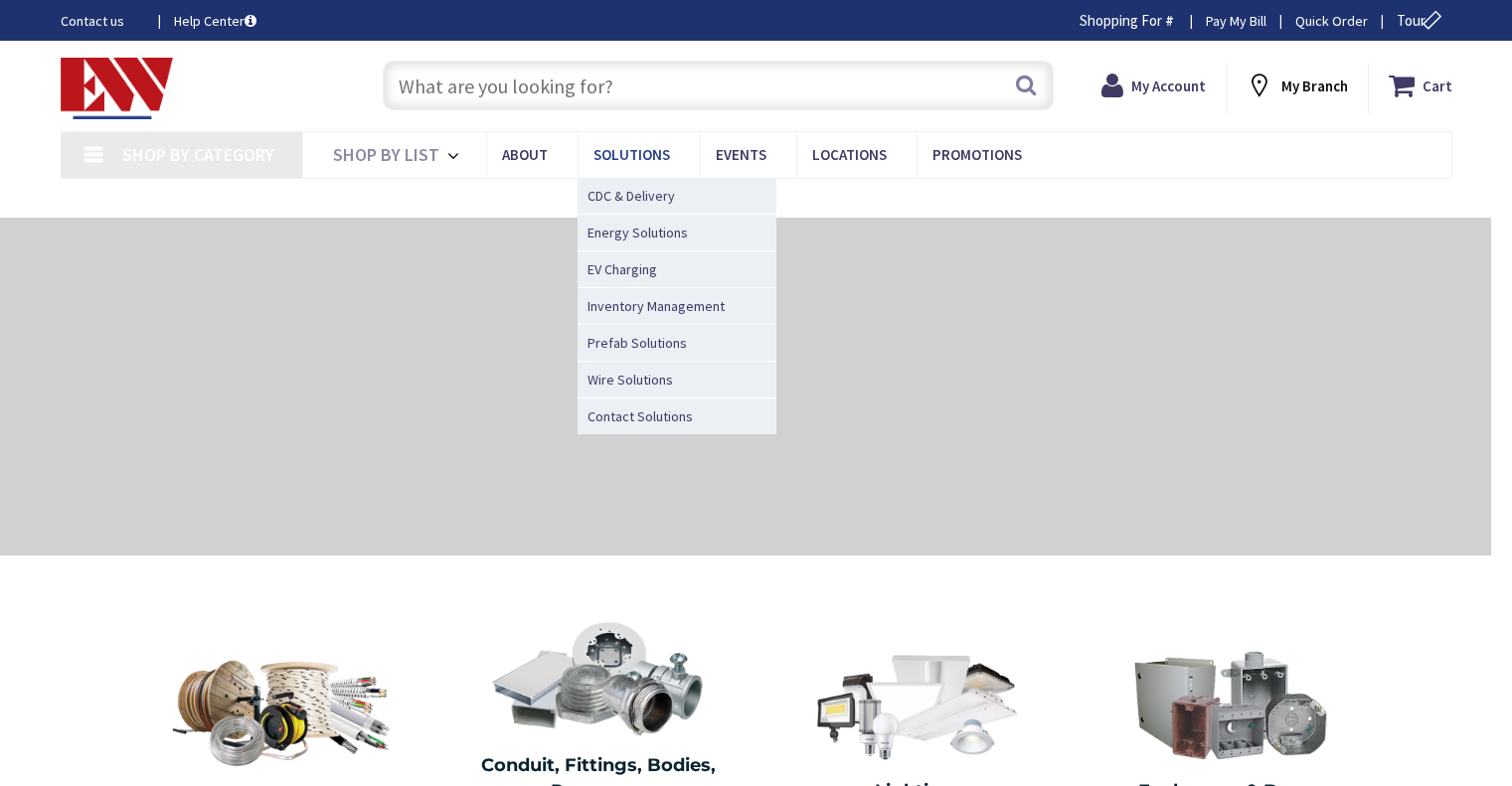 scroll, scrollTop: 0, scrollLeft: 0, axis: both 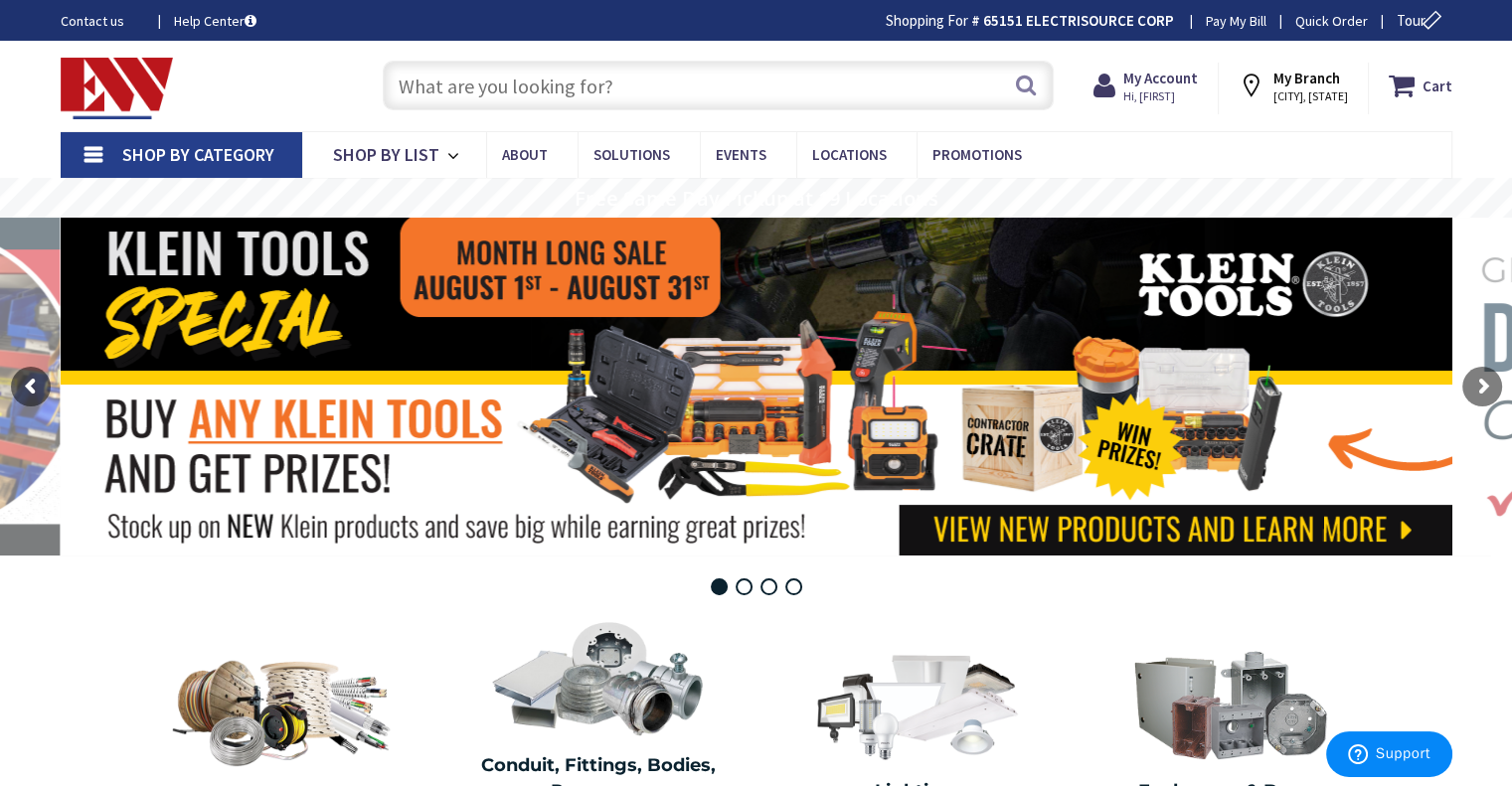 click at bounding box center [718, 85] 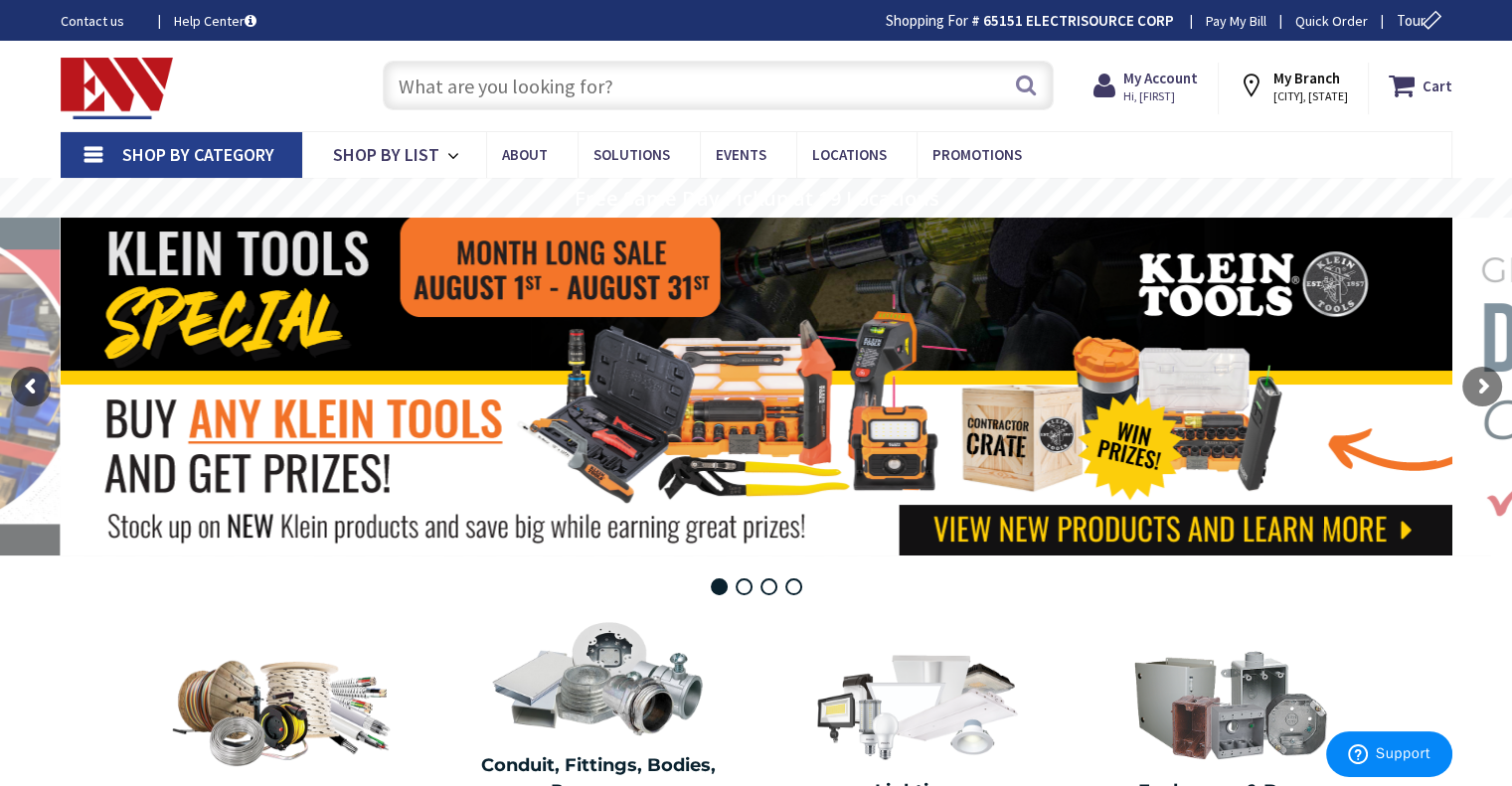 scroll, scrollTop: 0, scrollLeft: 0, axis: both 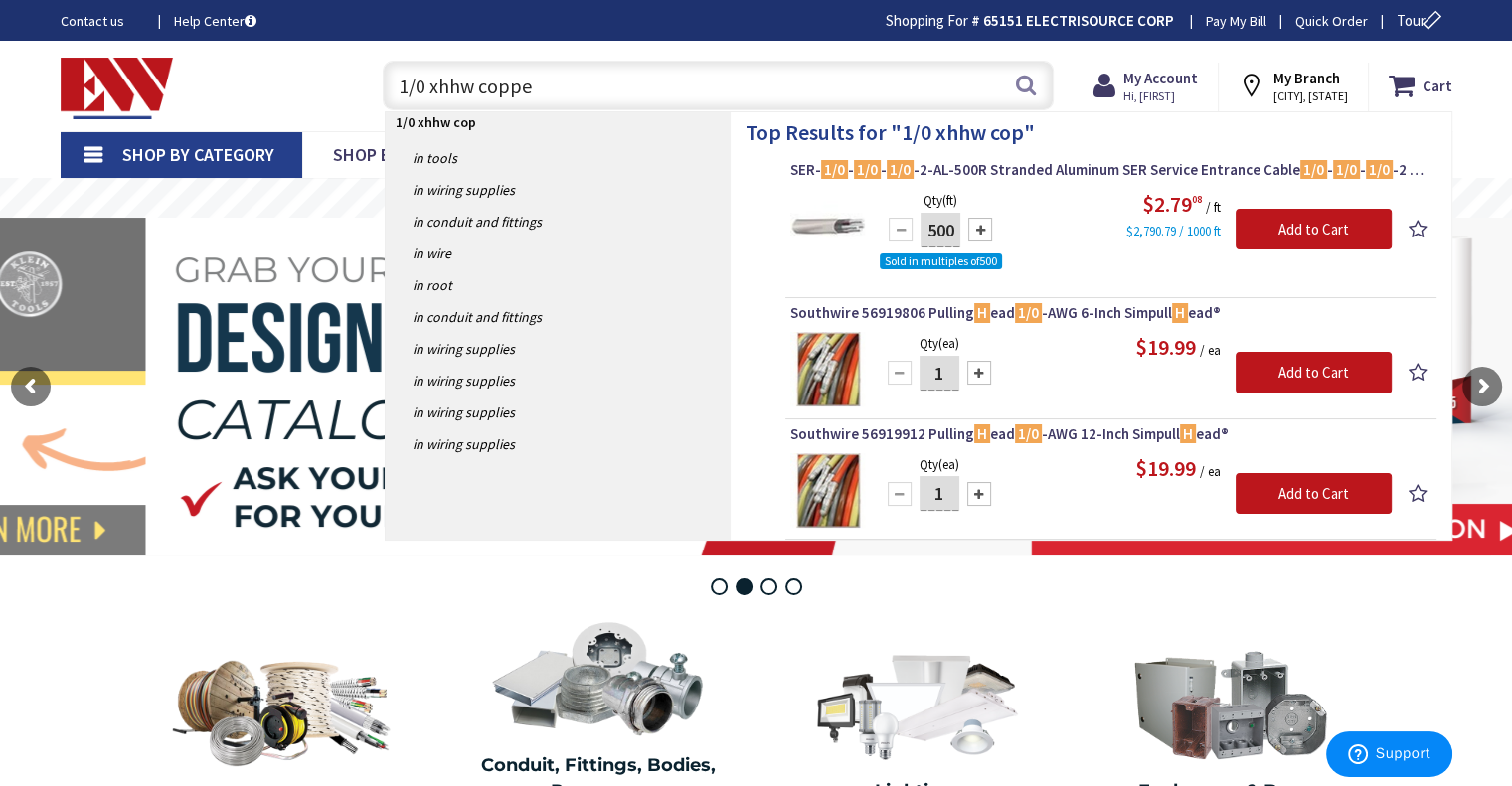 type on "1/0 xhhw copper" 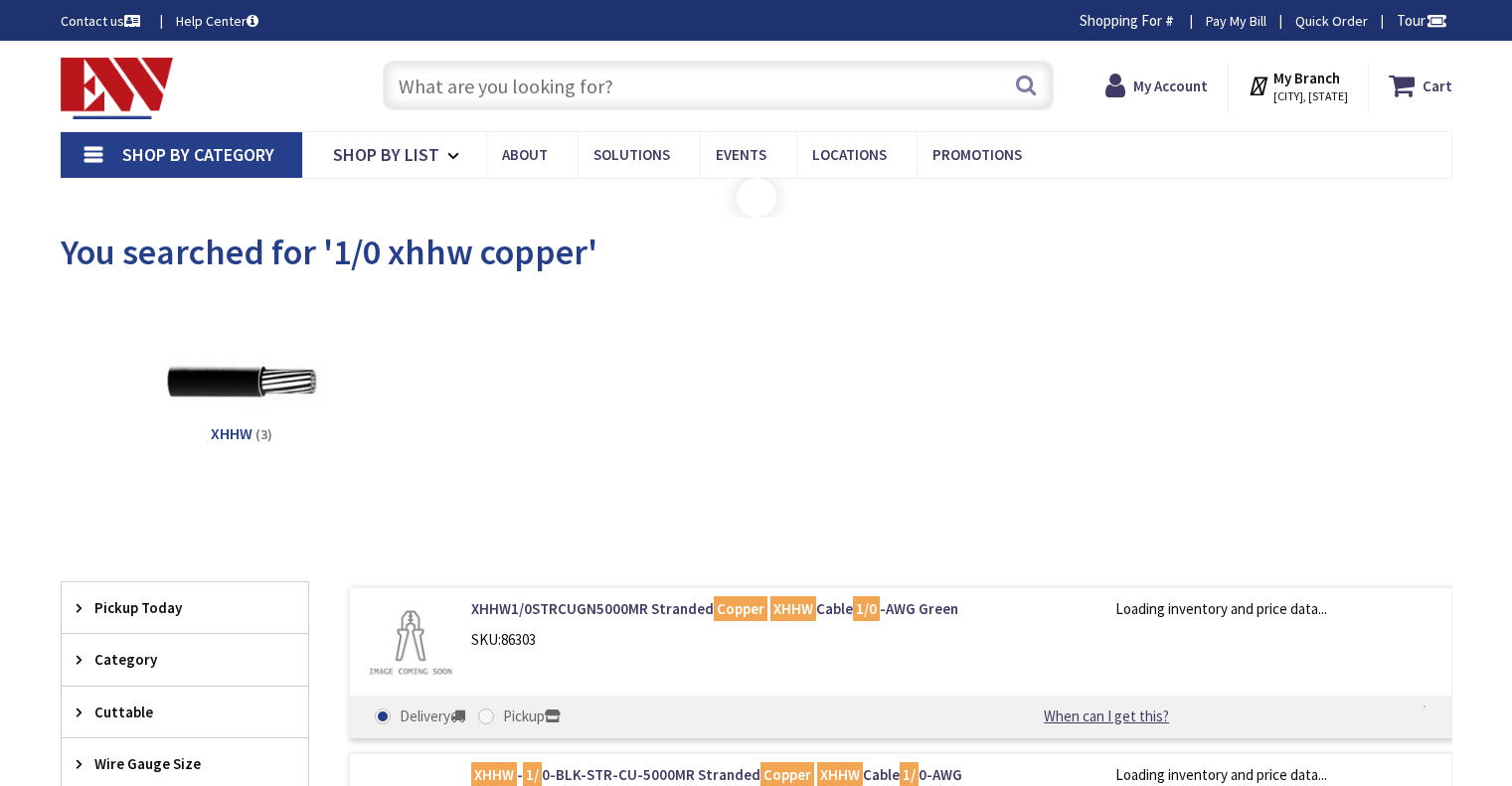 scroll, scrollTop: 0, scrollLeft: 0, axis: both 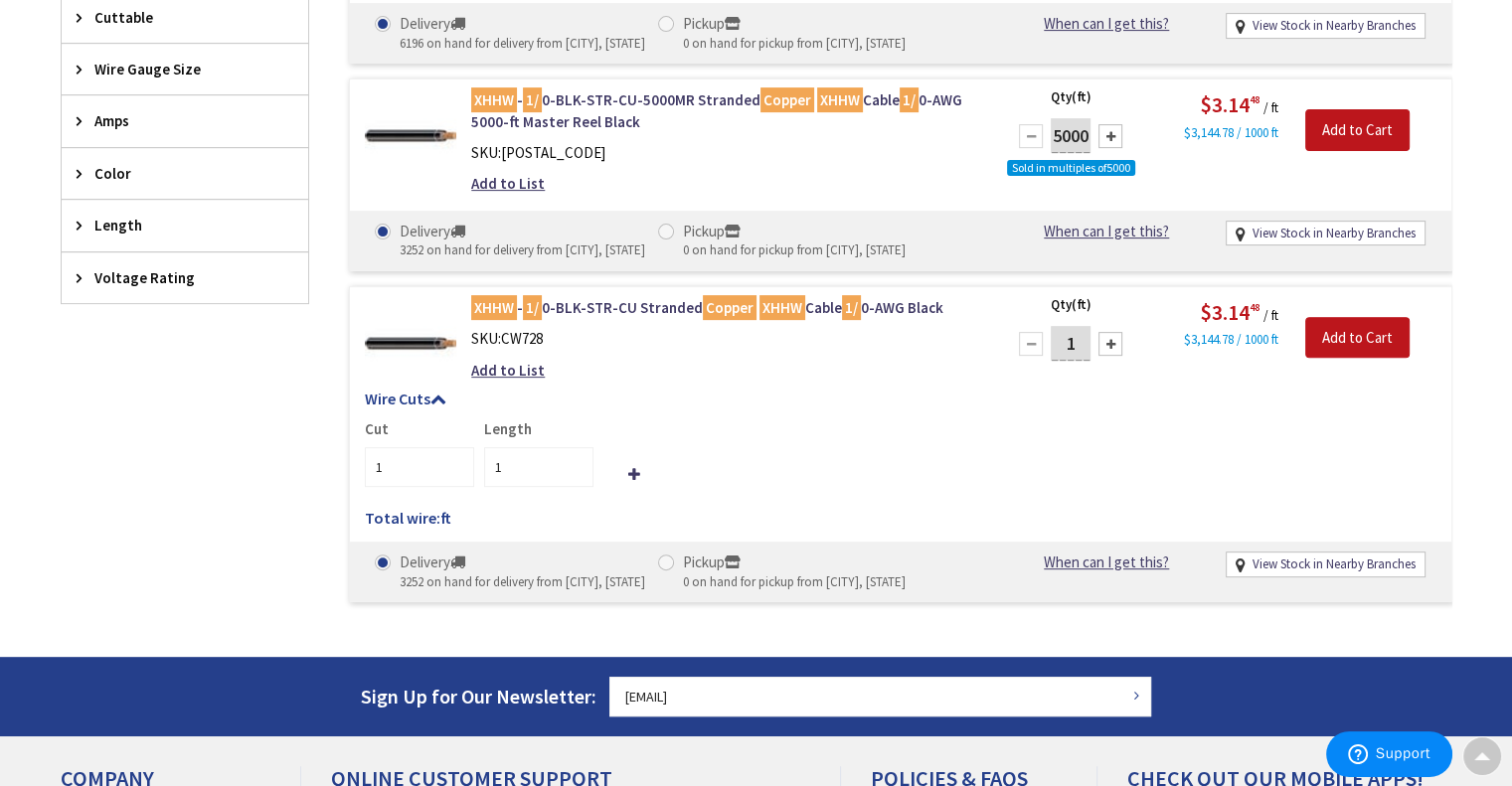 drag, startPoint x: 1082, startPoint y: 343, endPoint x: 1068, endPoint y: 351, distance: 16.124515 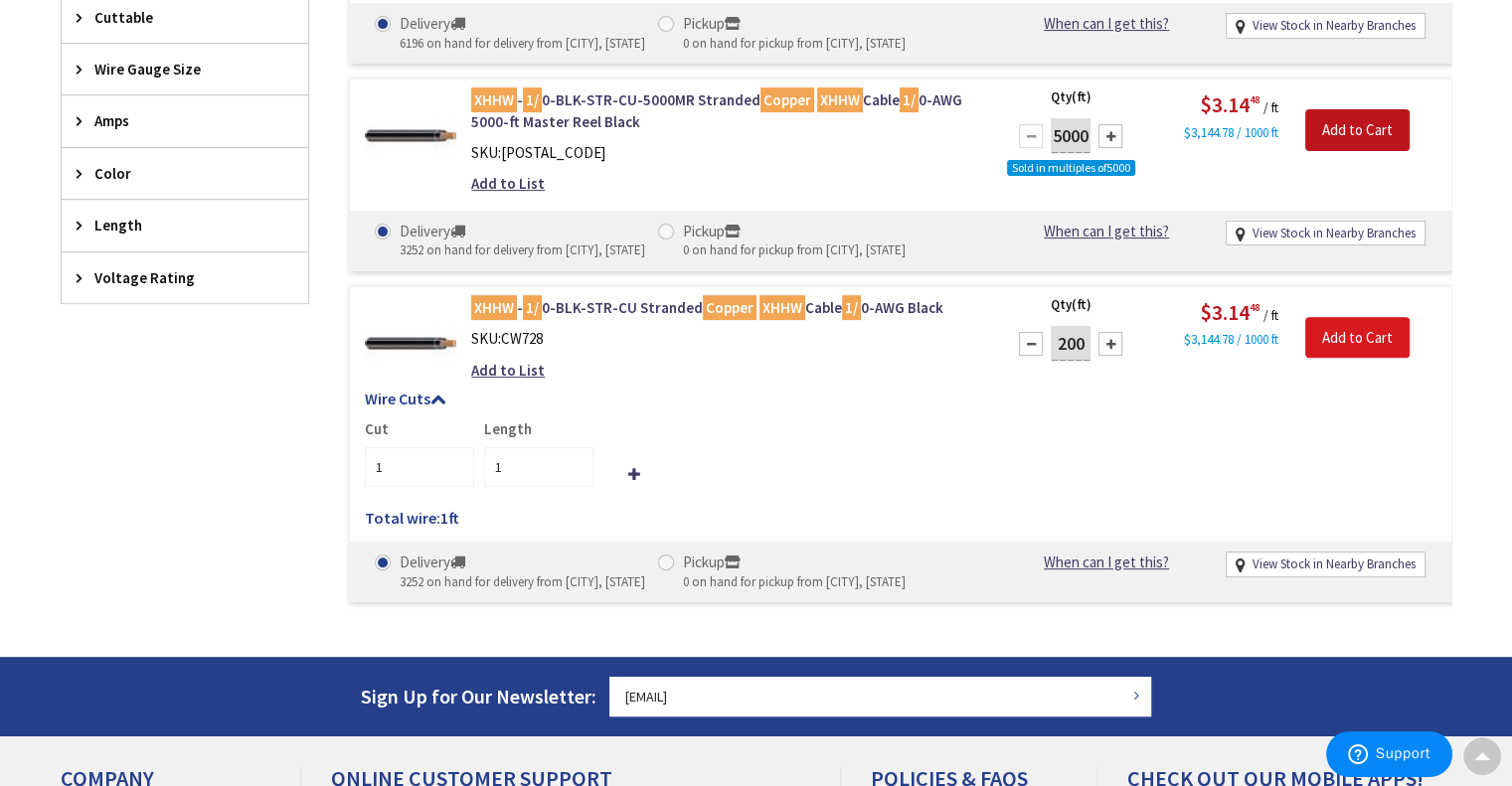 type on "200" 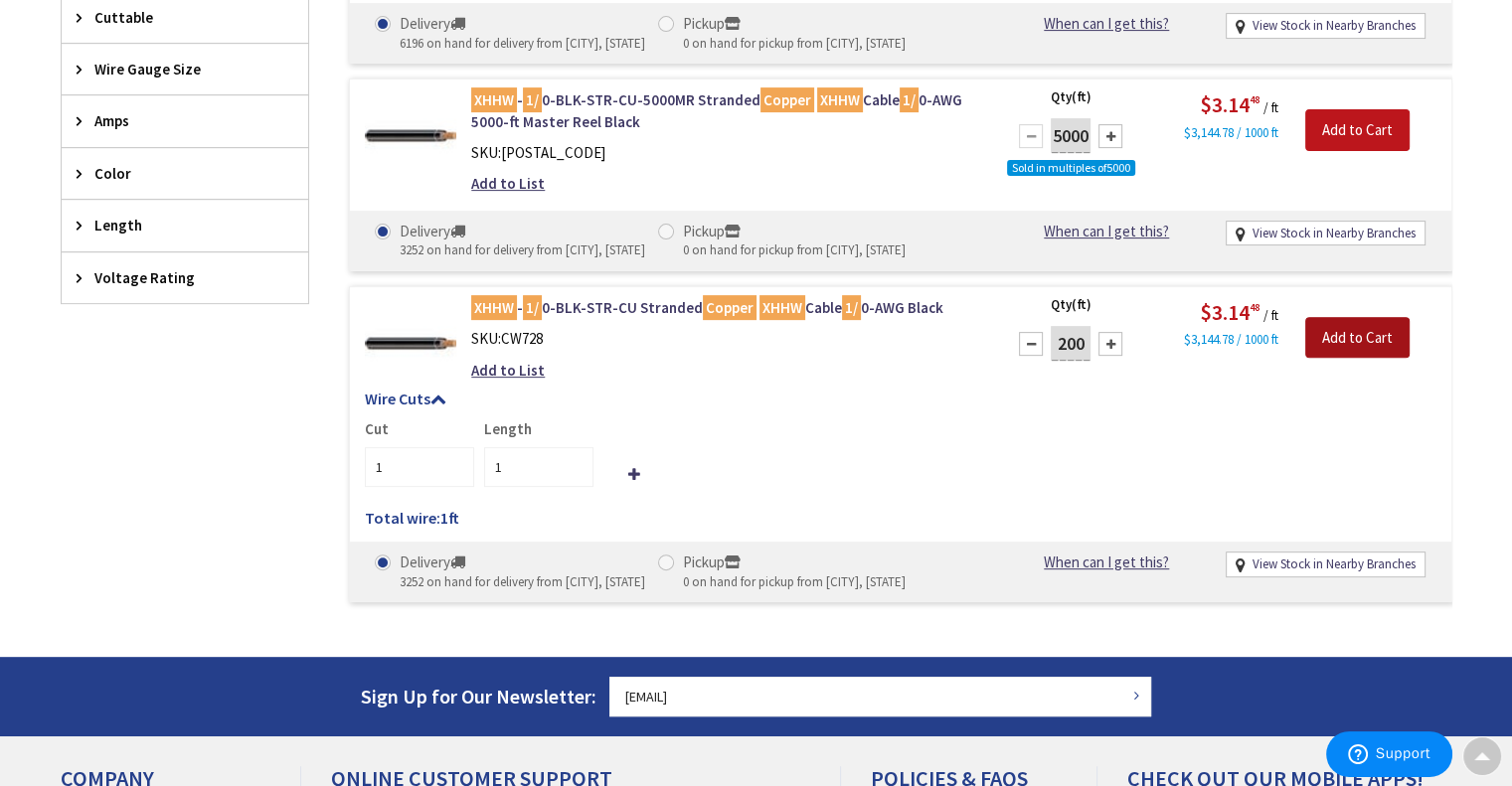 click on "Add to Cart" at bounding box center [1357, 338] 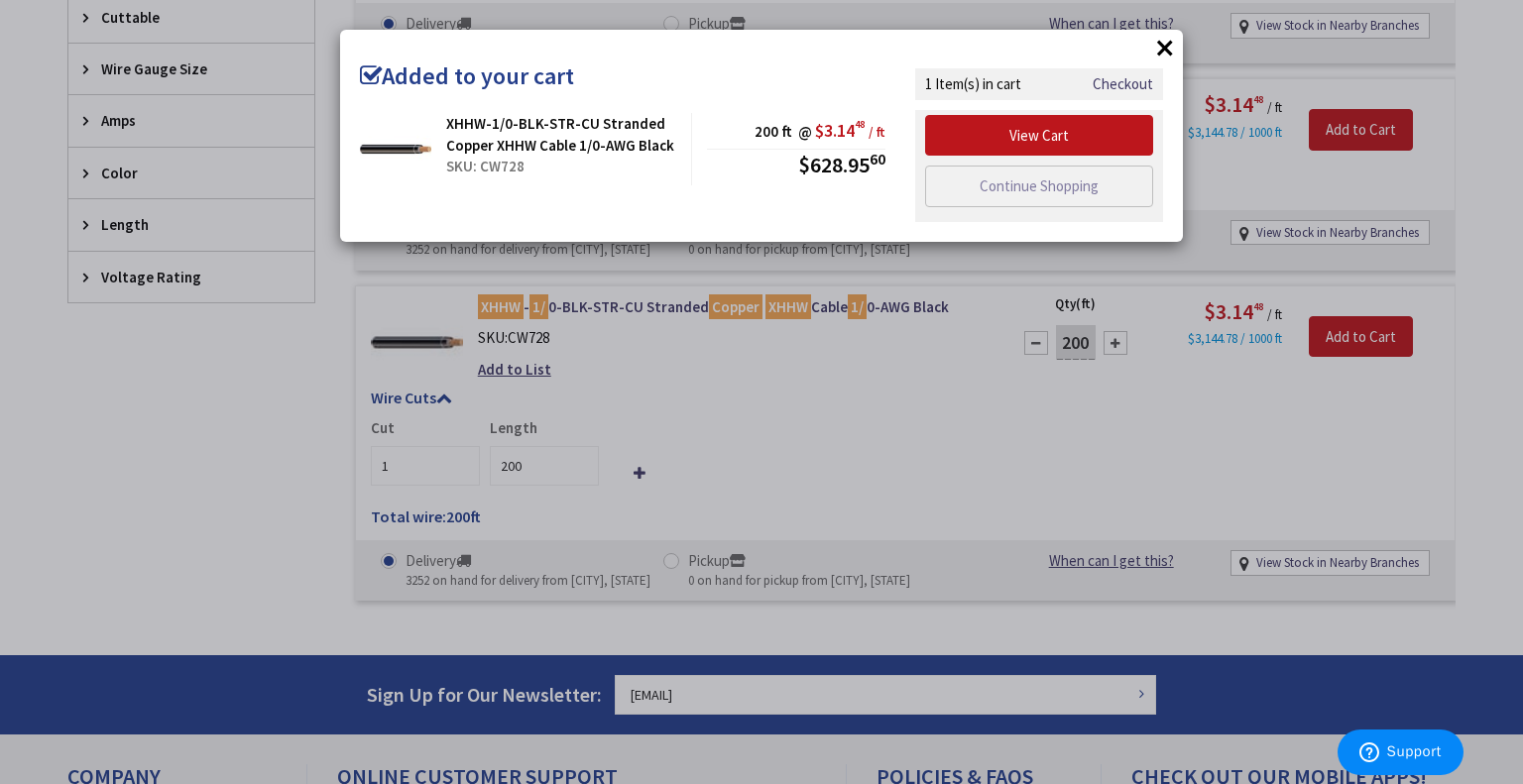click on "×" at bounding box center (1165, 48) 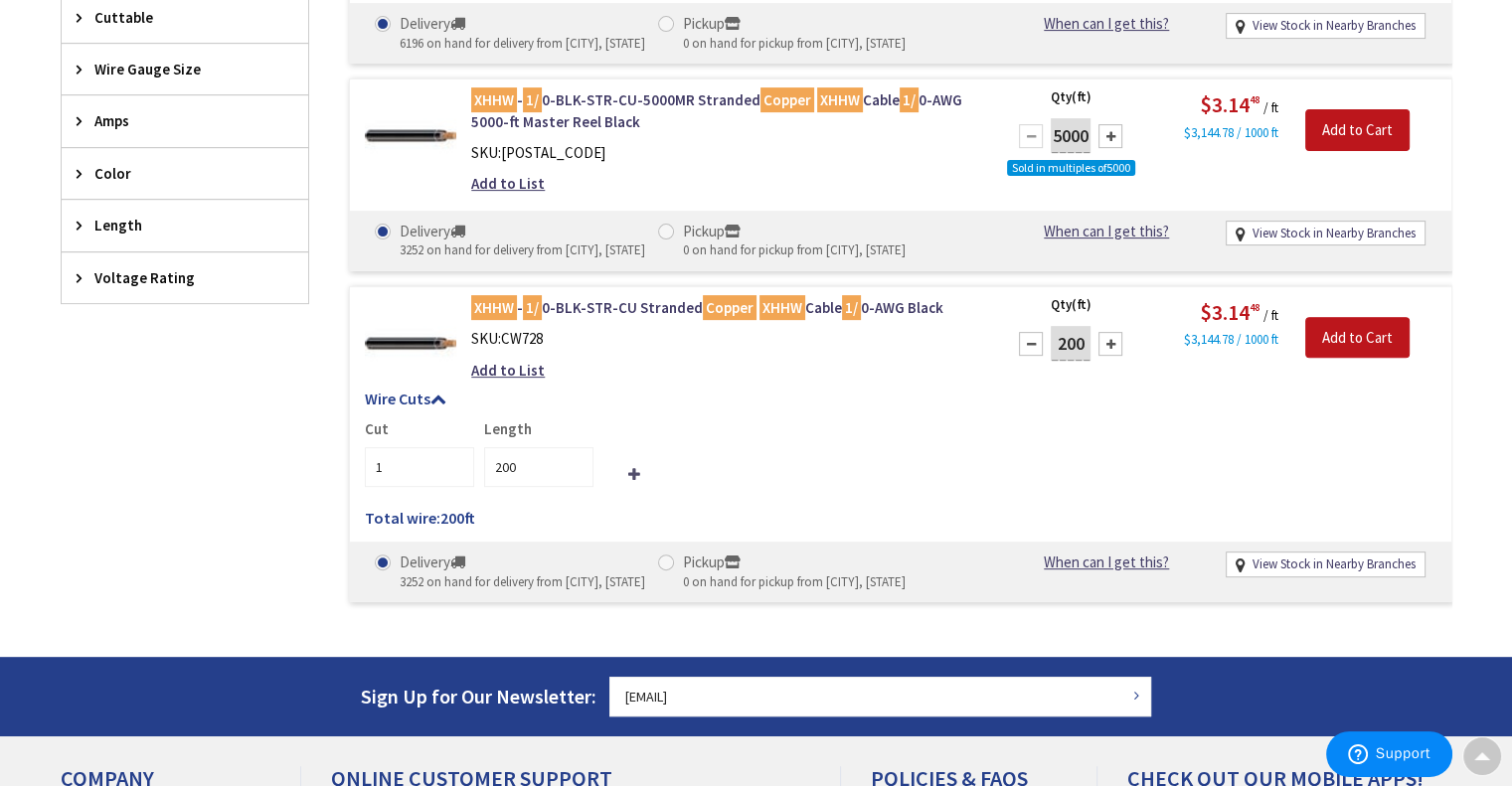 click at bounding box center [634, 474] 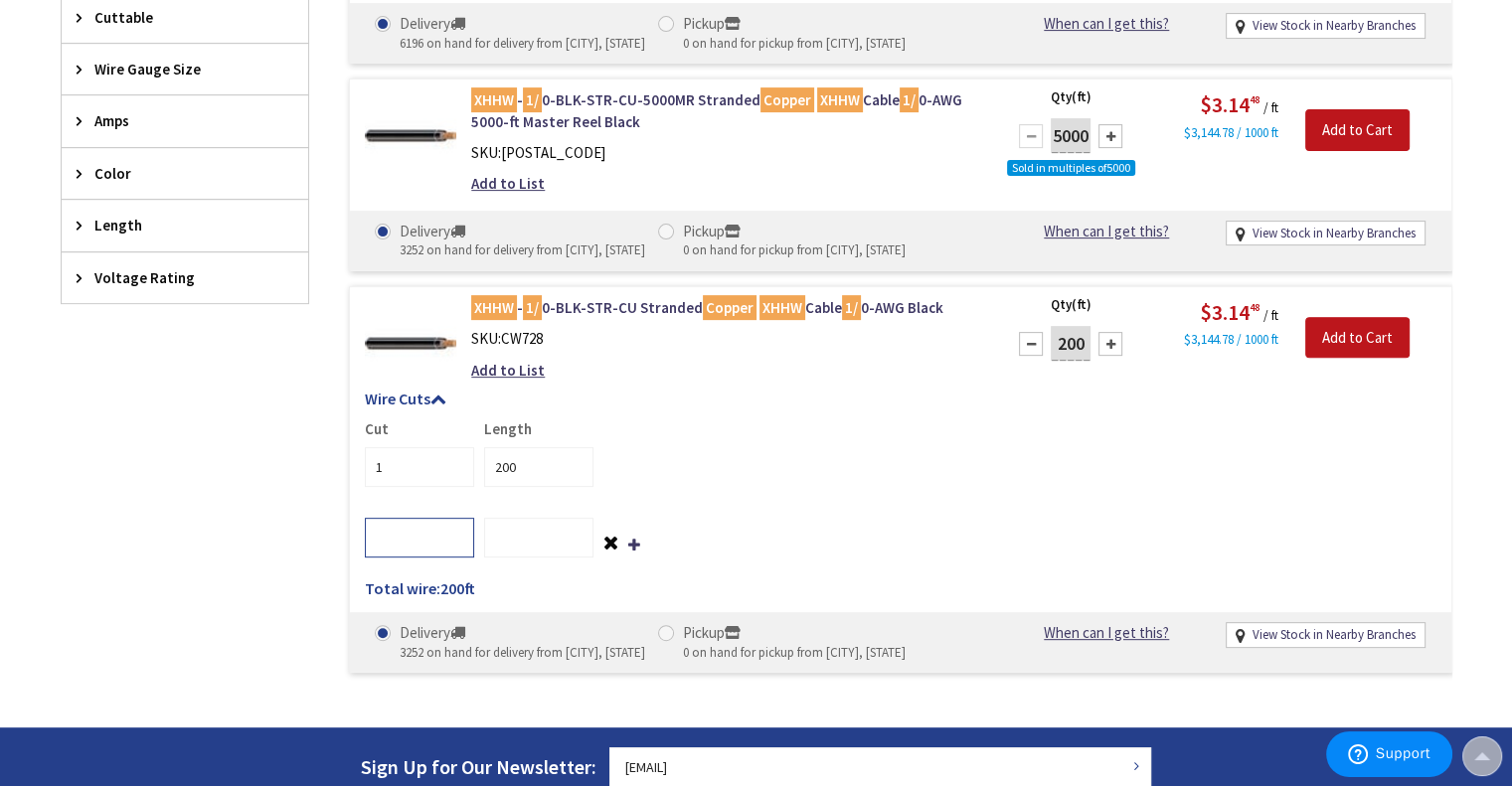 click at bounding box center (420, 538) 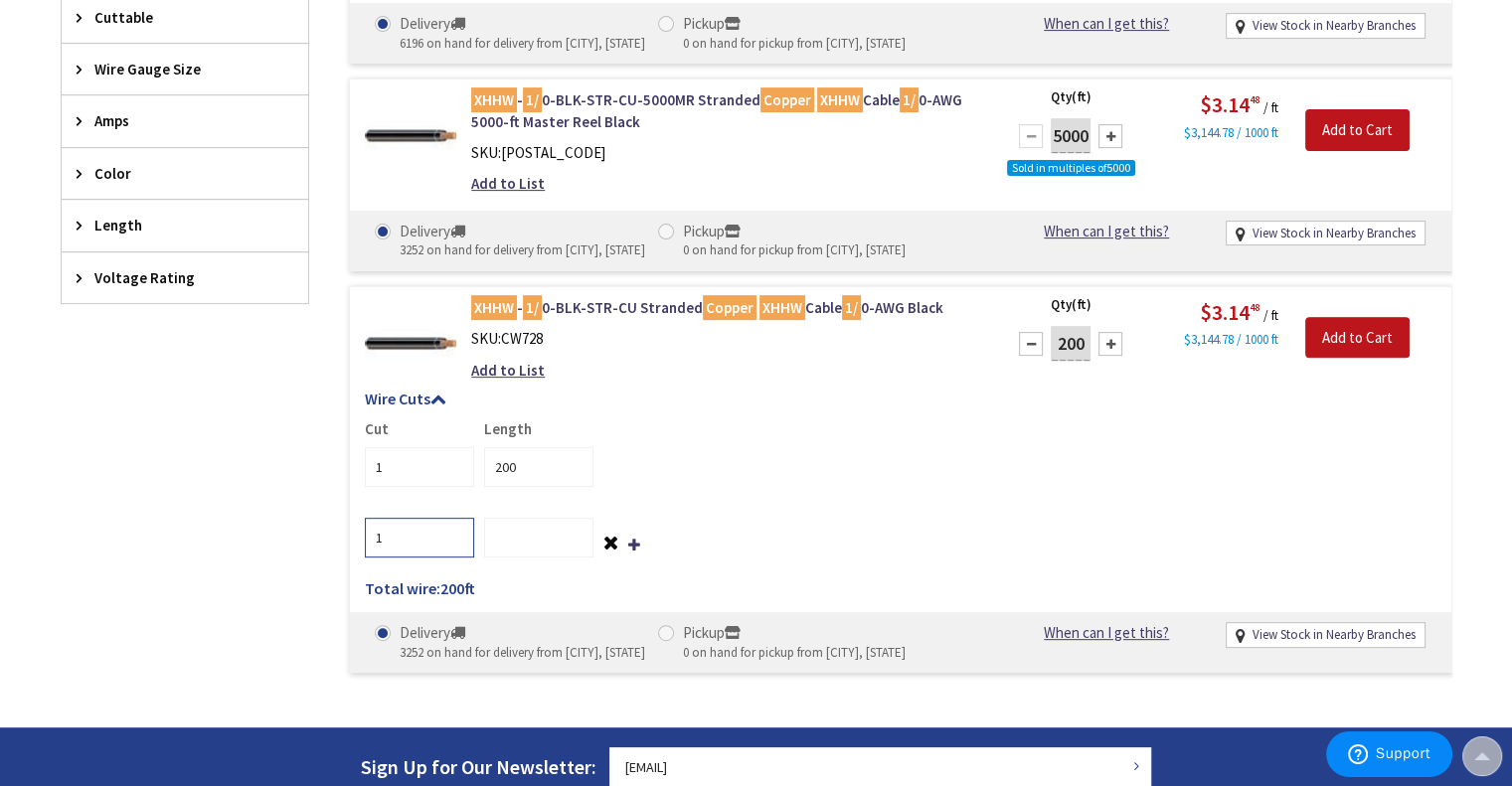 type on "1" 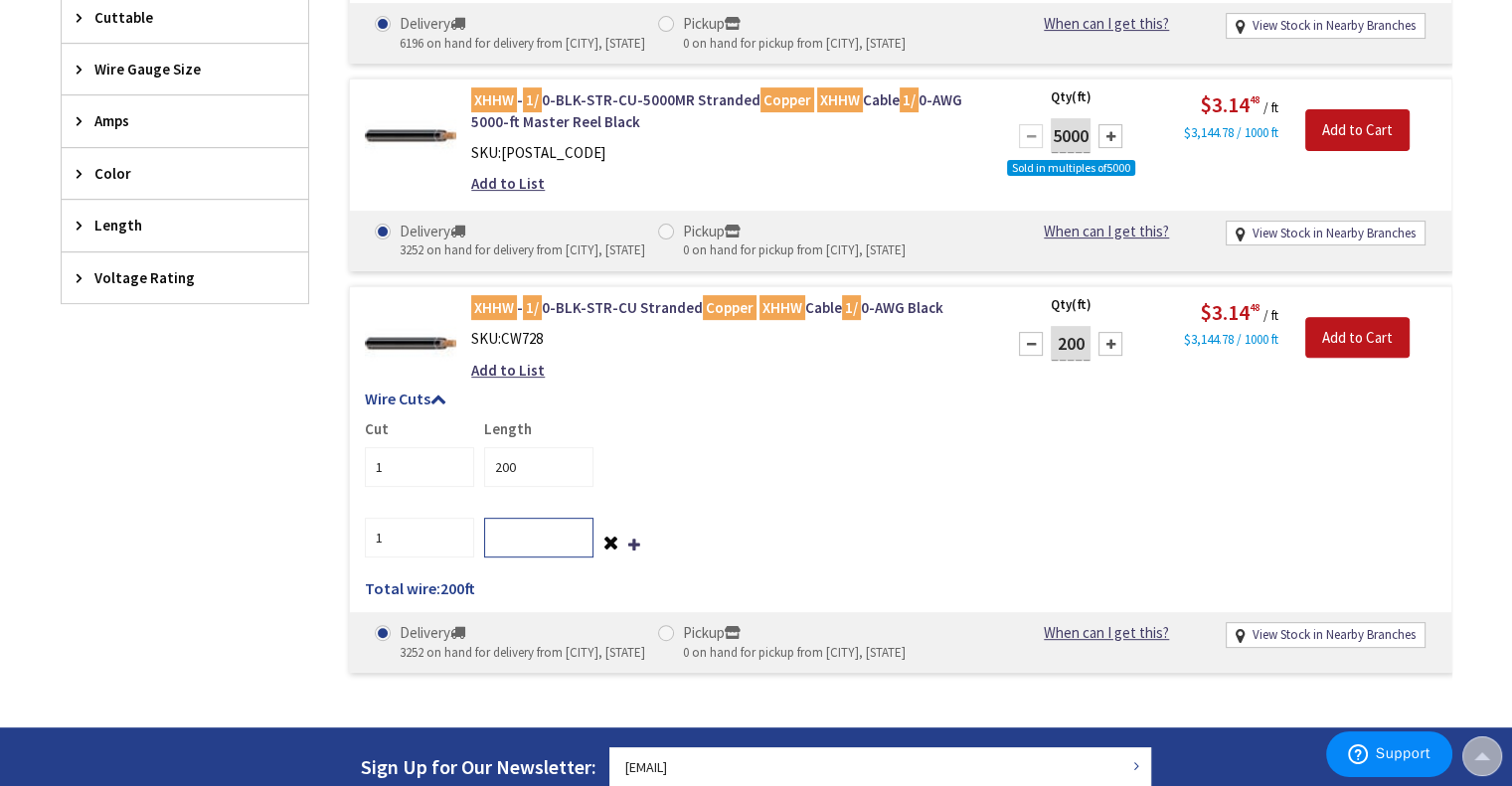 click at bounding box center (539, 538) 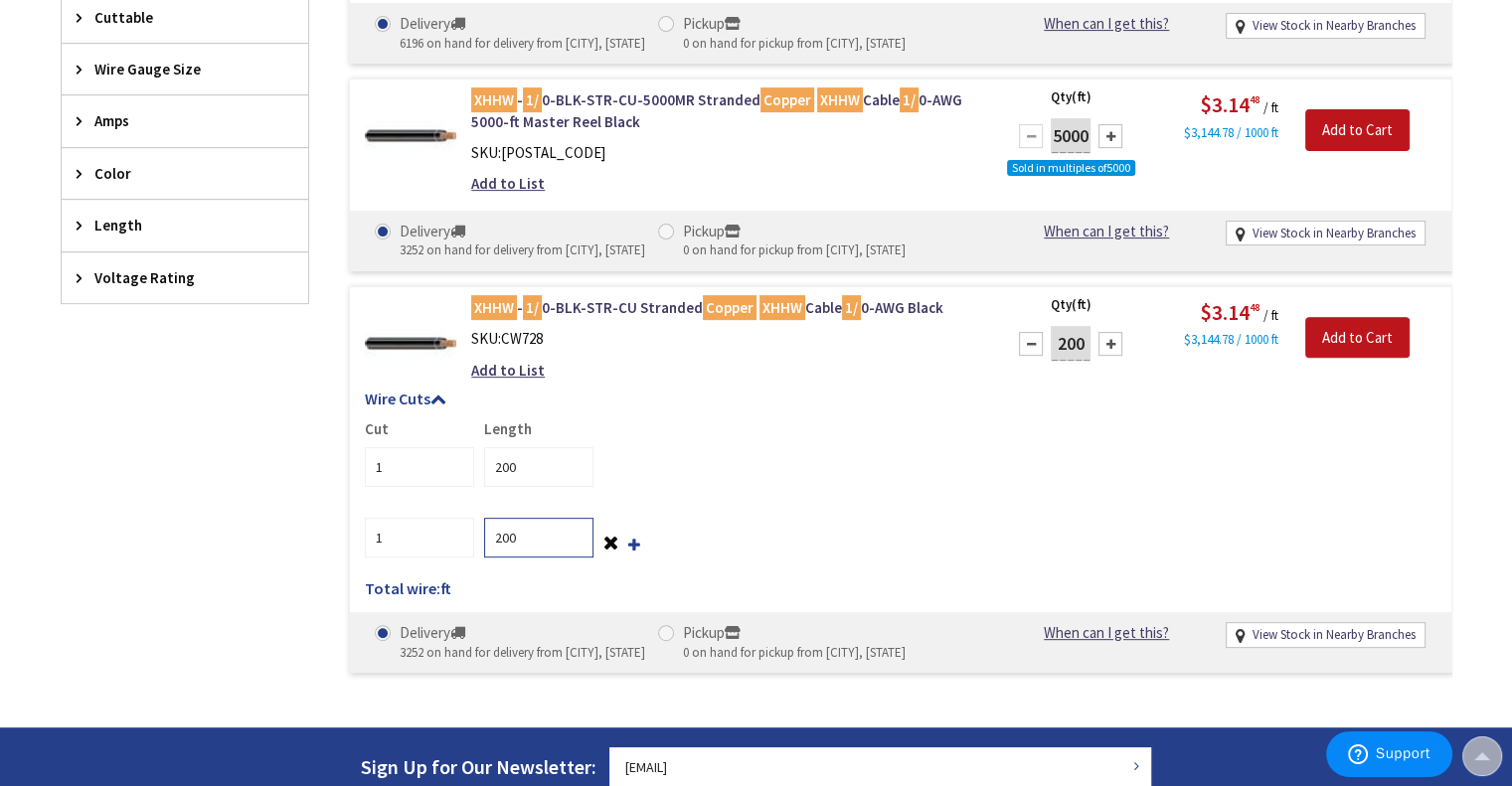 type on "200" 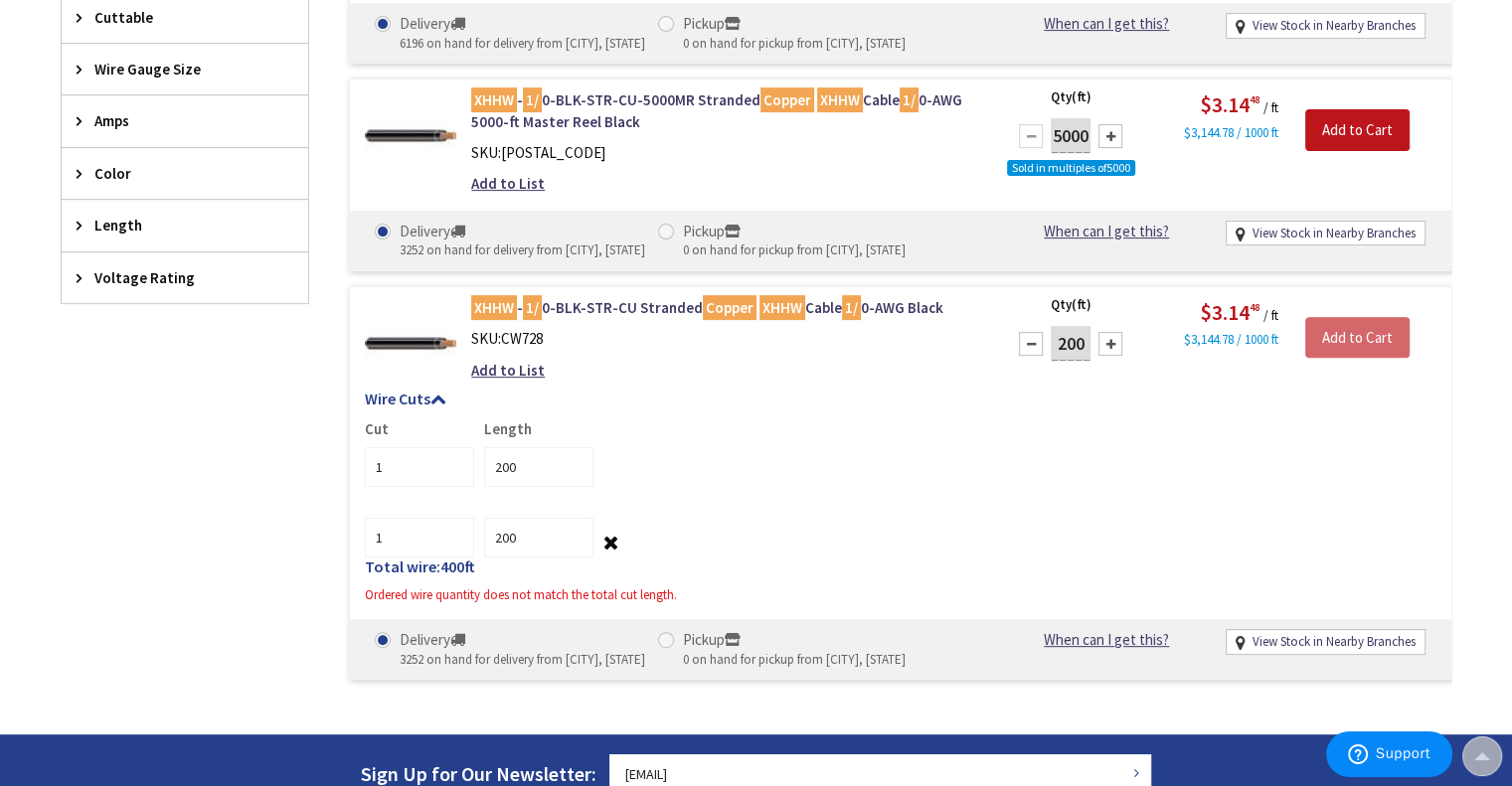 click on "Cut
1
Length
200
1 200
Total wire:  400  ft
Ordered wire quantity does not match the total cut length." at bounding box center (901, 497) 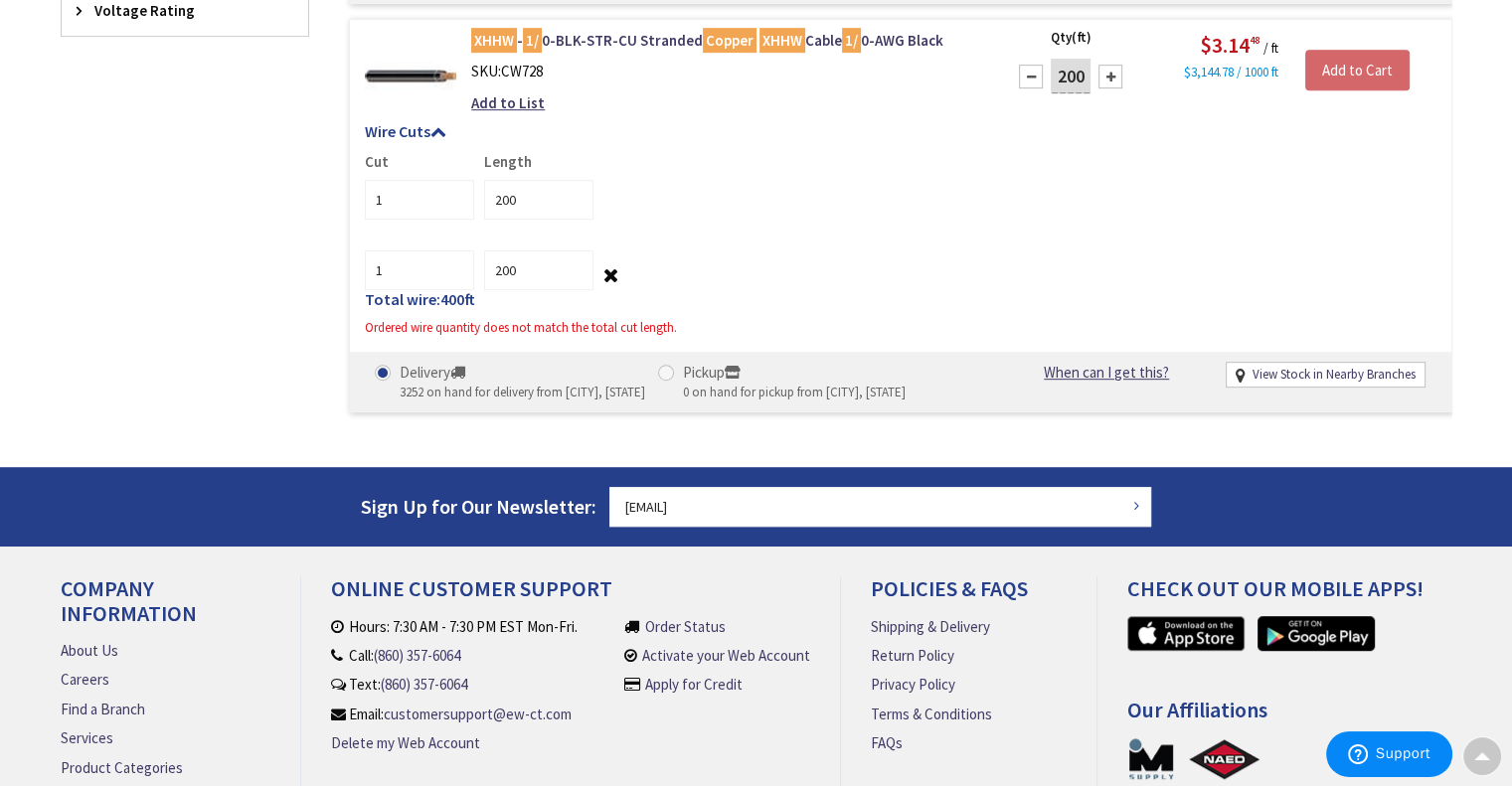 scroll, scrollTop: 996, scrollLeft: 0, axis: vertical 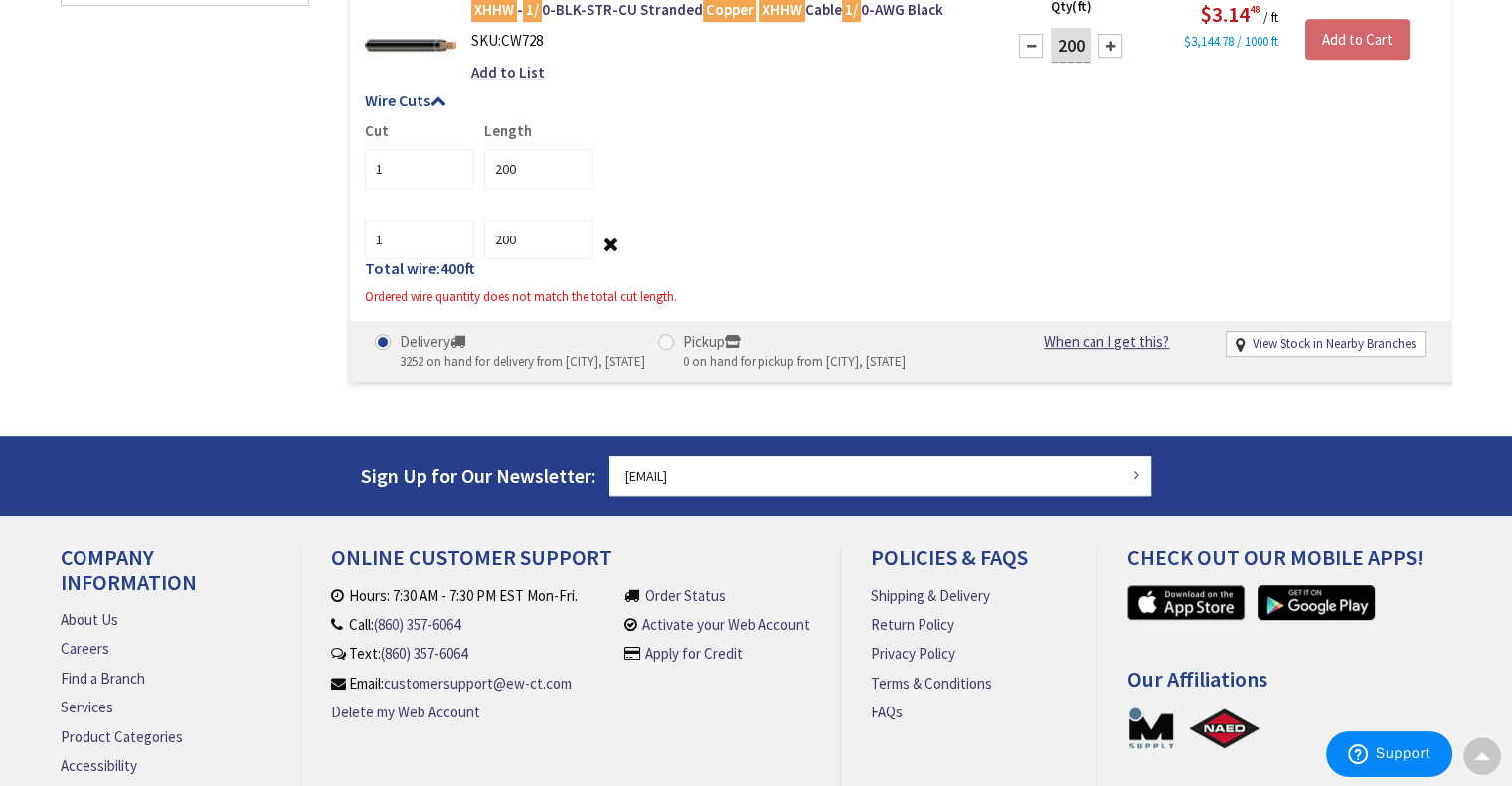 click on "200" at bounding box center [1071, 45] 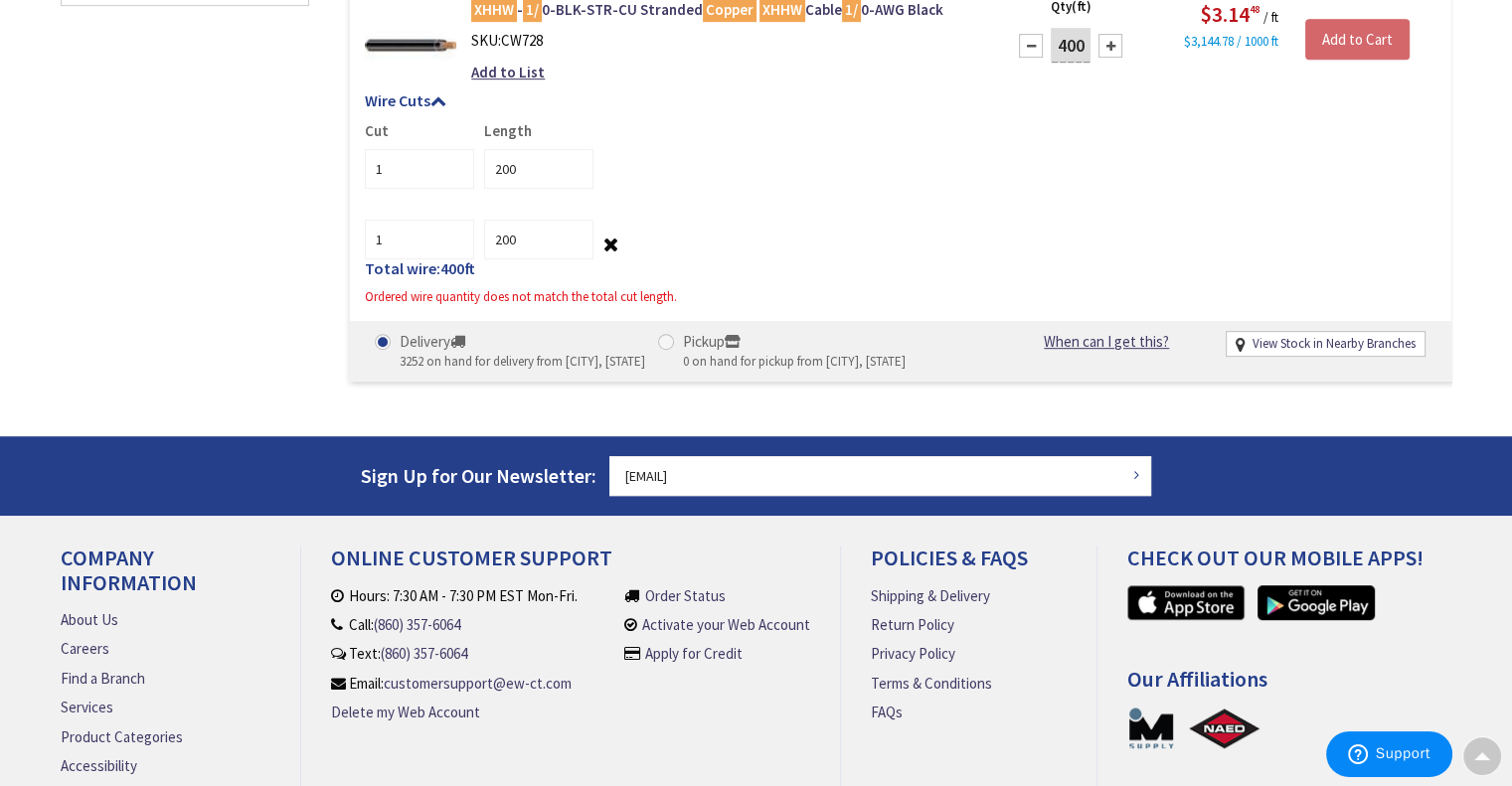 type on "400" 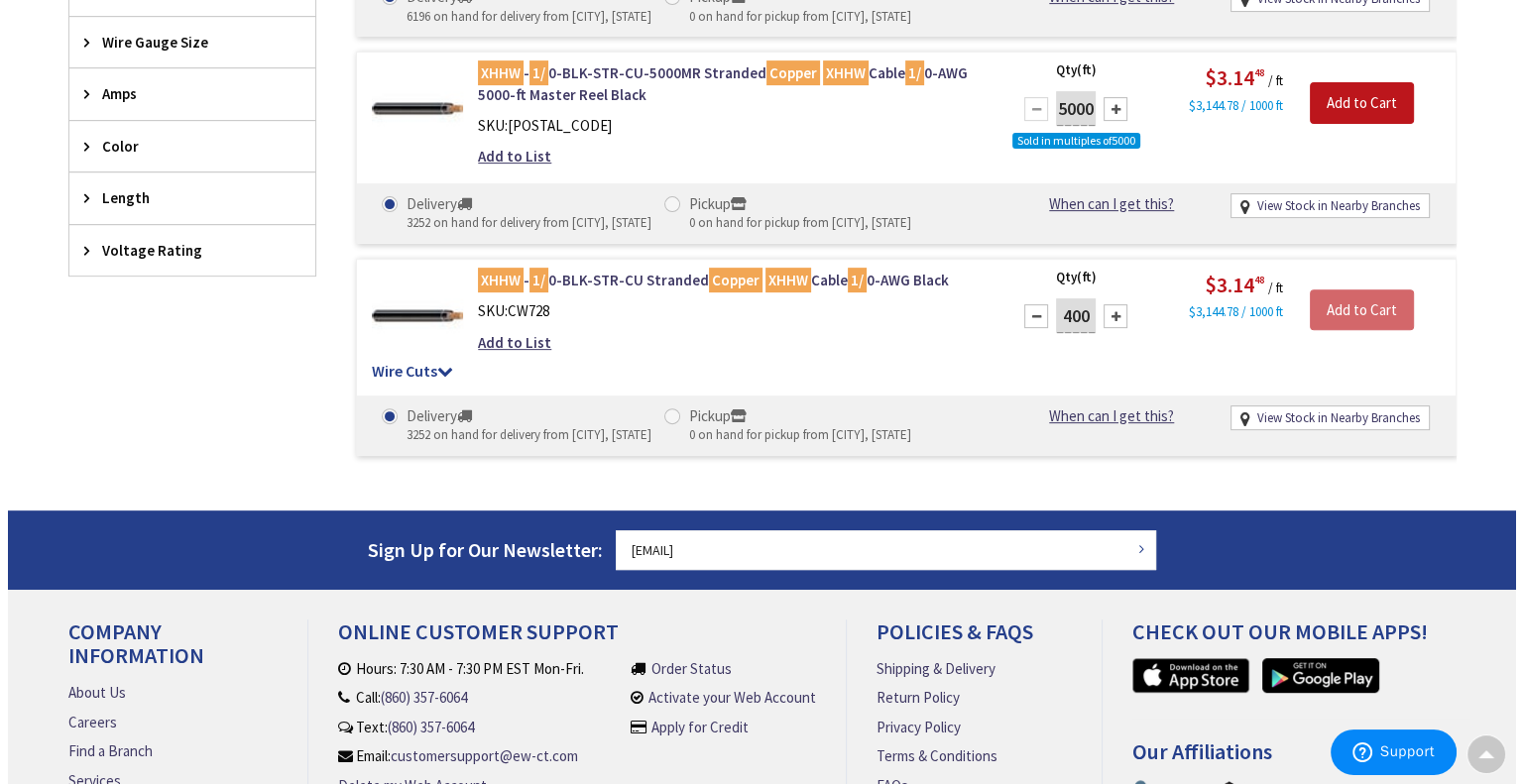 scroll, scrollTop: 714, scrollLeft: 0, axis: vertical 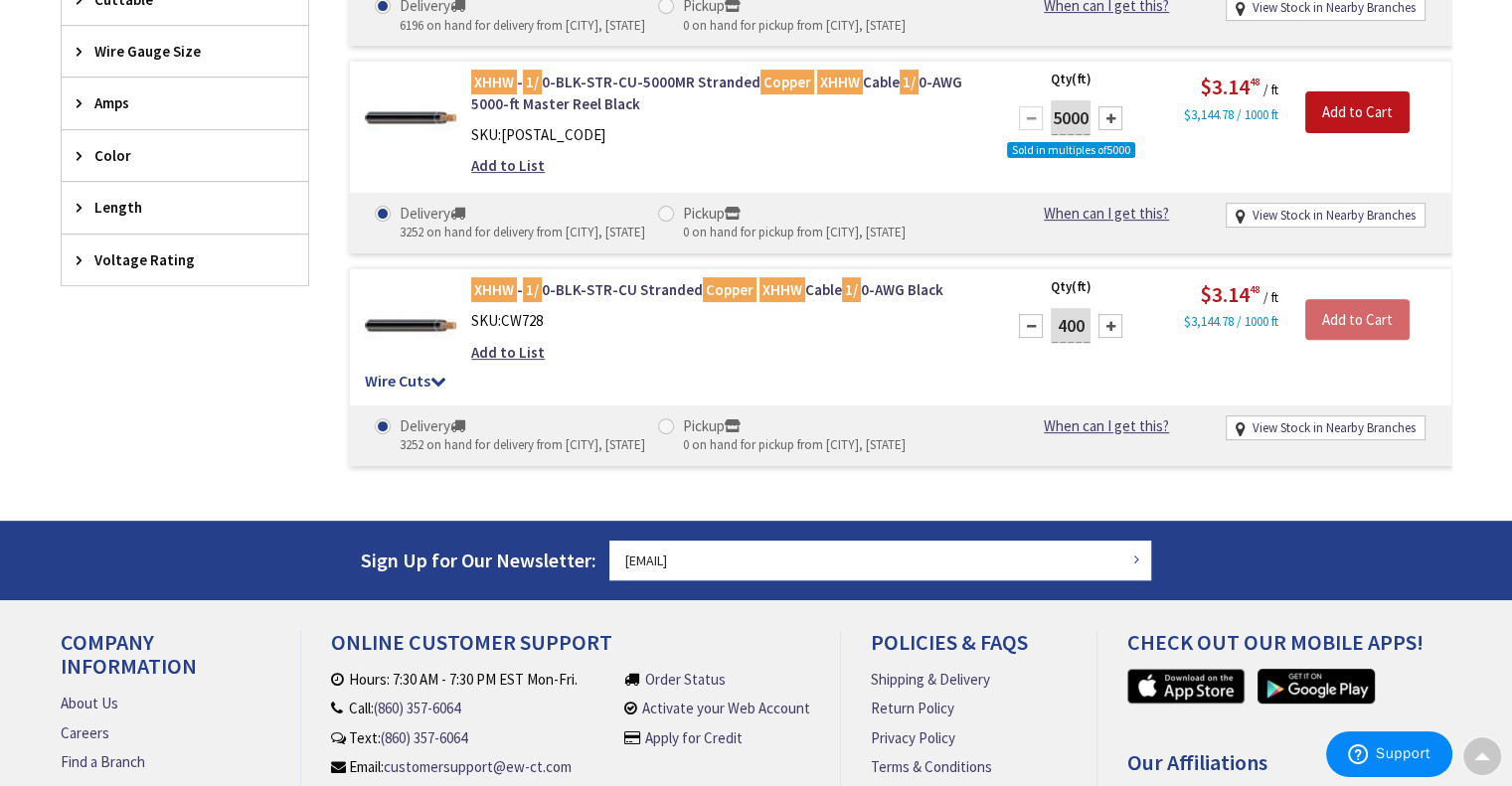 click at bounding box center (438, 381) 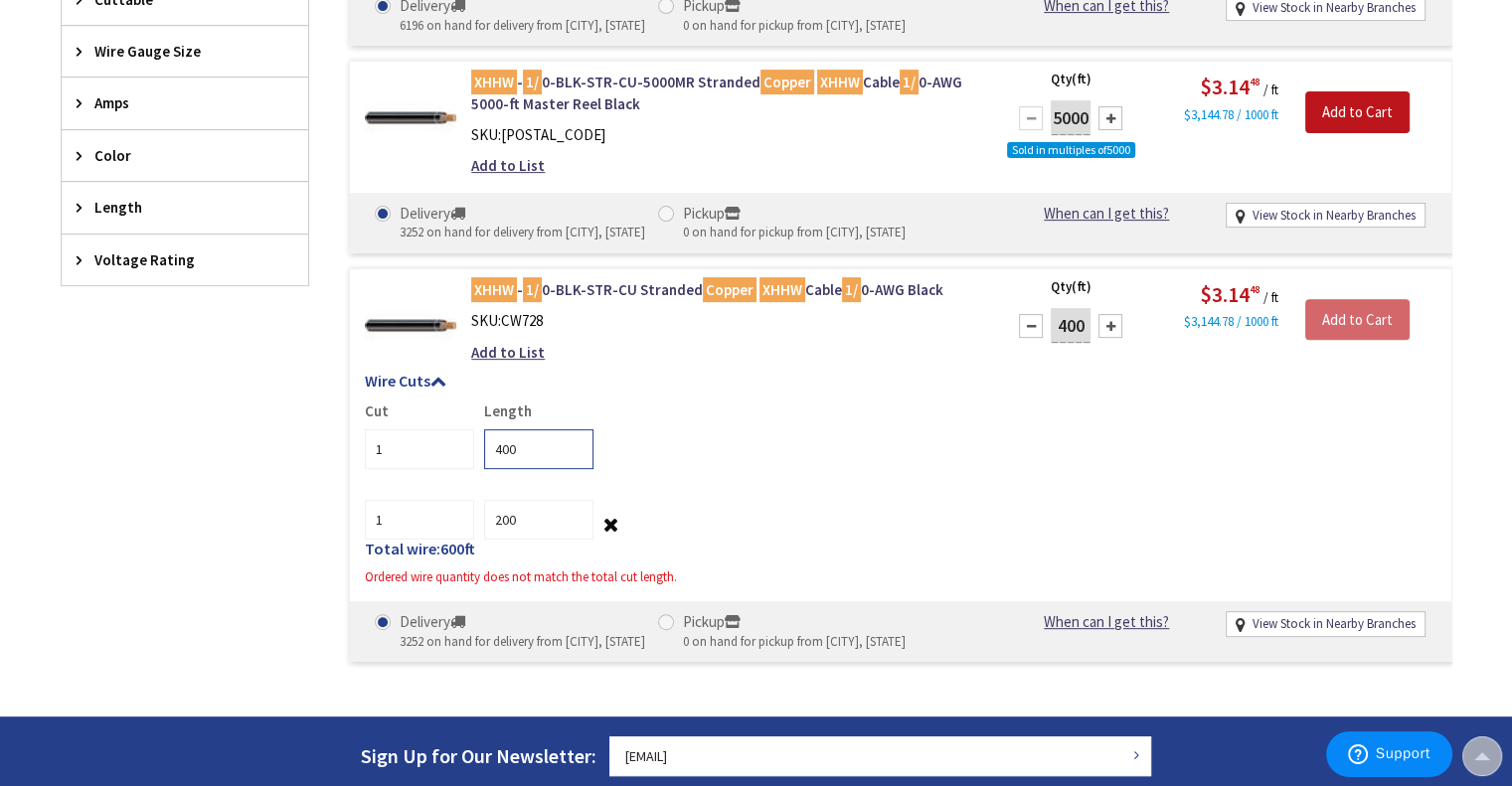 click on "400" at bounding box center [539, 449] 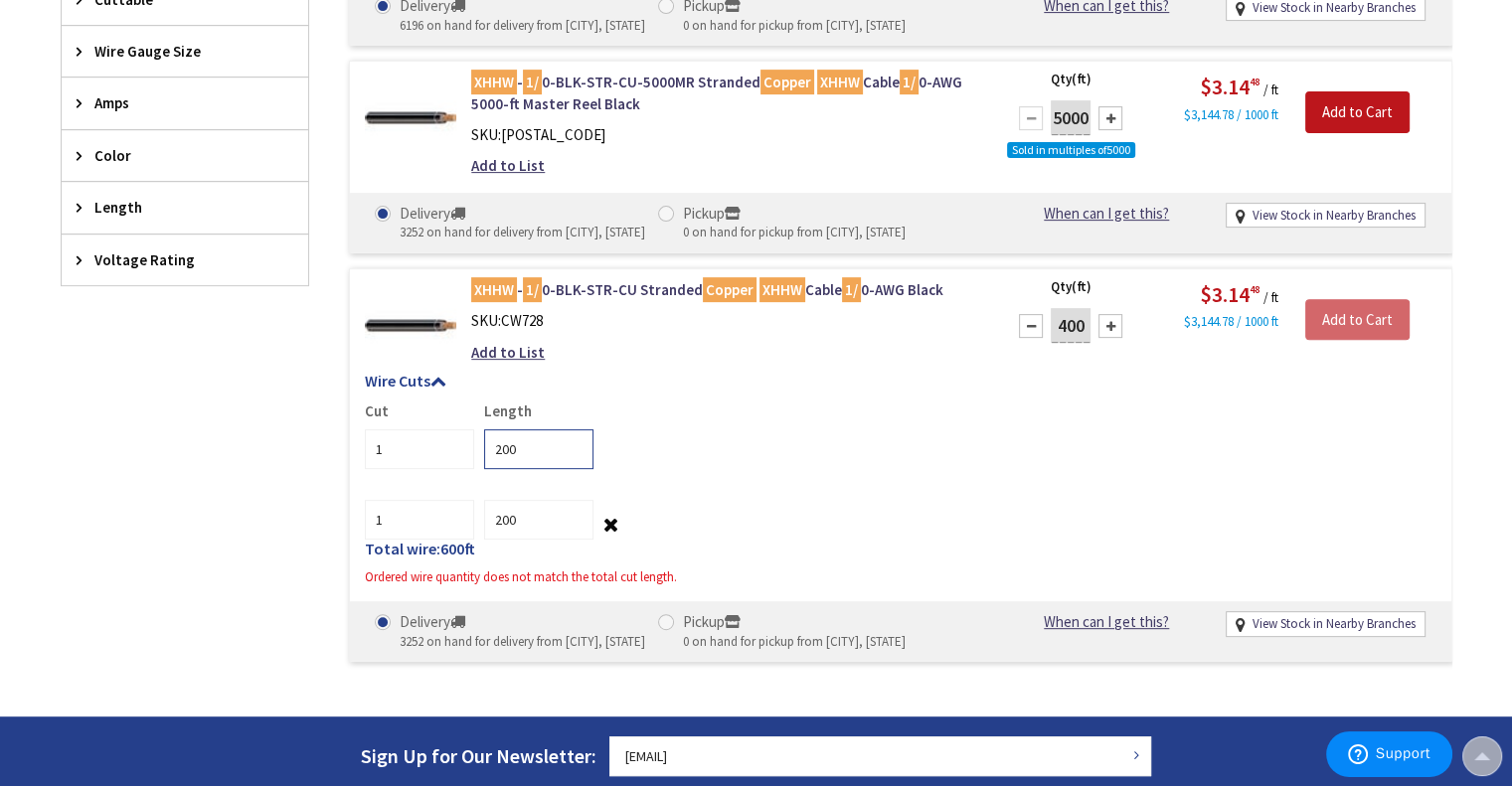 type on "200" 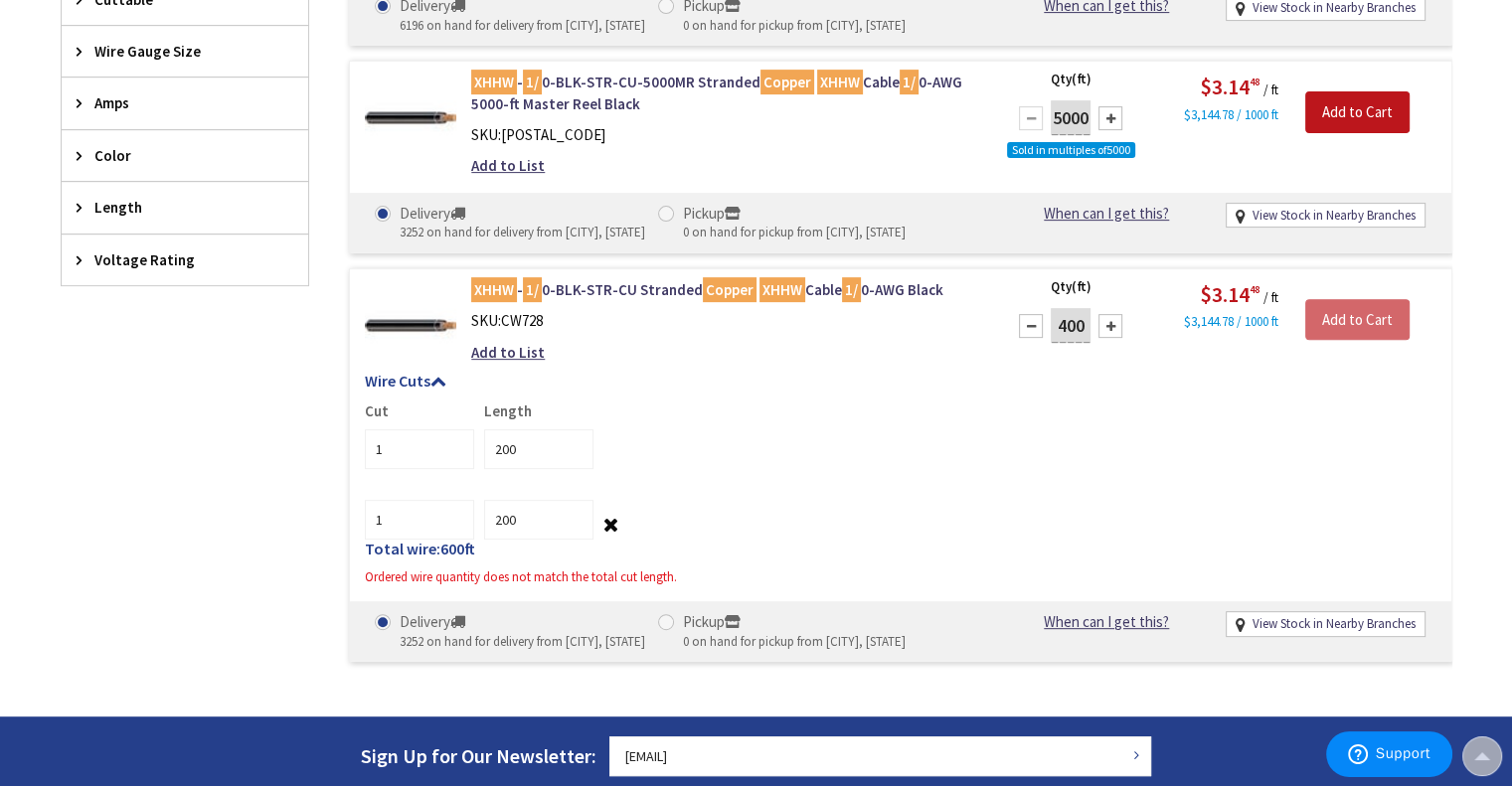 click on "1 200" at bounding box center [901, 512] 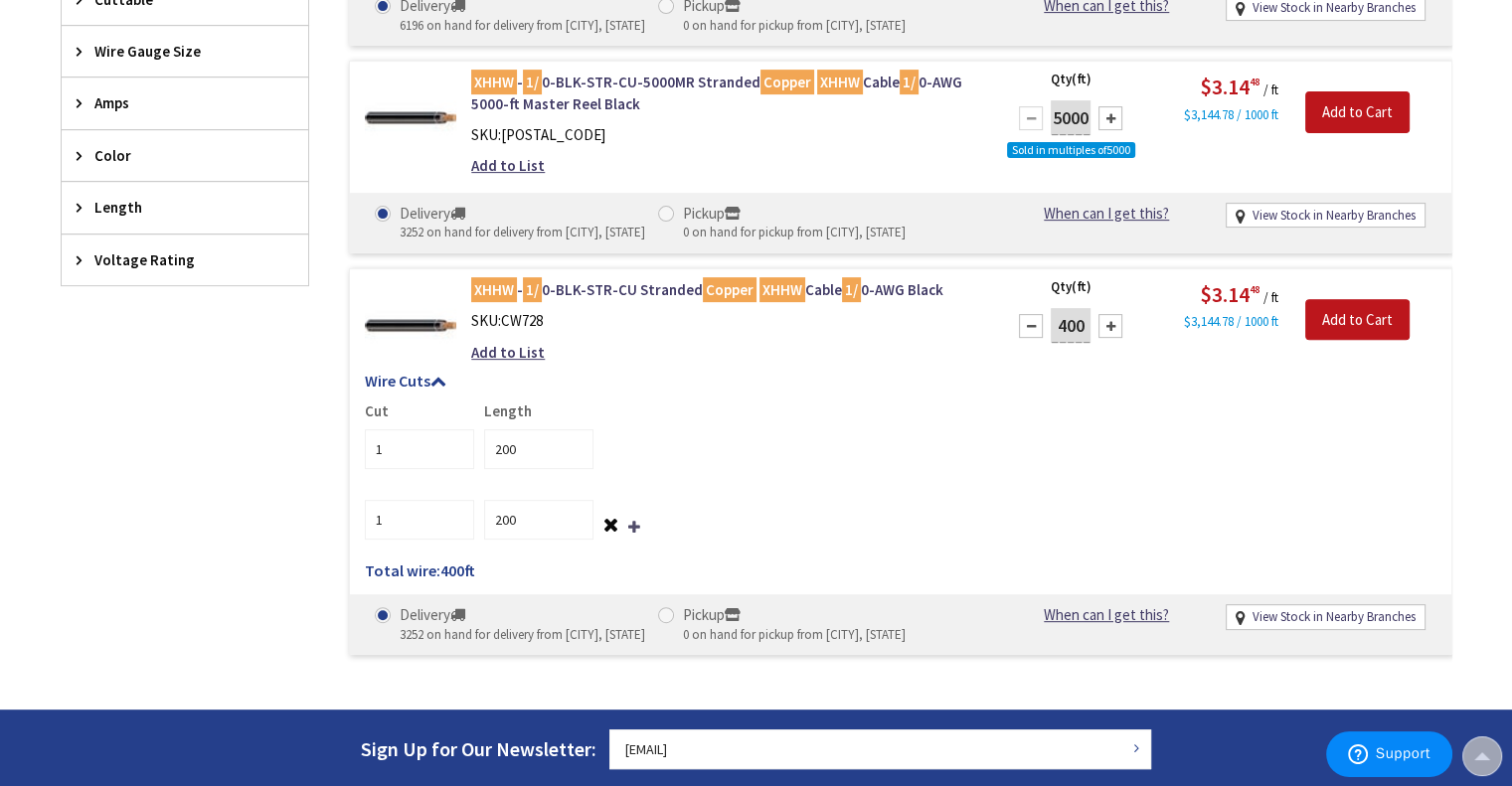 click at bounding box center [634, 527] 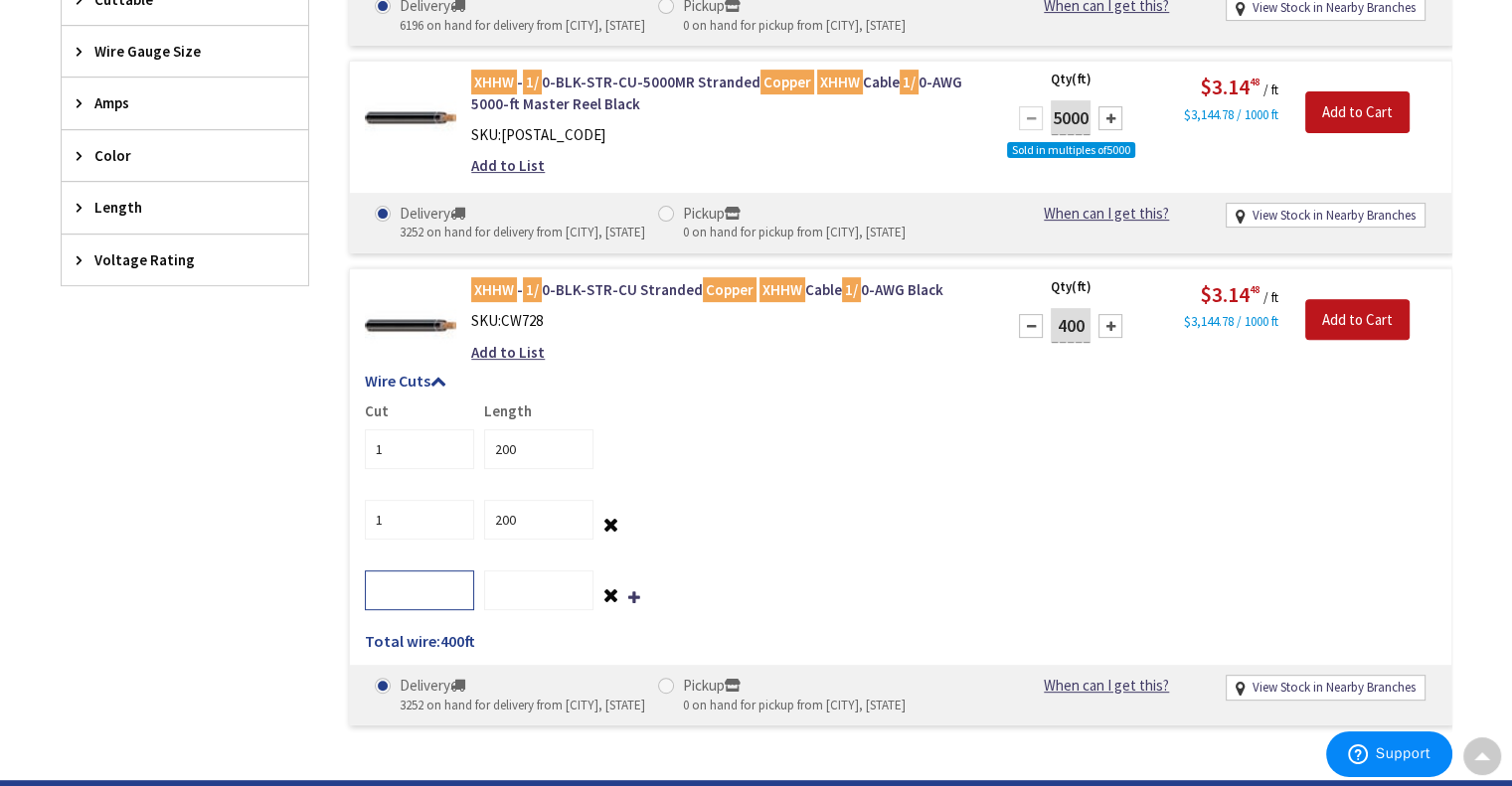 click at bounding box center [420, 520] 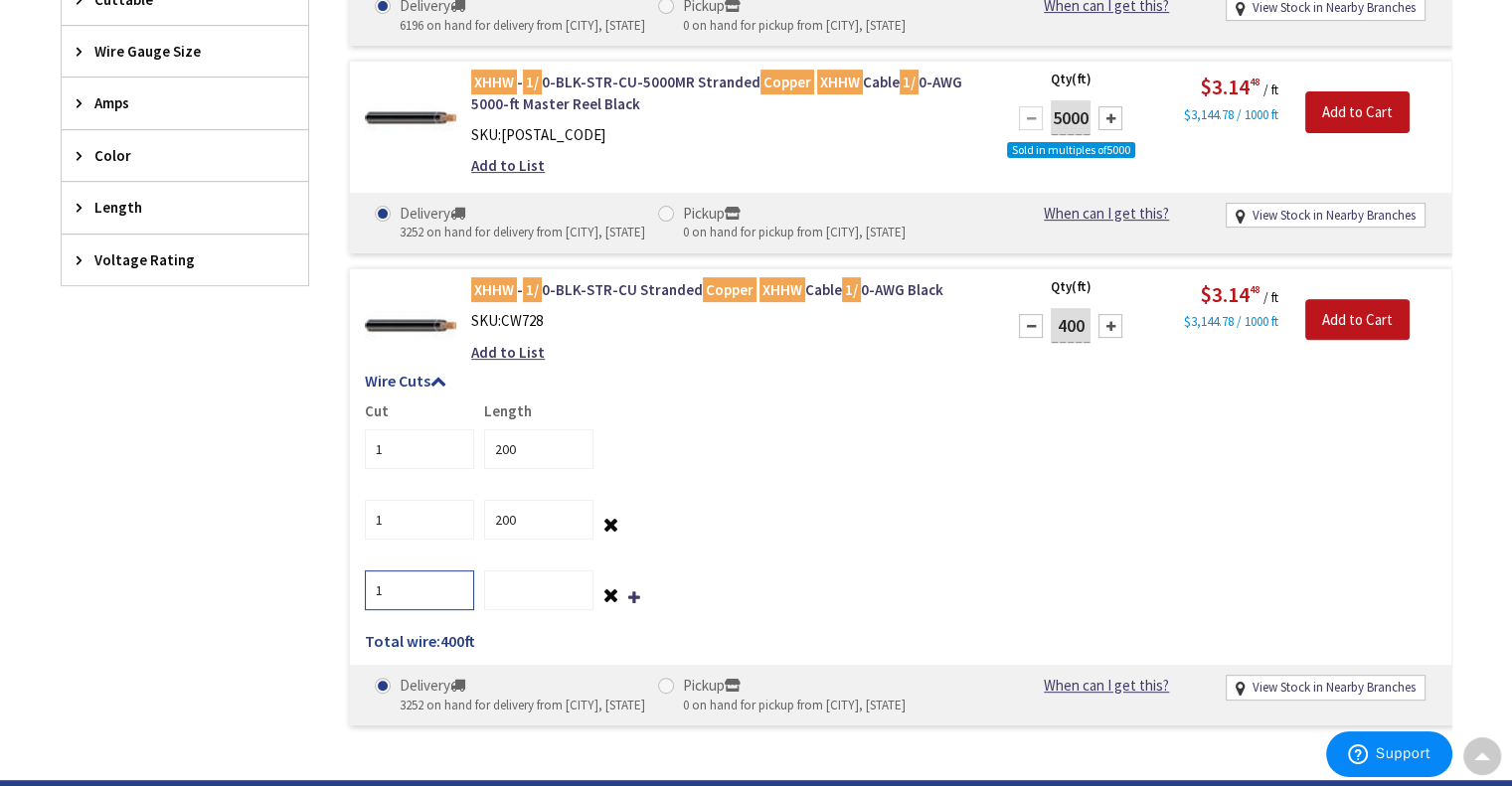 type on "1" 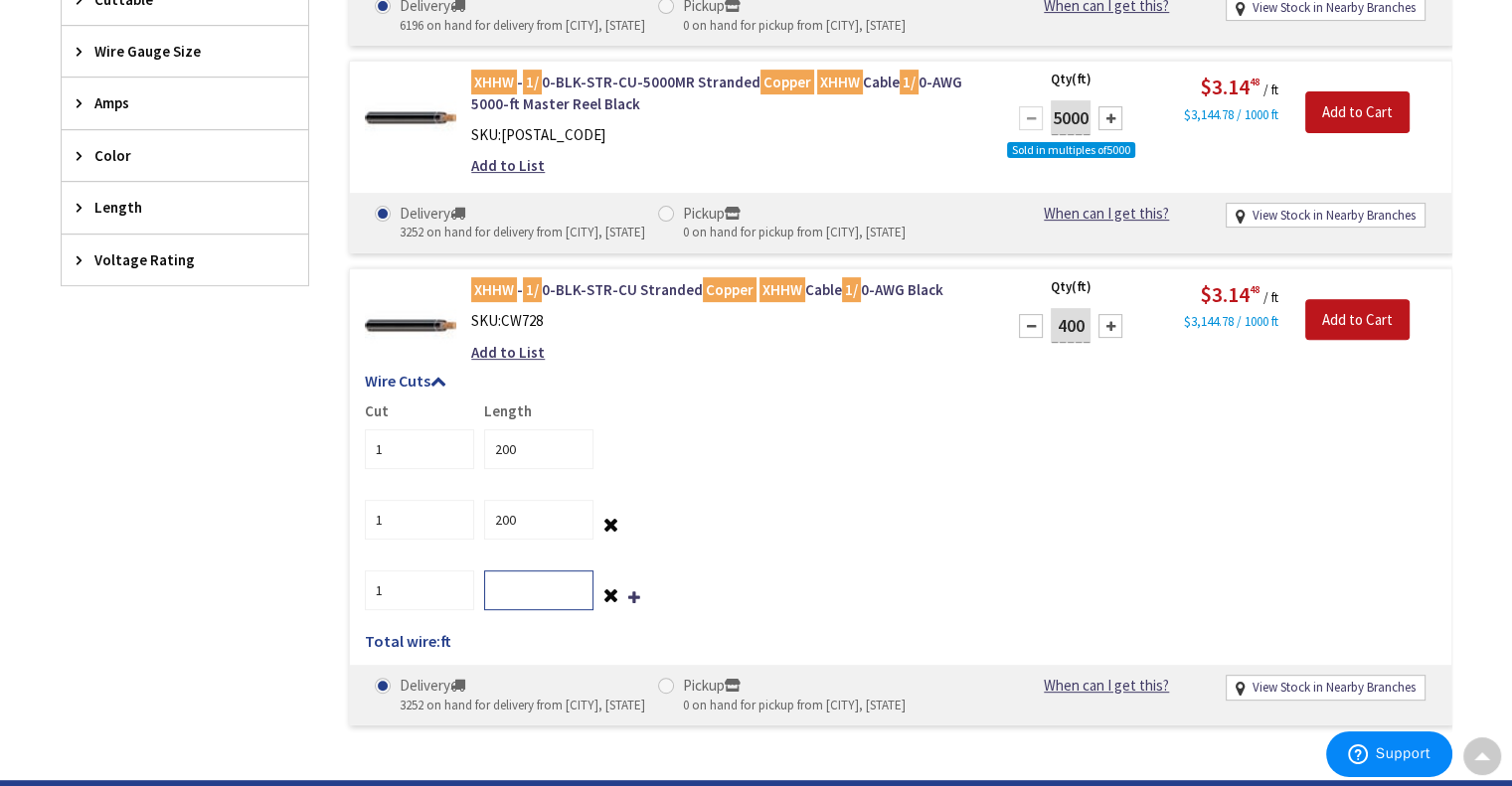 click at bounding box center [539, 520] 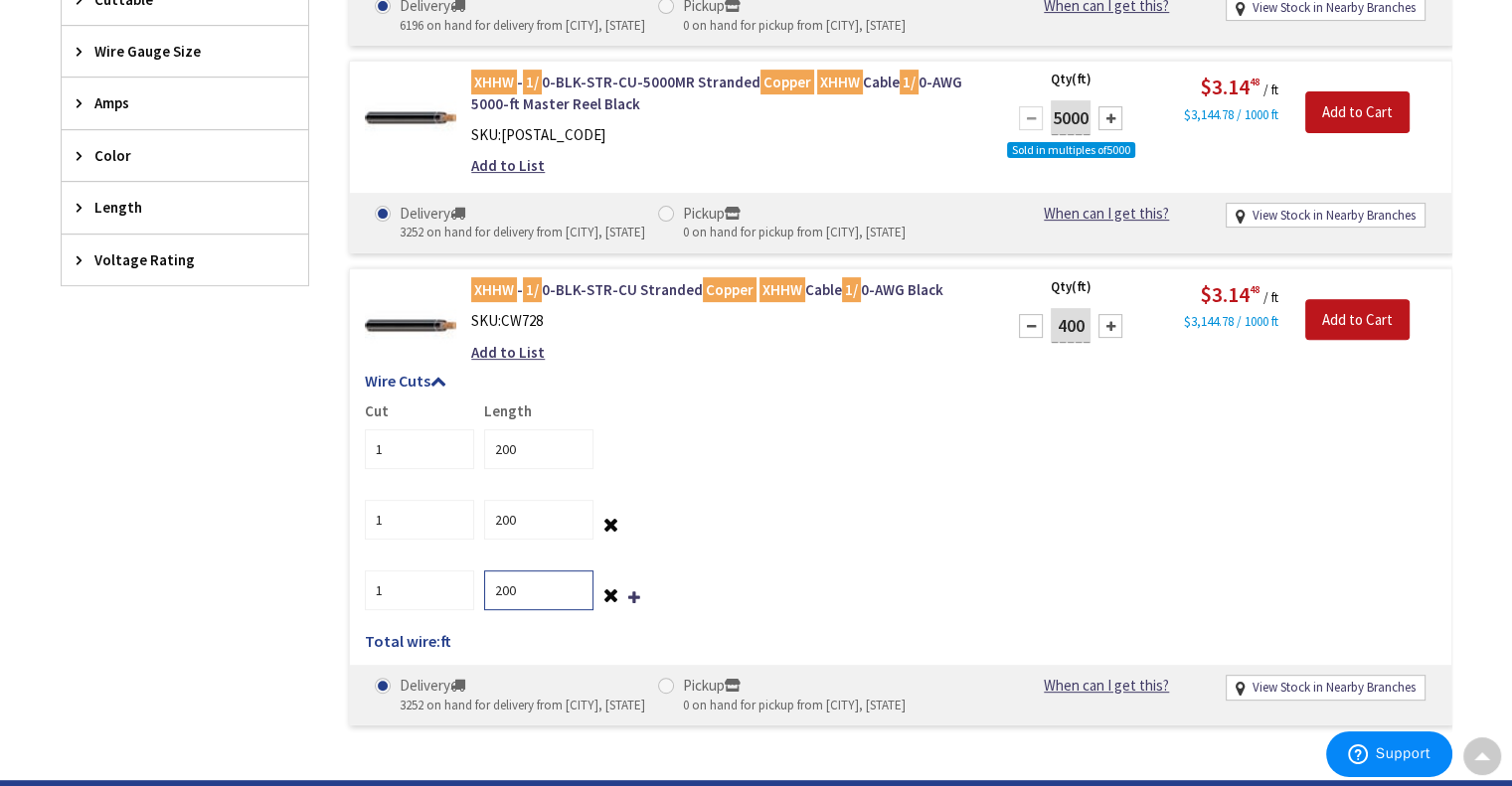 type on "200" 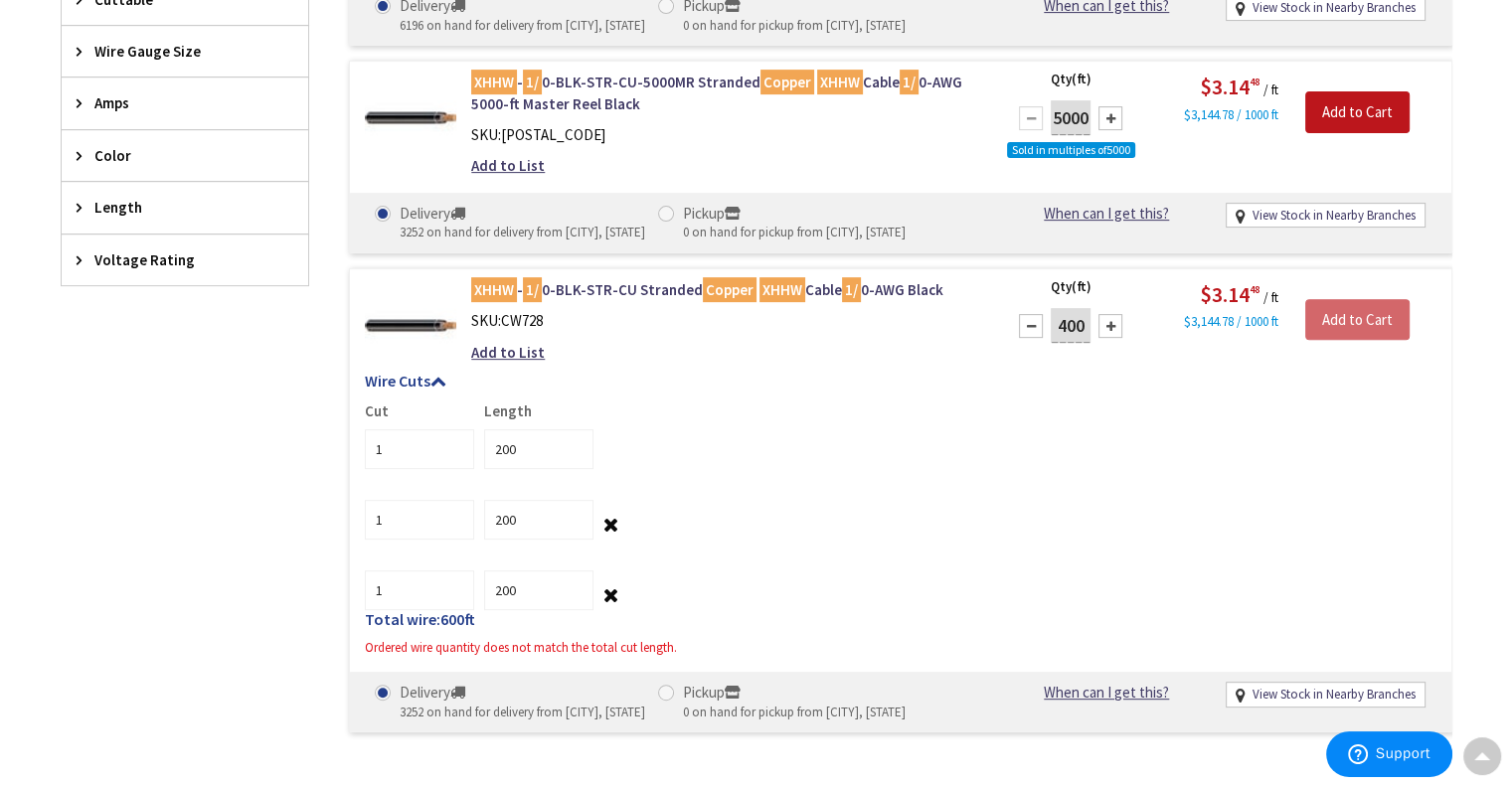 click on "1 200" at bounding box center [901, 582] 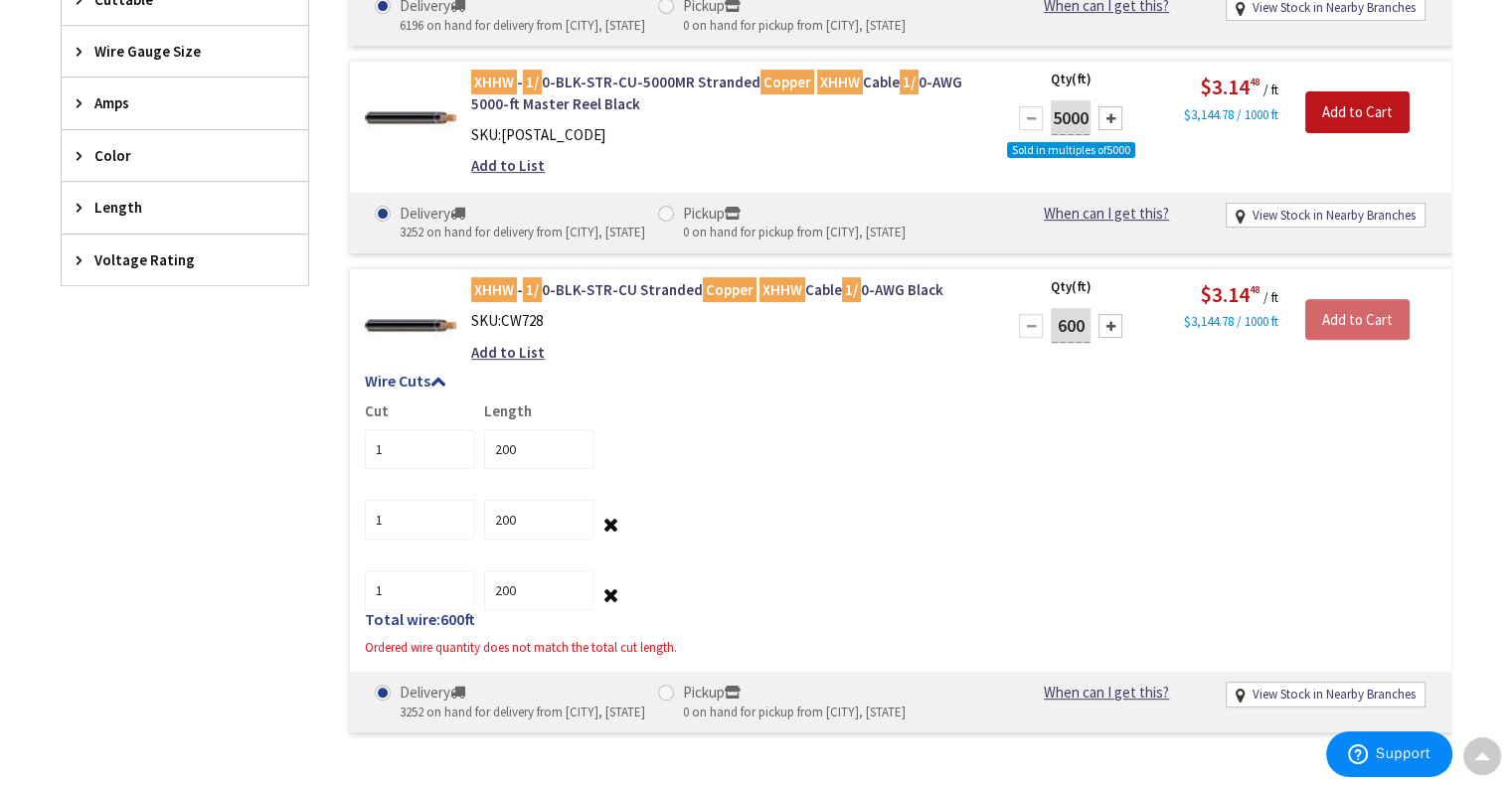 type on "600" 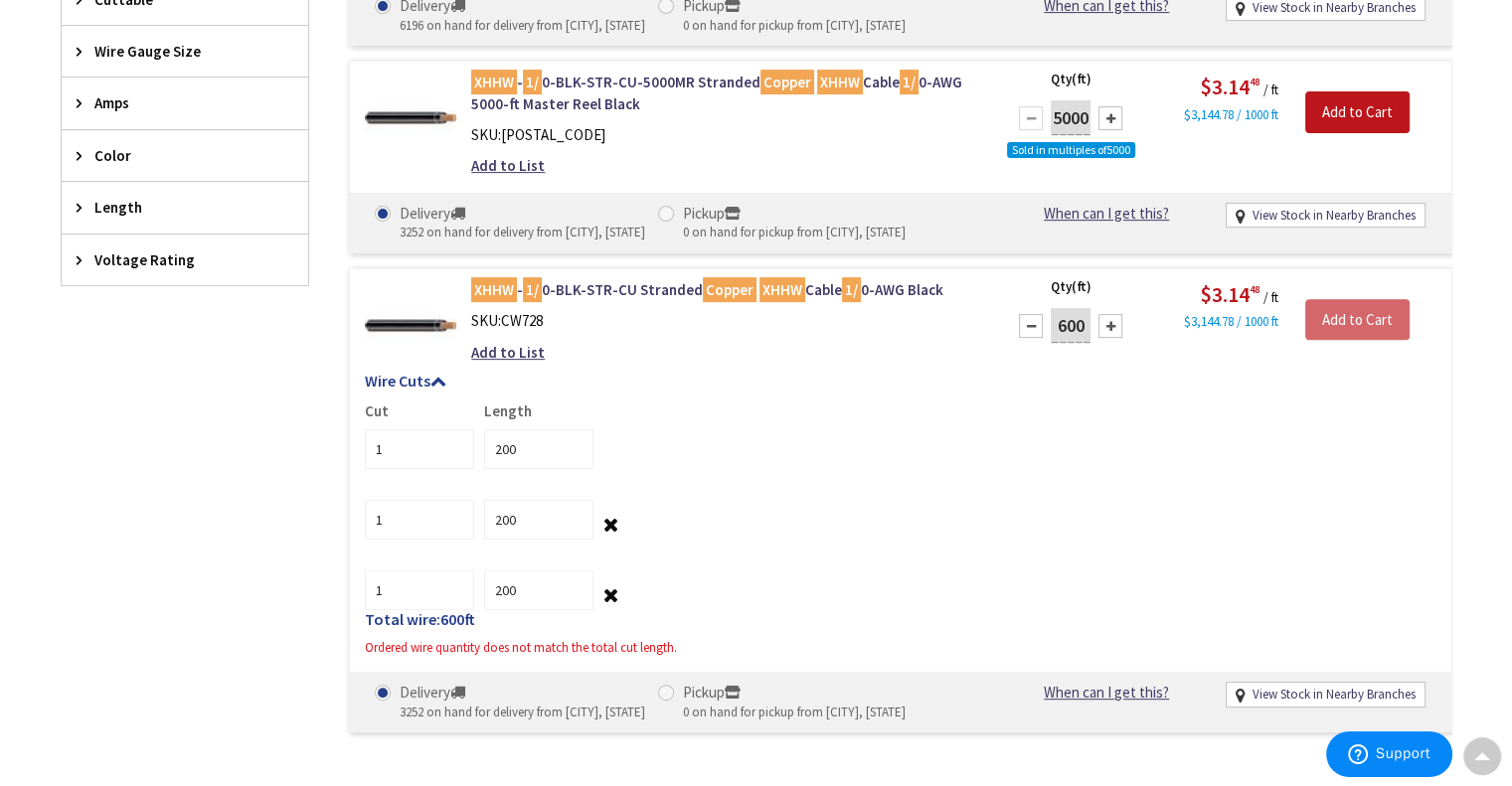 click on "1 200" at bounding box center [901, 512] 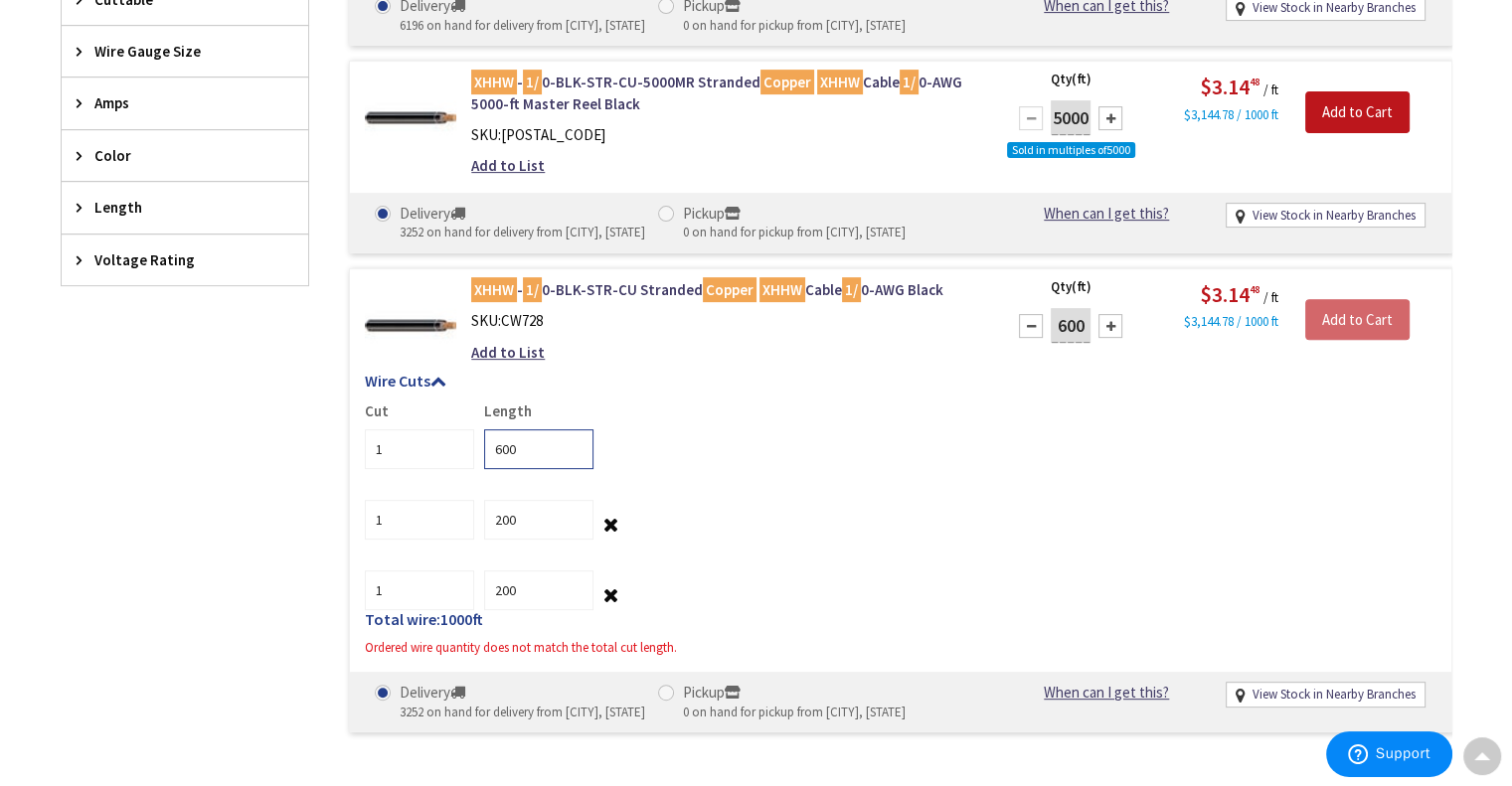click on "600" at bounding box center (539, 449) 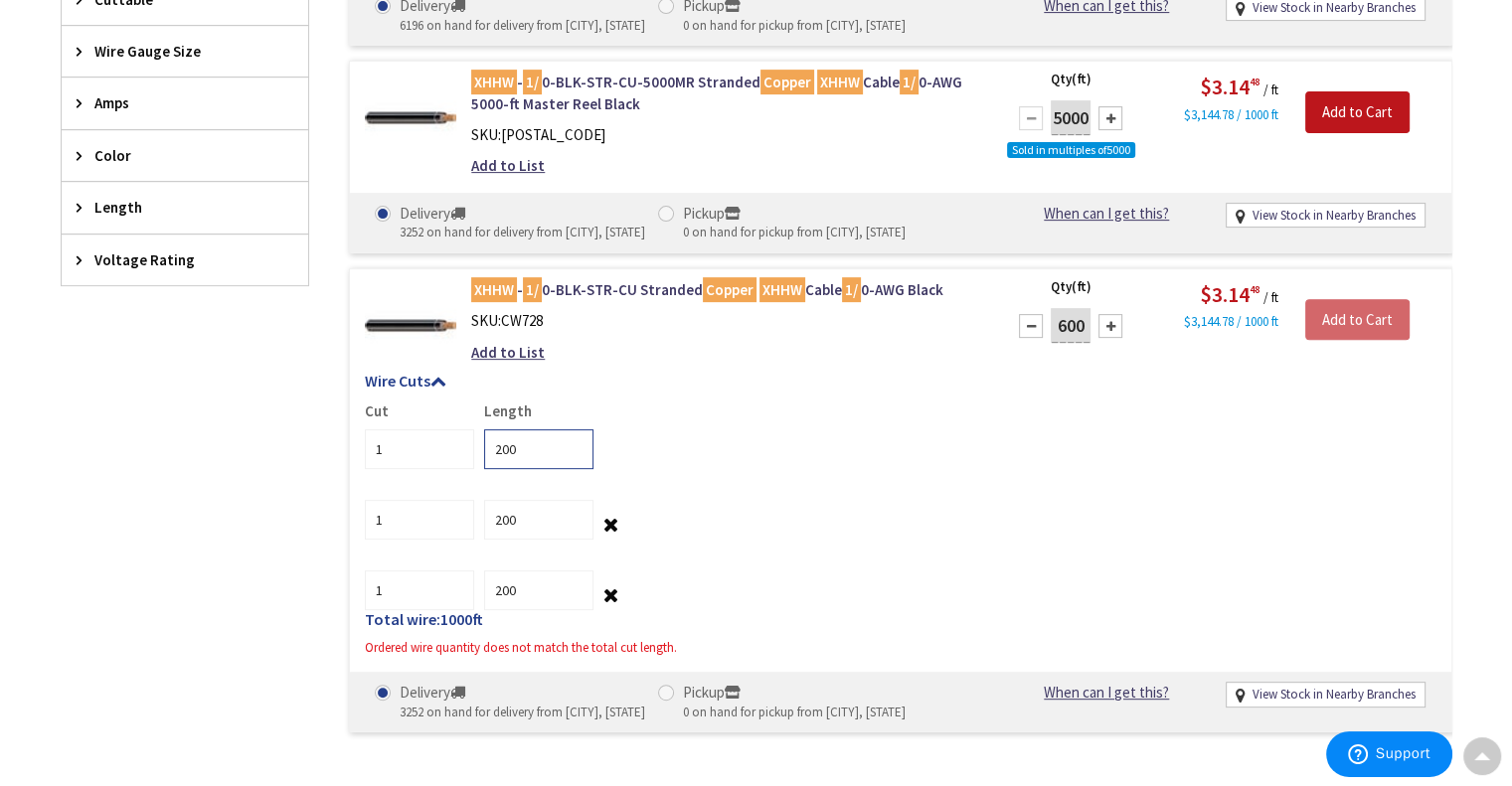 type on "200" 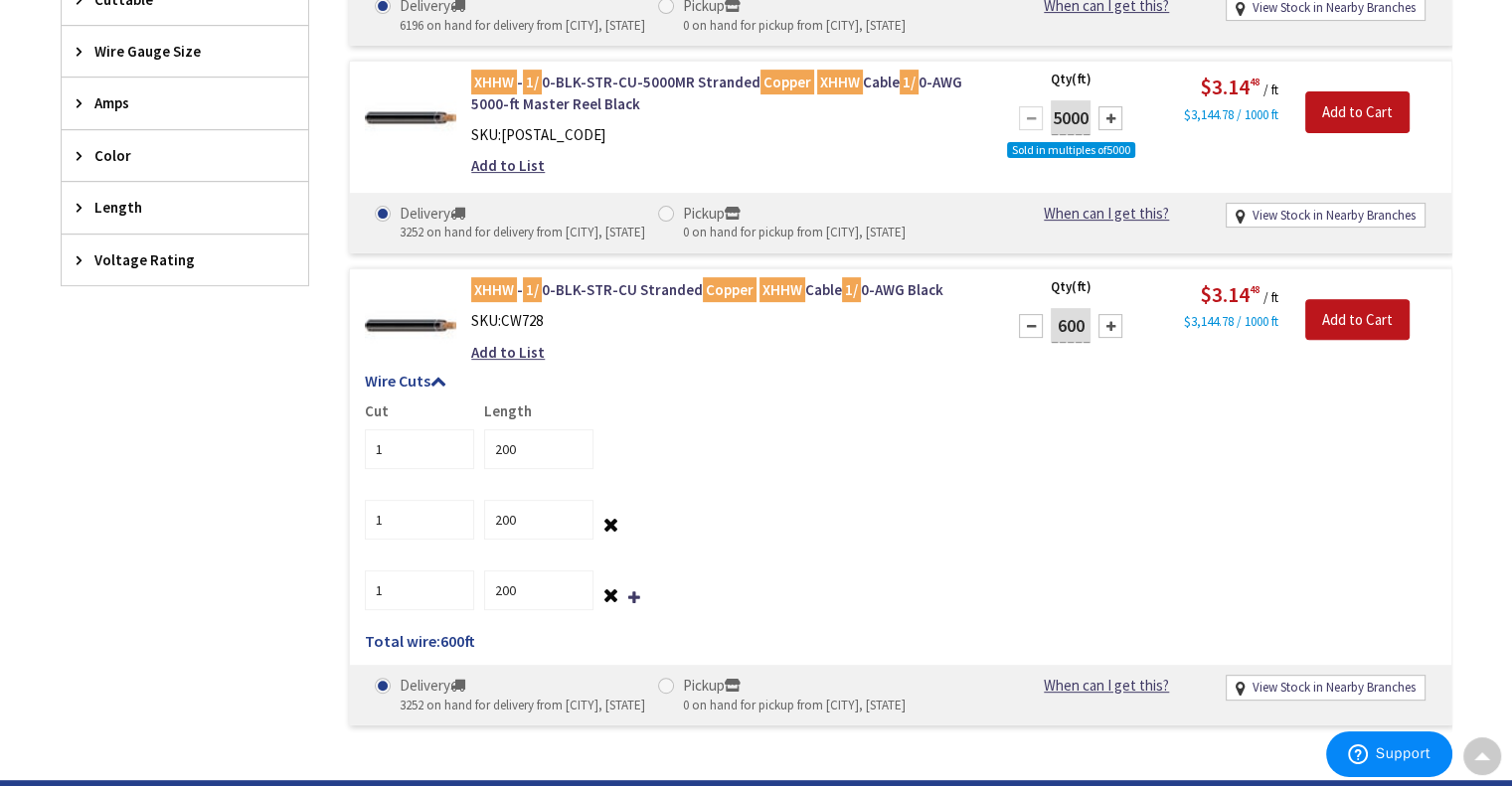 click on "1 200" at bounding box center (901, 512) 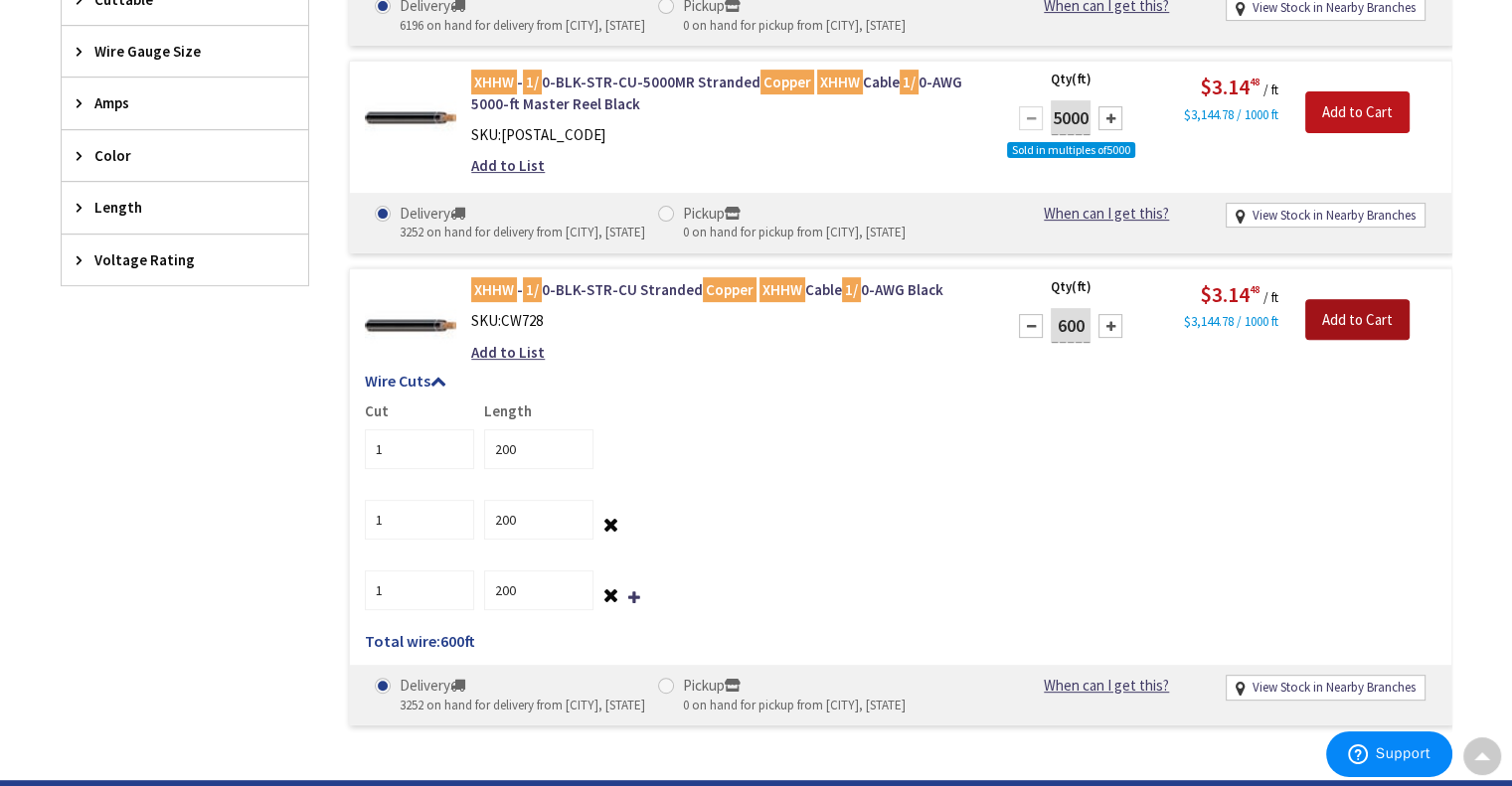click on "Add to Cart" at bounding box center (1357, 320) 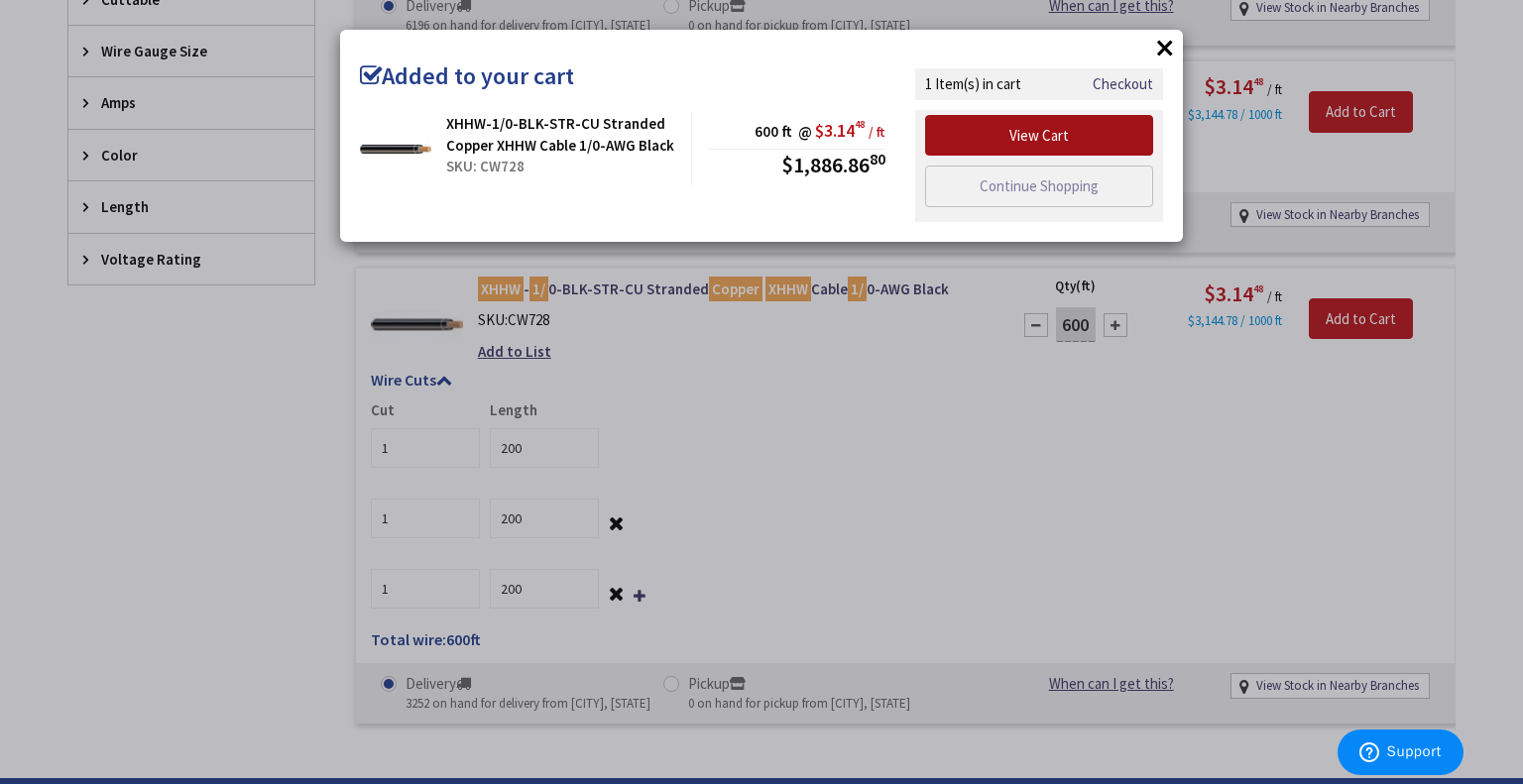 click on "View Cart" at bounding box center [1039, 136] 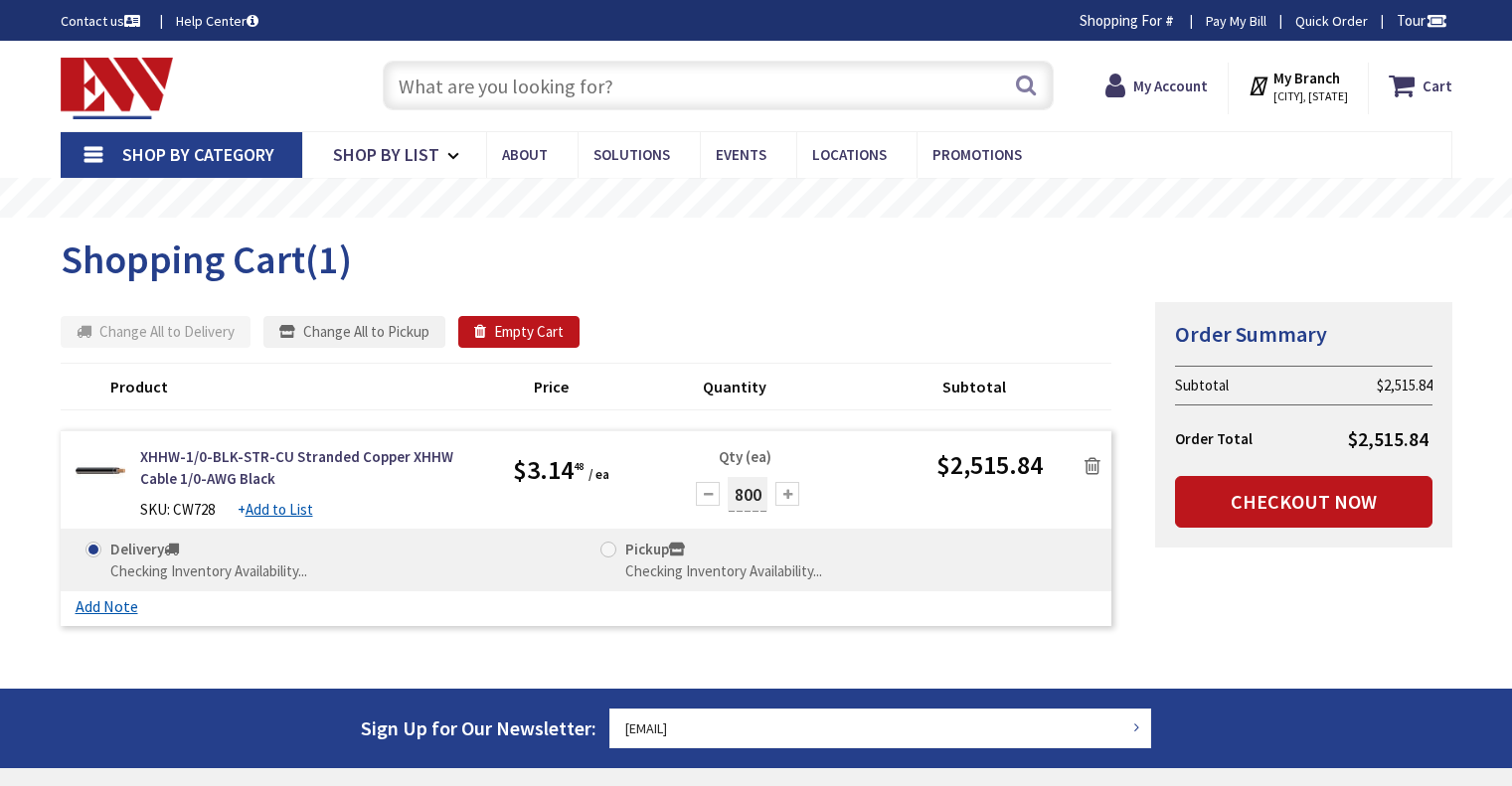 scroll, scrollTop: 0, scrollLeft: 0, axis: both 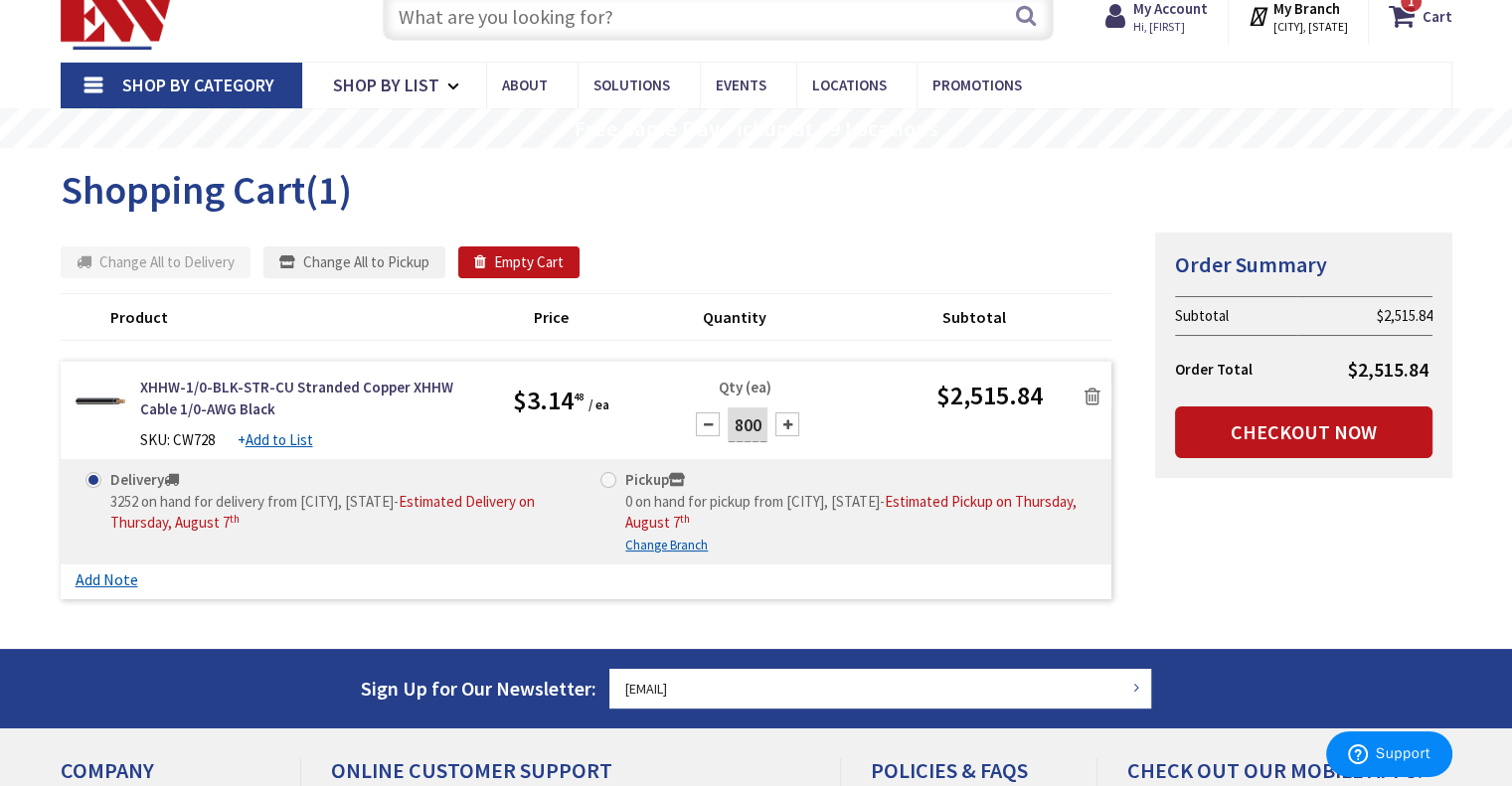 click on "800" at bounding box center (748, 424) 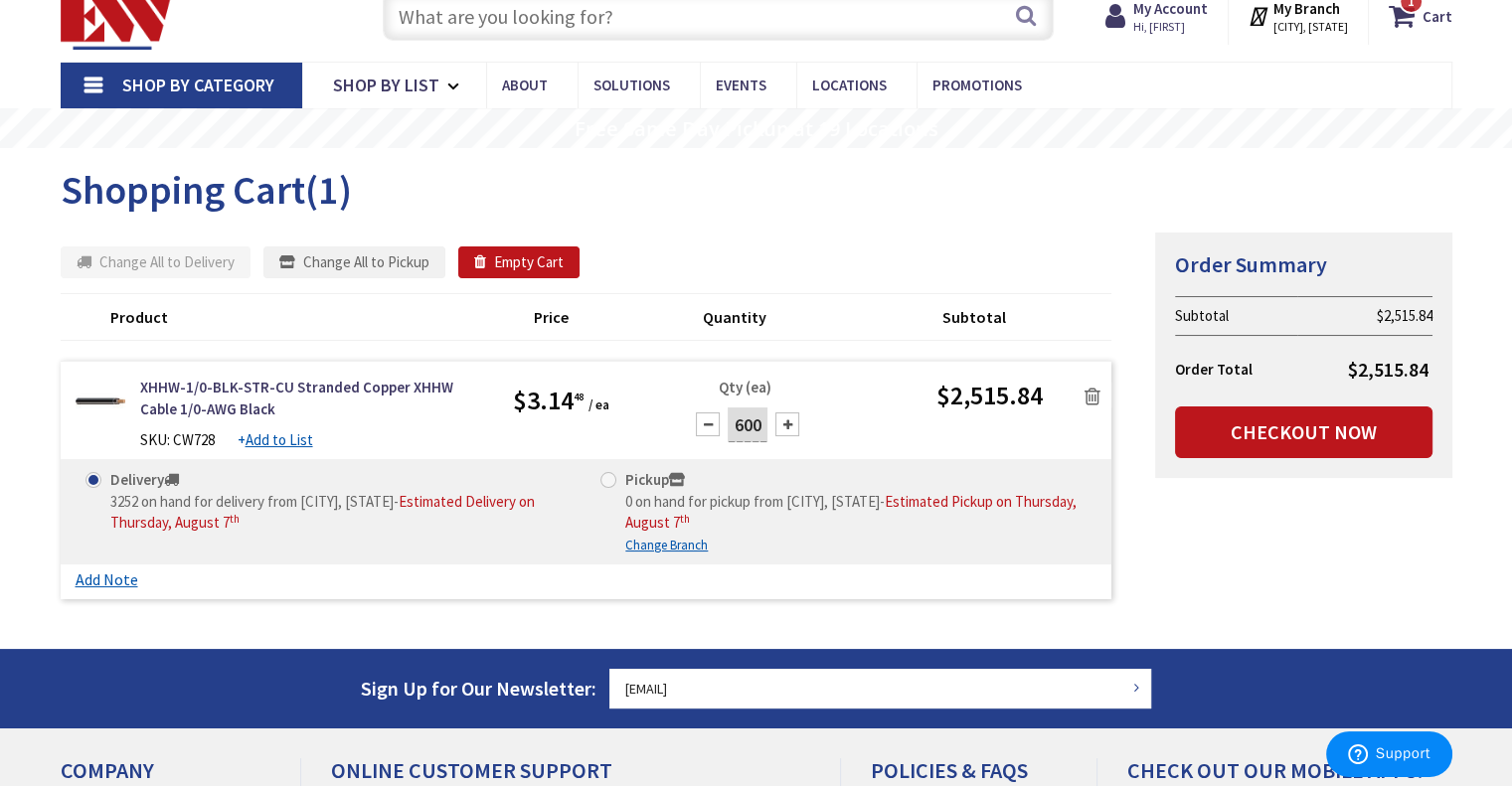 type on "600" 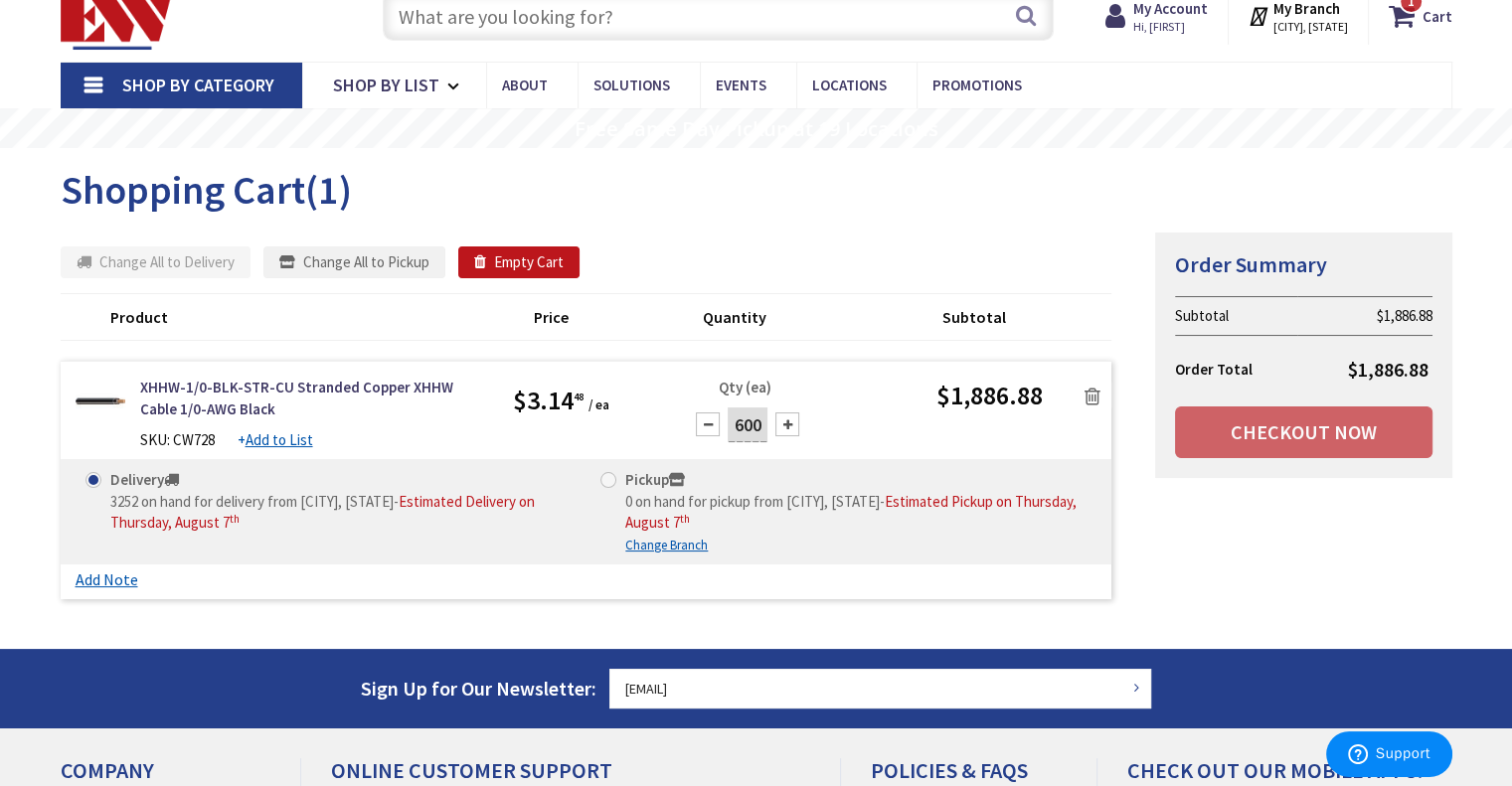 click on "Add Note" at bounding box center [106, 579] 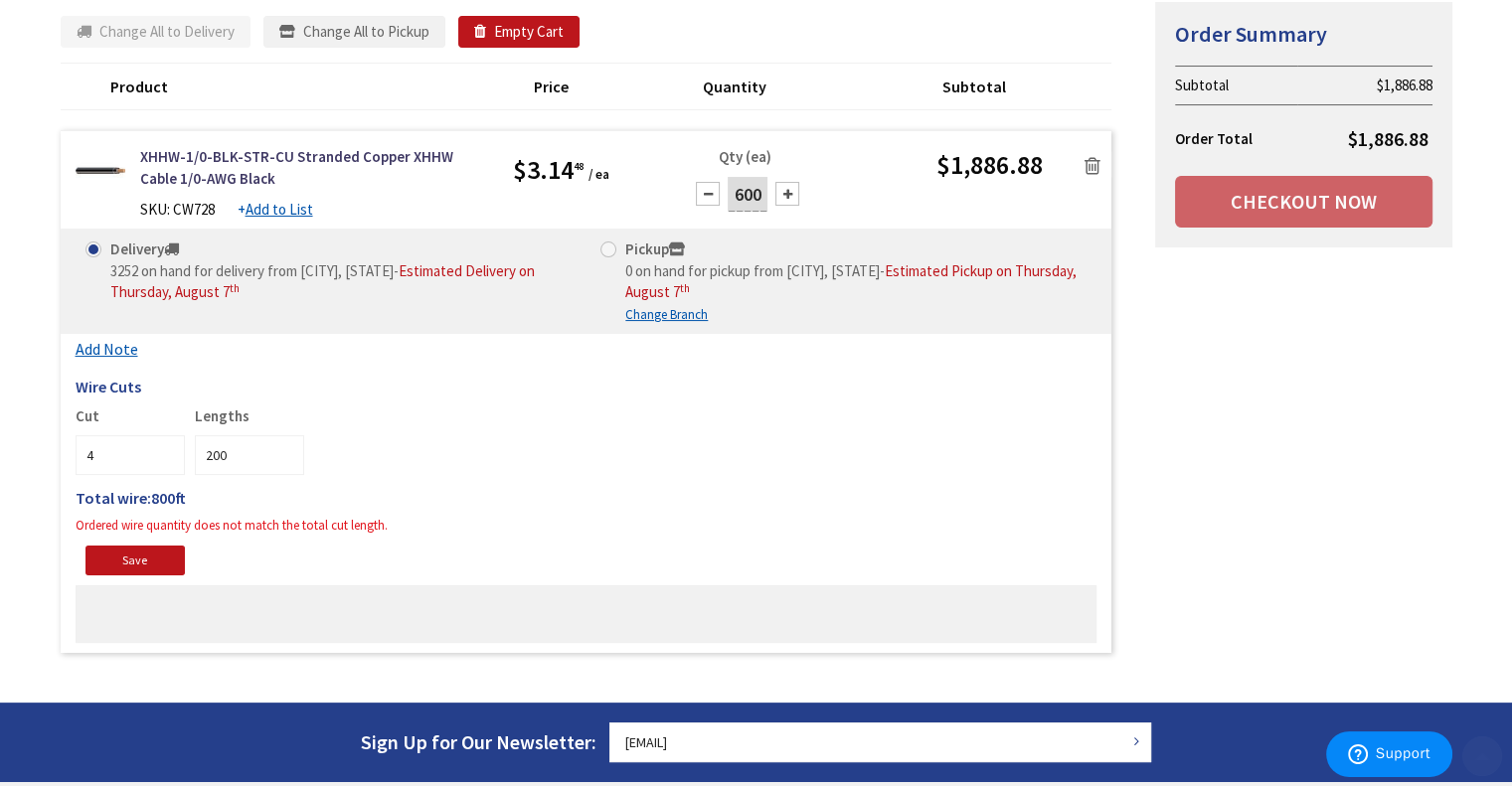scroll, scrollTop: 371, scrollLeft: 0, axis: vertical 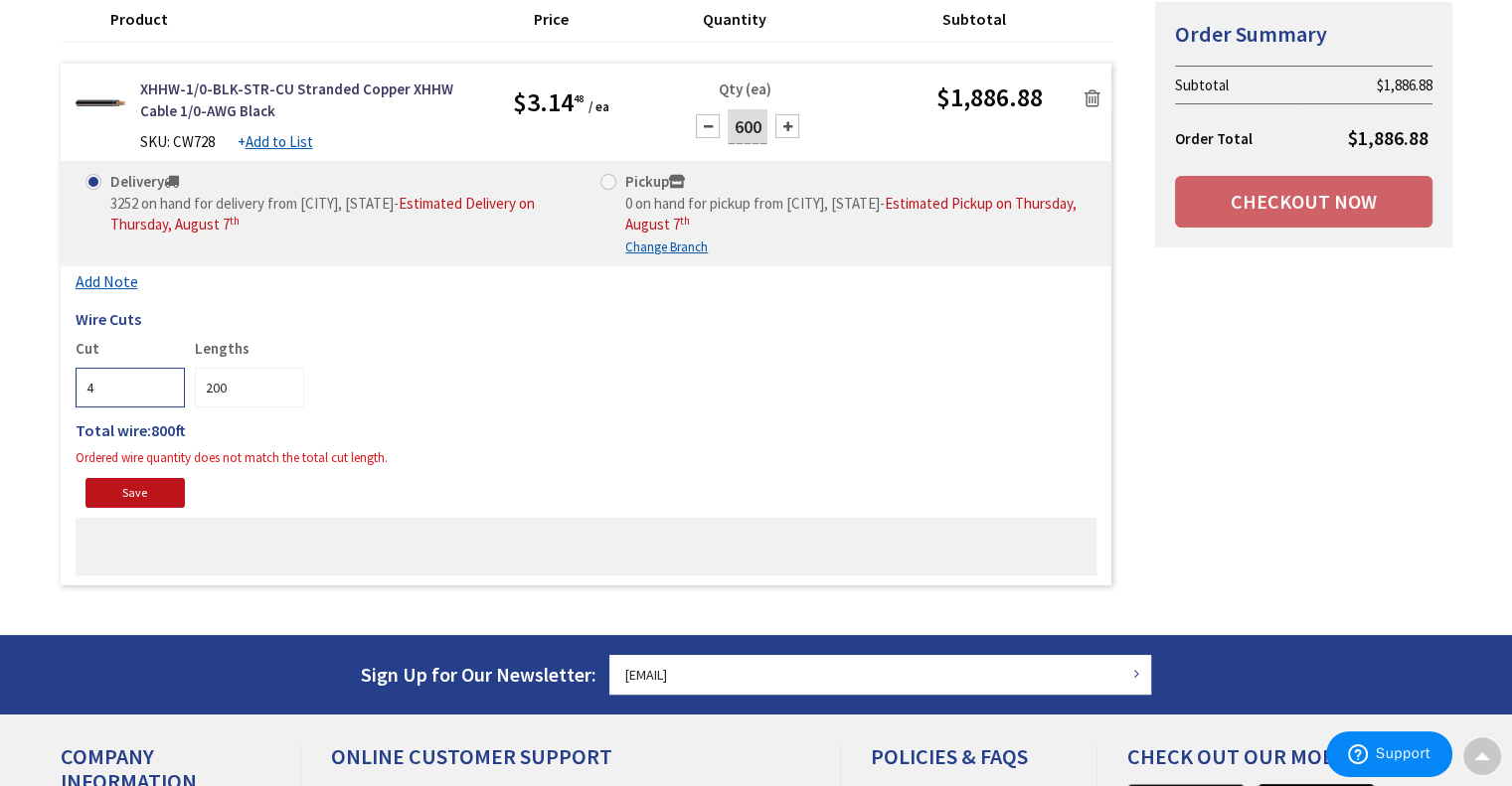 click on "4" at bounding box center (130, 388) 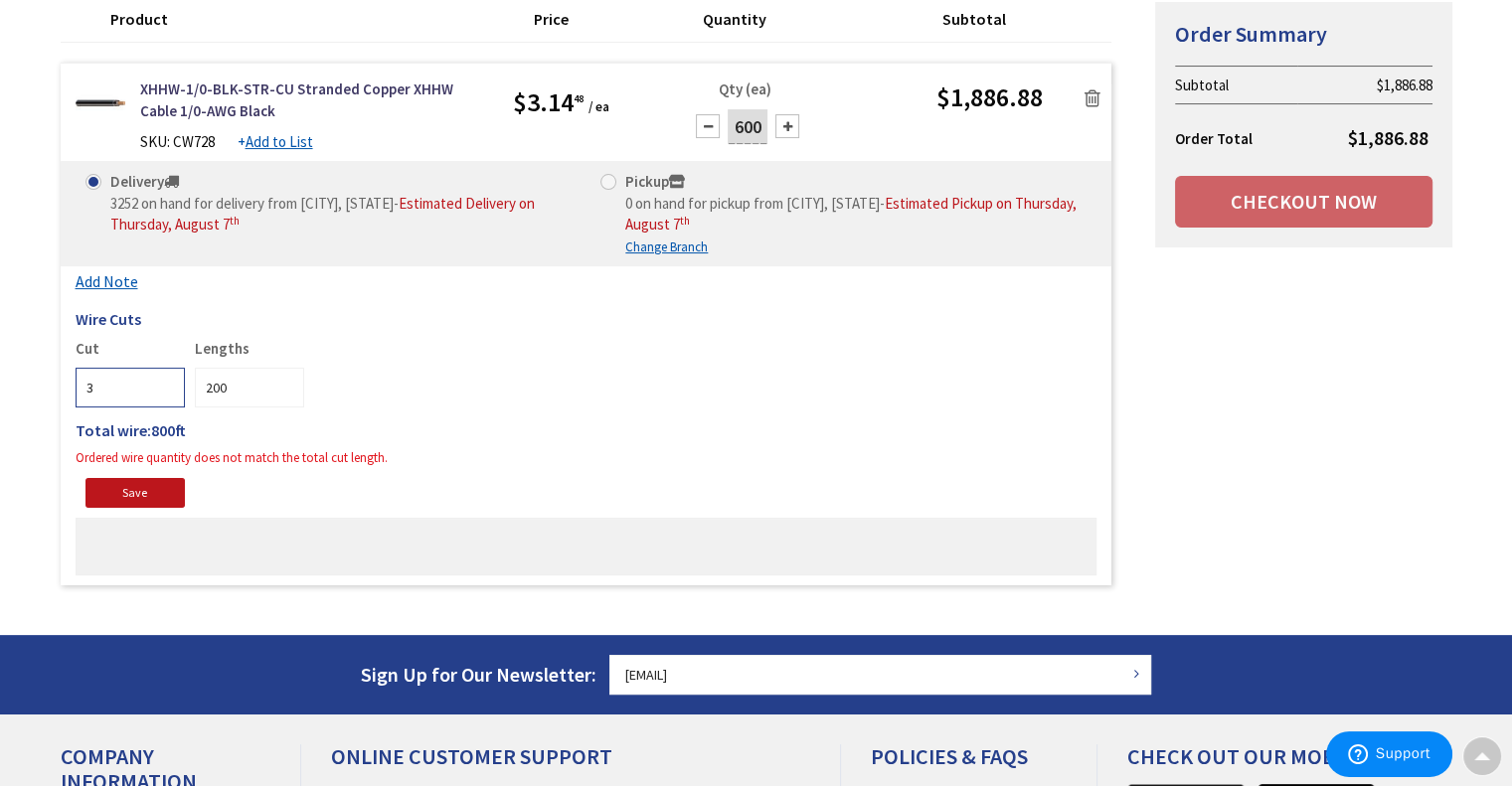 type on "3" 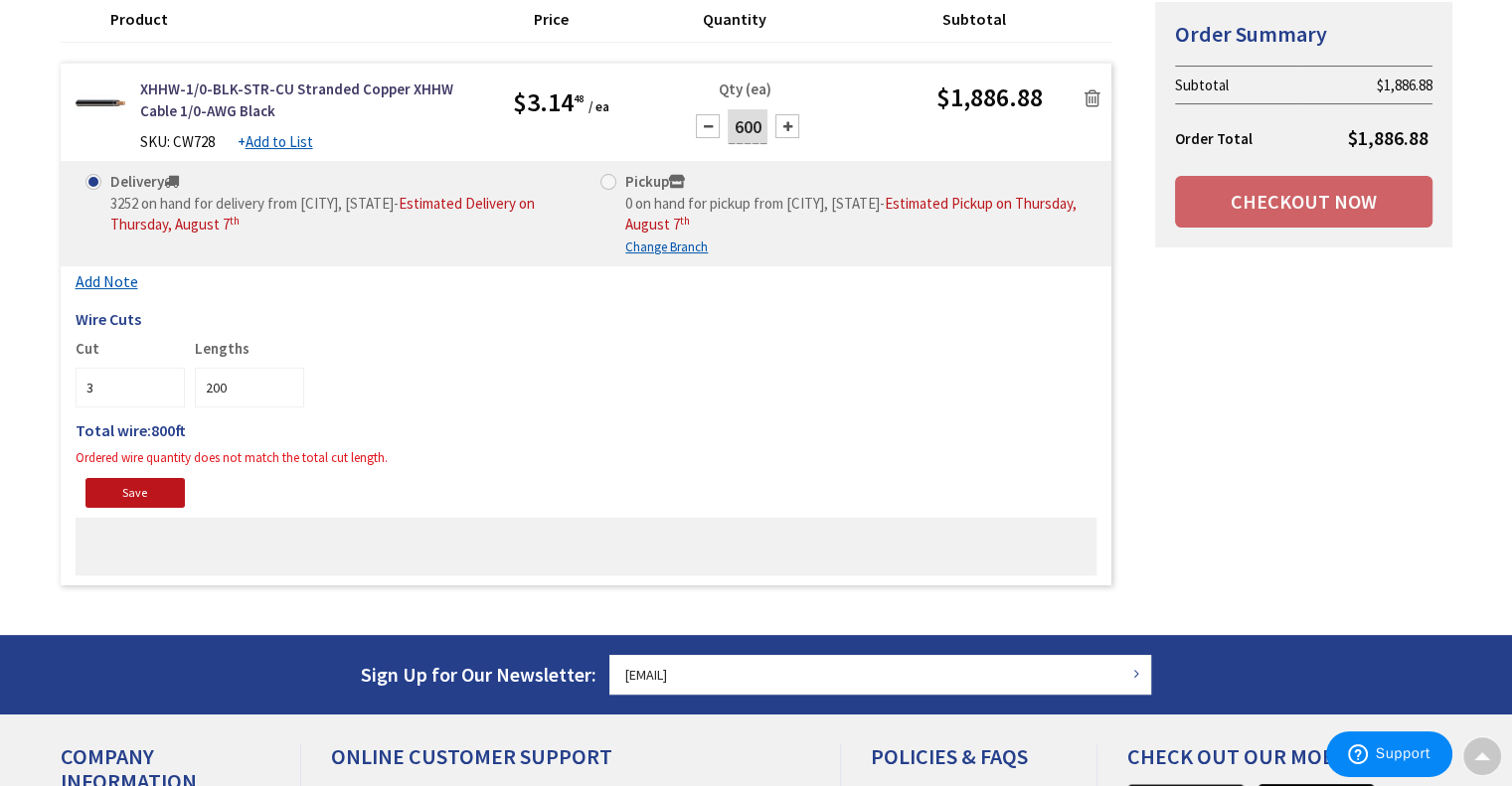 click on "Accessibility Screen-Reader Guide, Feedback, and Issue Reporting | New window
Login to Your Account
Welcome,  [FIRST] [LAST]
My Branch :  [CITY], [STATE]
Change
Shop By Category
Shop By List
About
Solutions
Events
Locations
Promotions
MC" at bounding box center [756, 361] 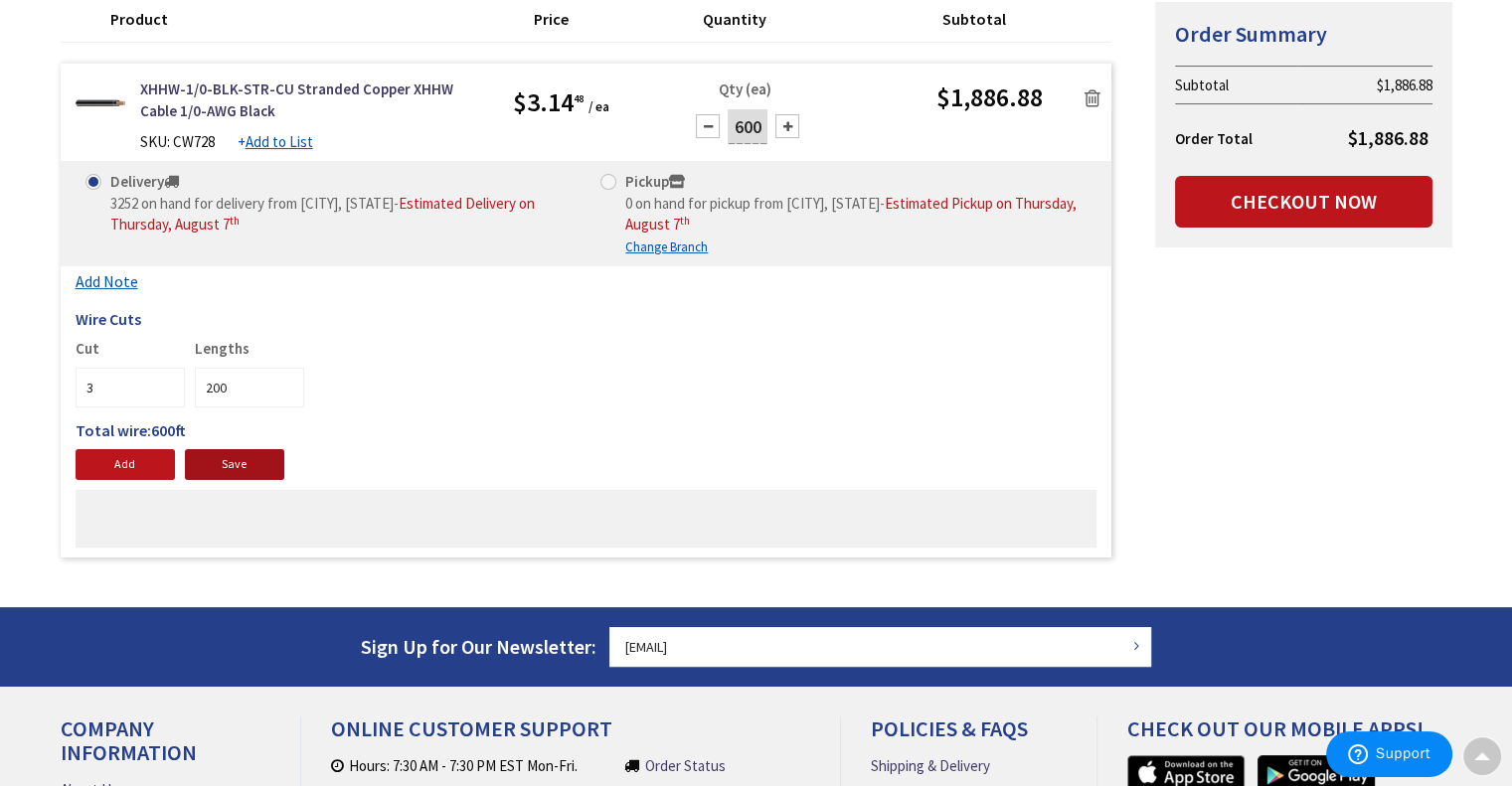 click on "Save" at bounding box center [235, 464] 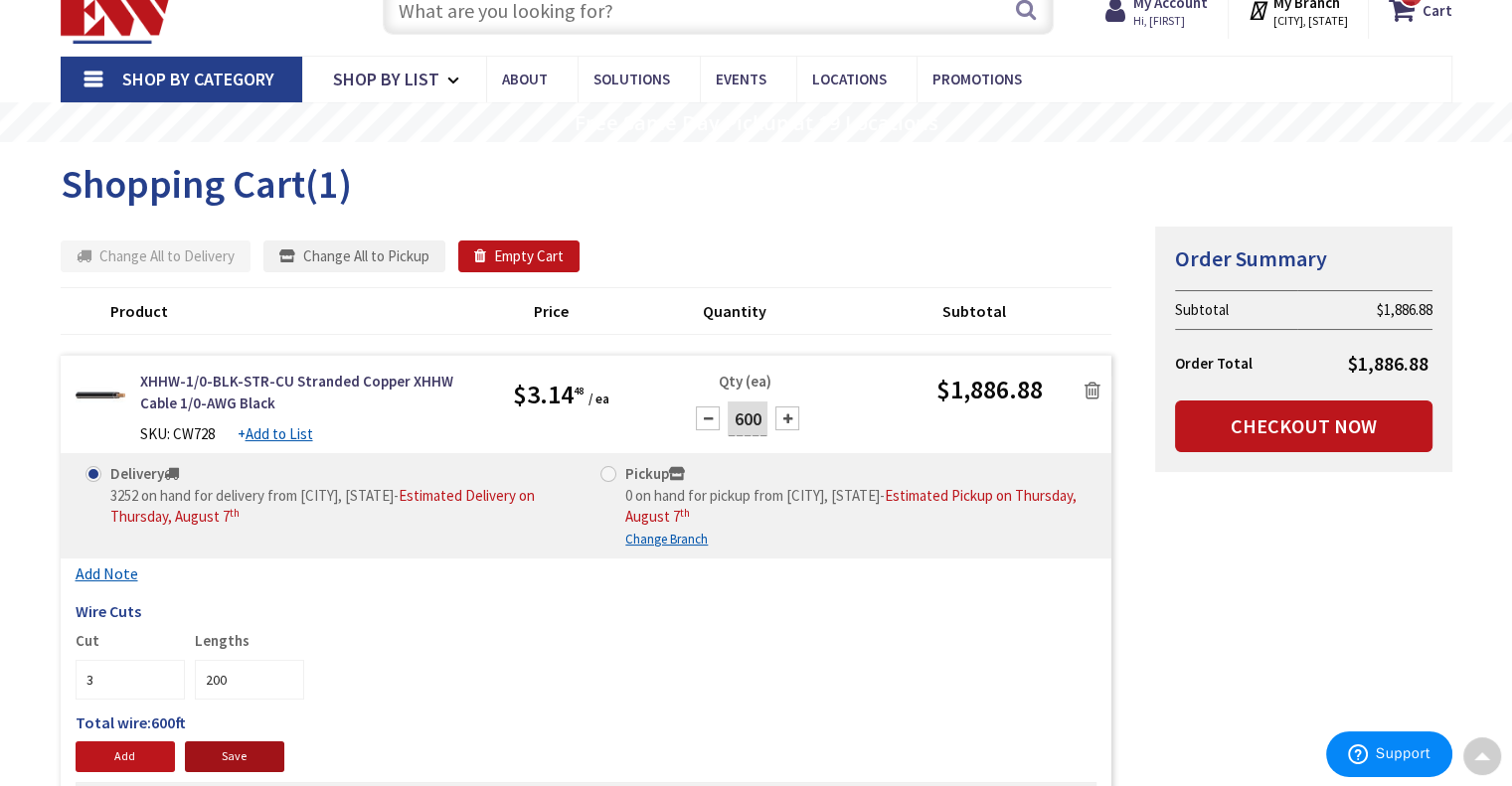 scroll, scrollTop: 0, scrollLeft: 0, axis: both 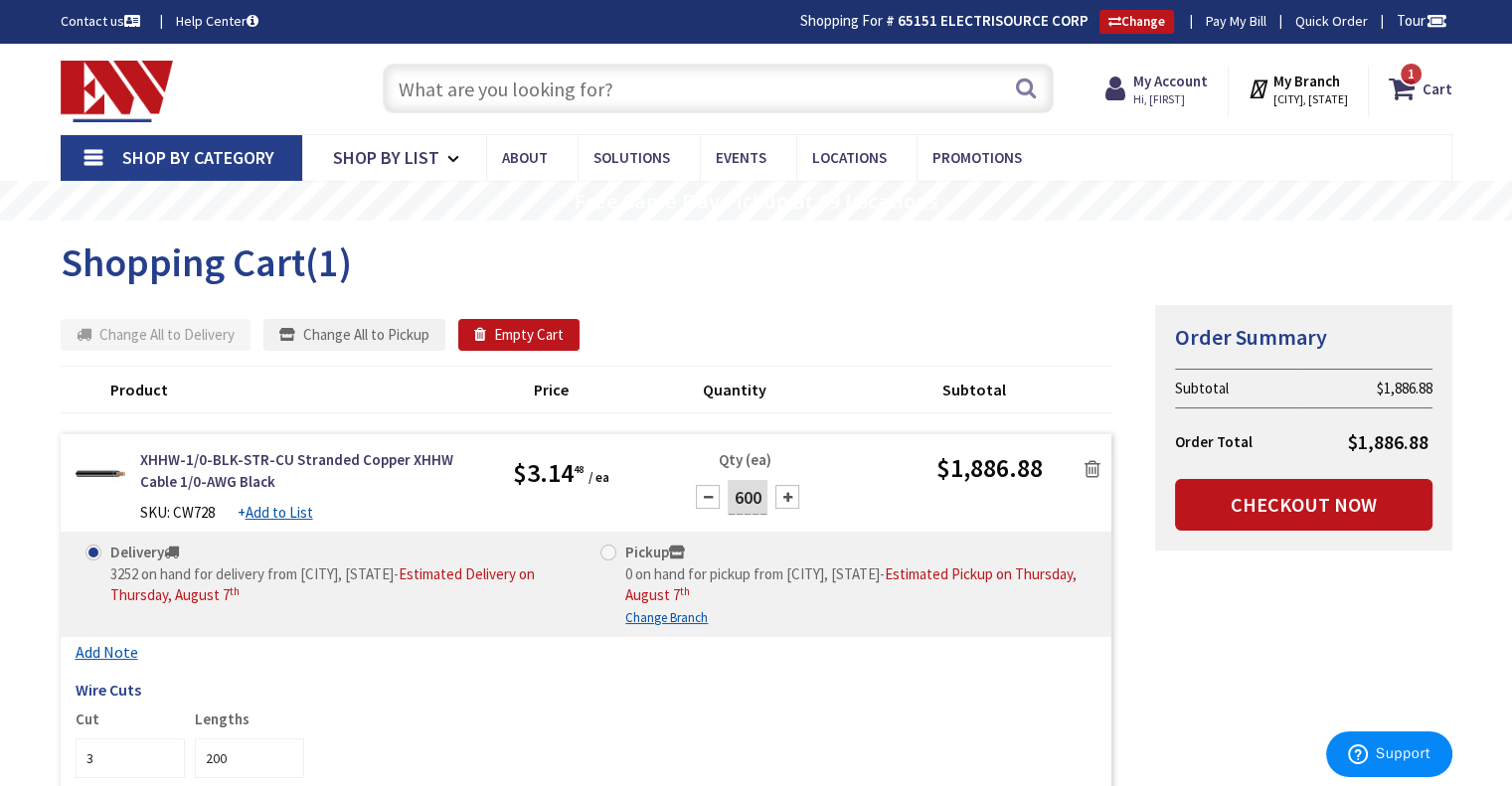 click at bounding box center (718, 88) 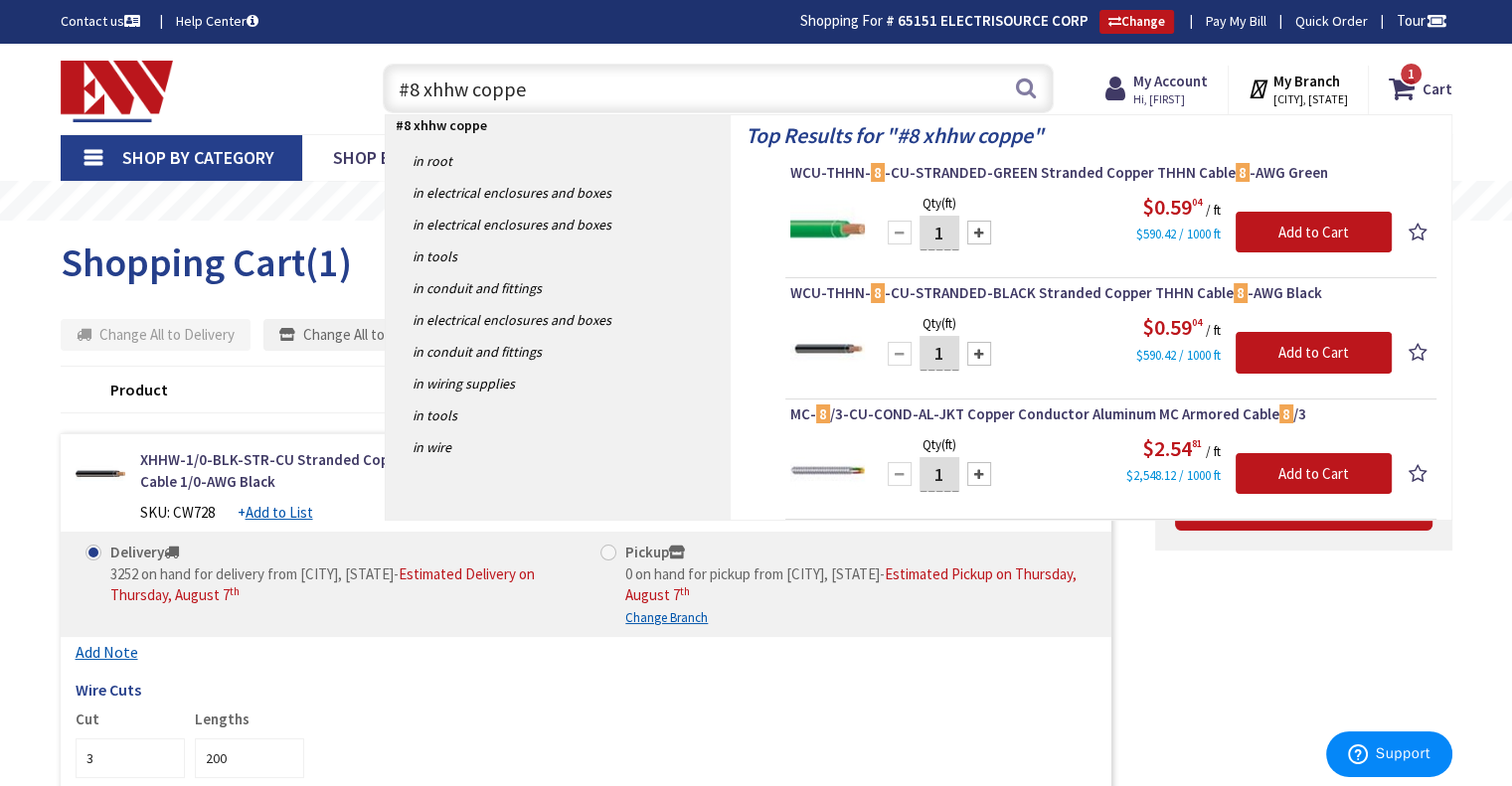 type on "#8 xhhw copper" 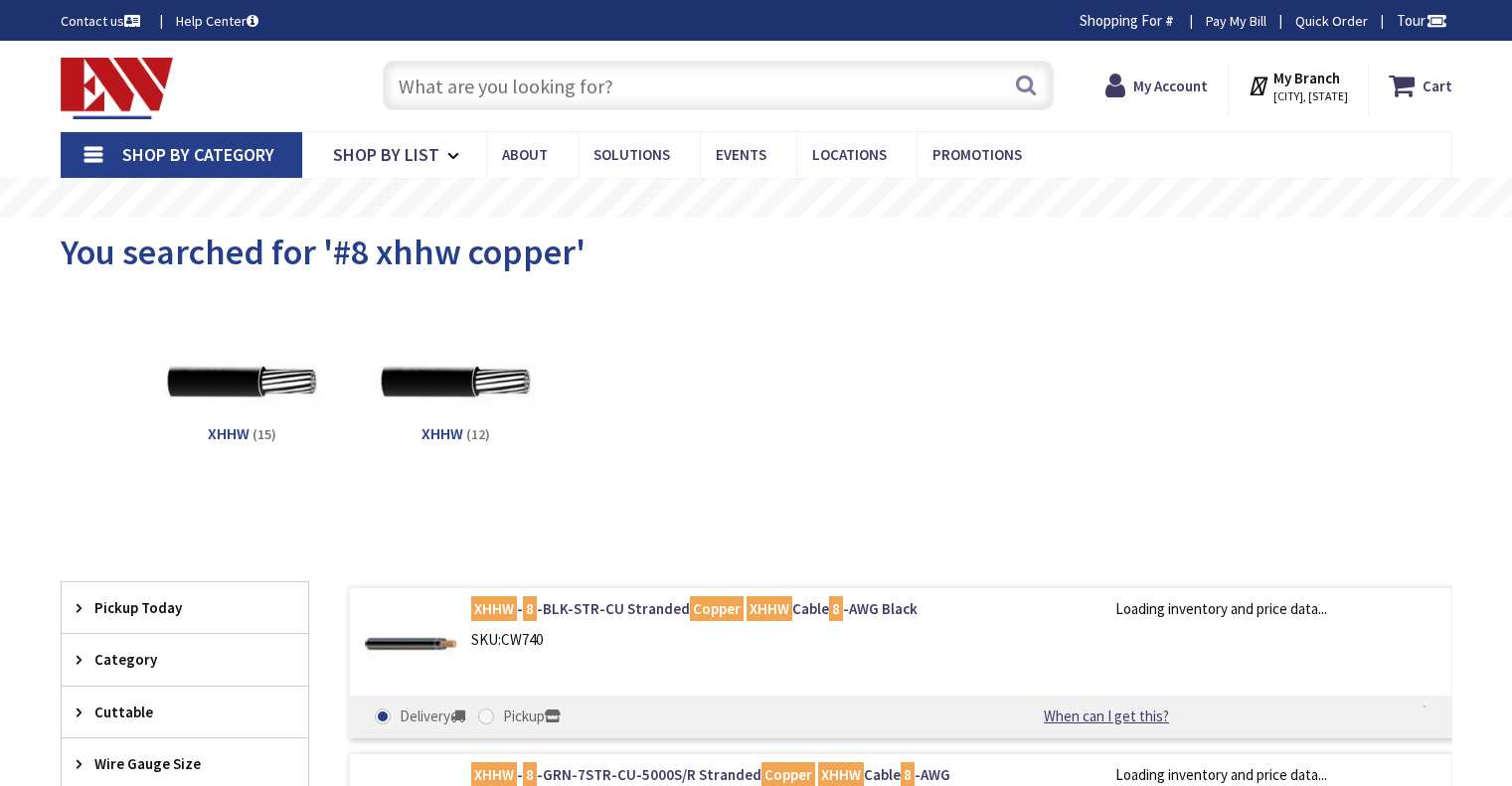 scroll, scrollTop: 0, scrollLeft: 0, axis: both 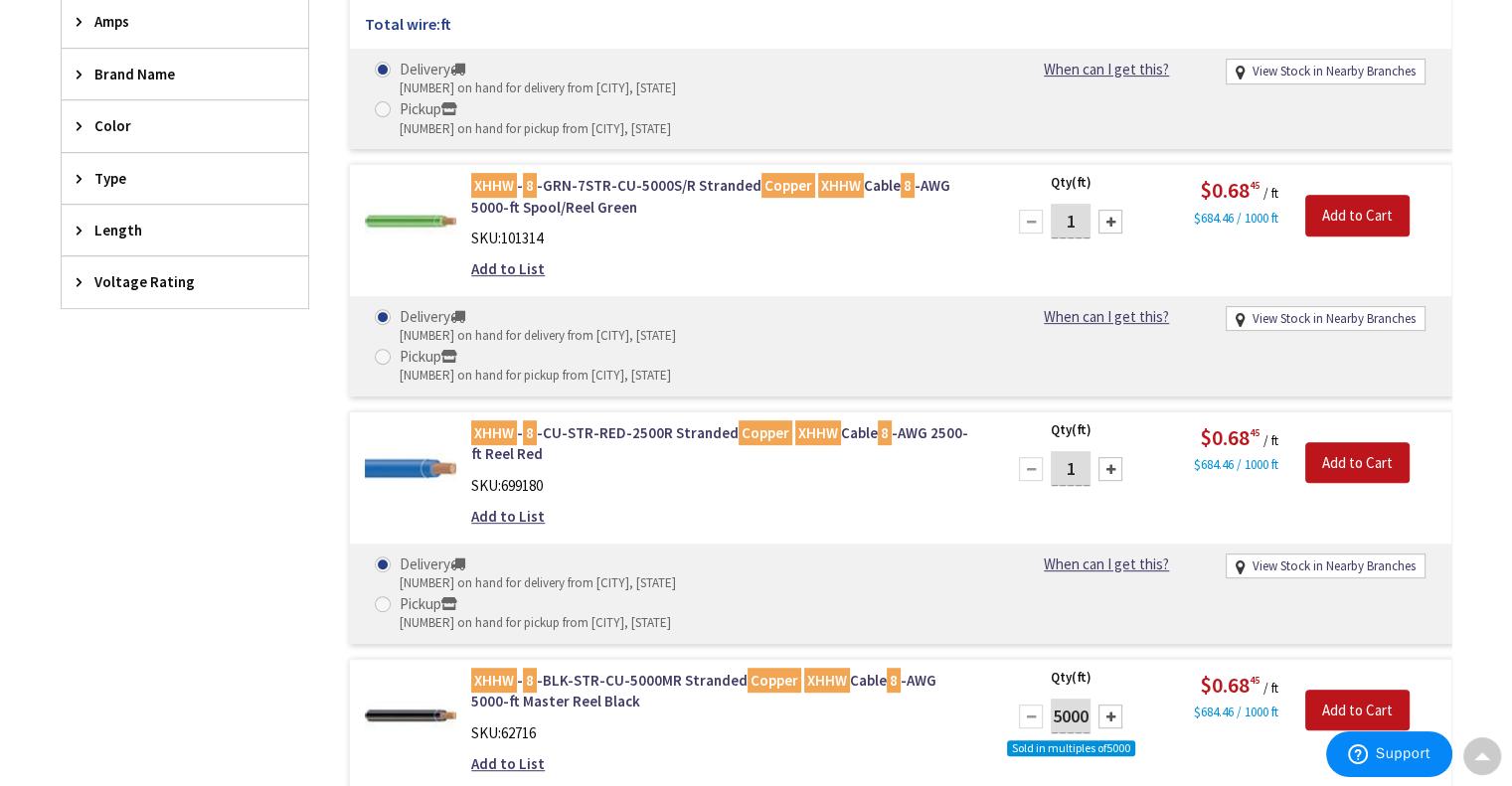 drag, startPoint x: 1086, startPoint y: 177, endPoint x: 1062, endPoint y: 180, distance: 24.186773 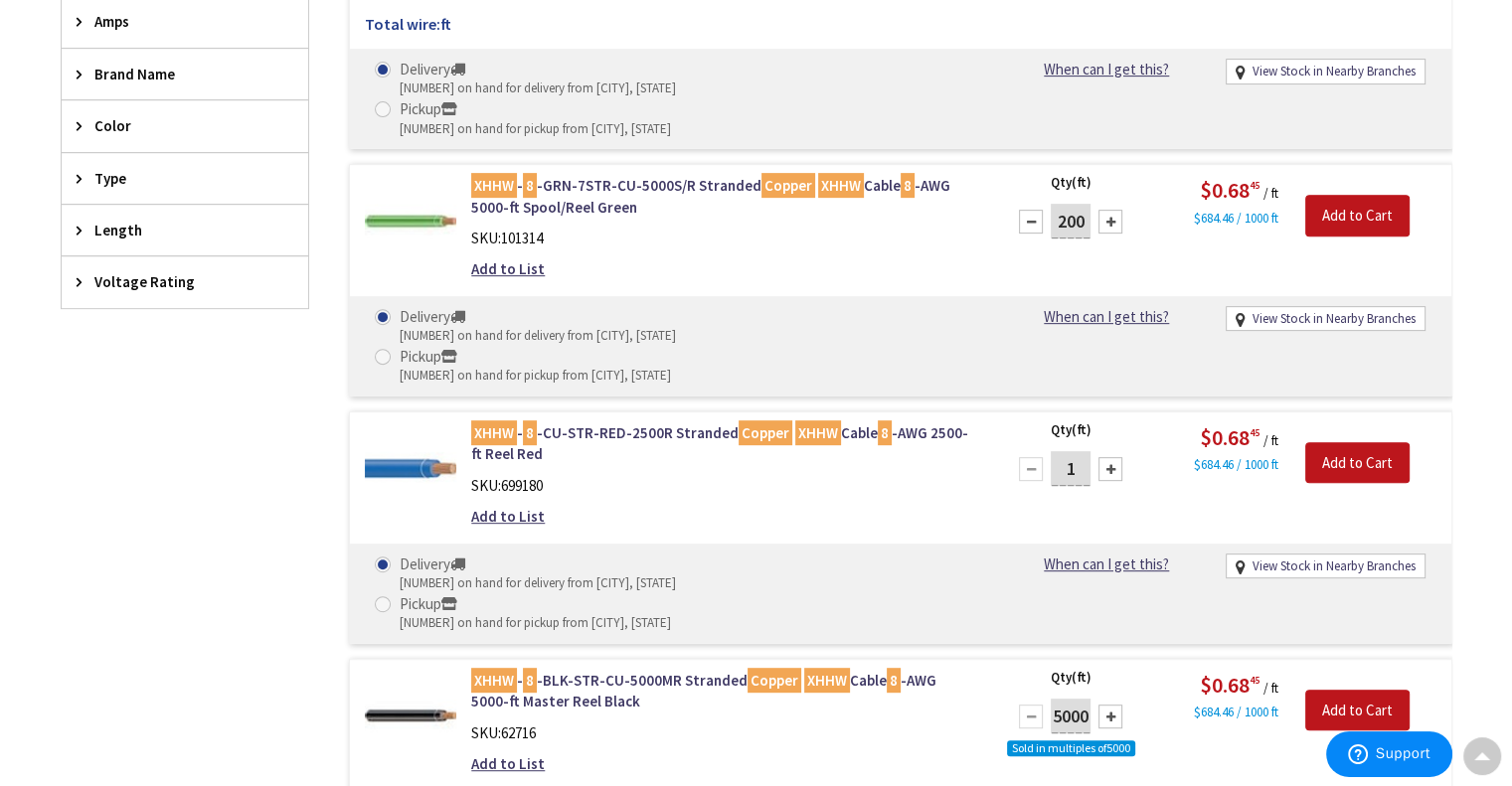 type on "200" 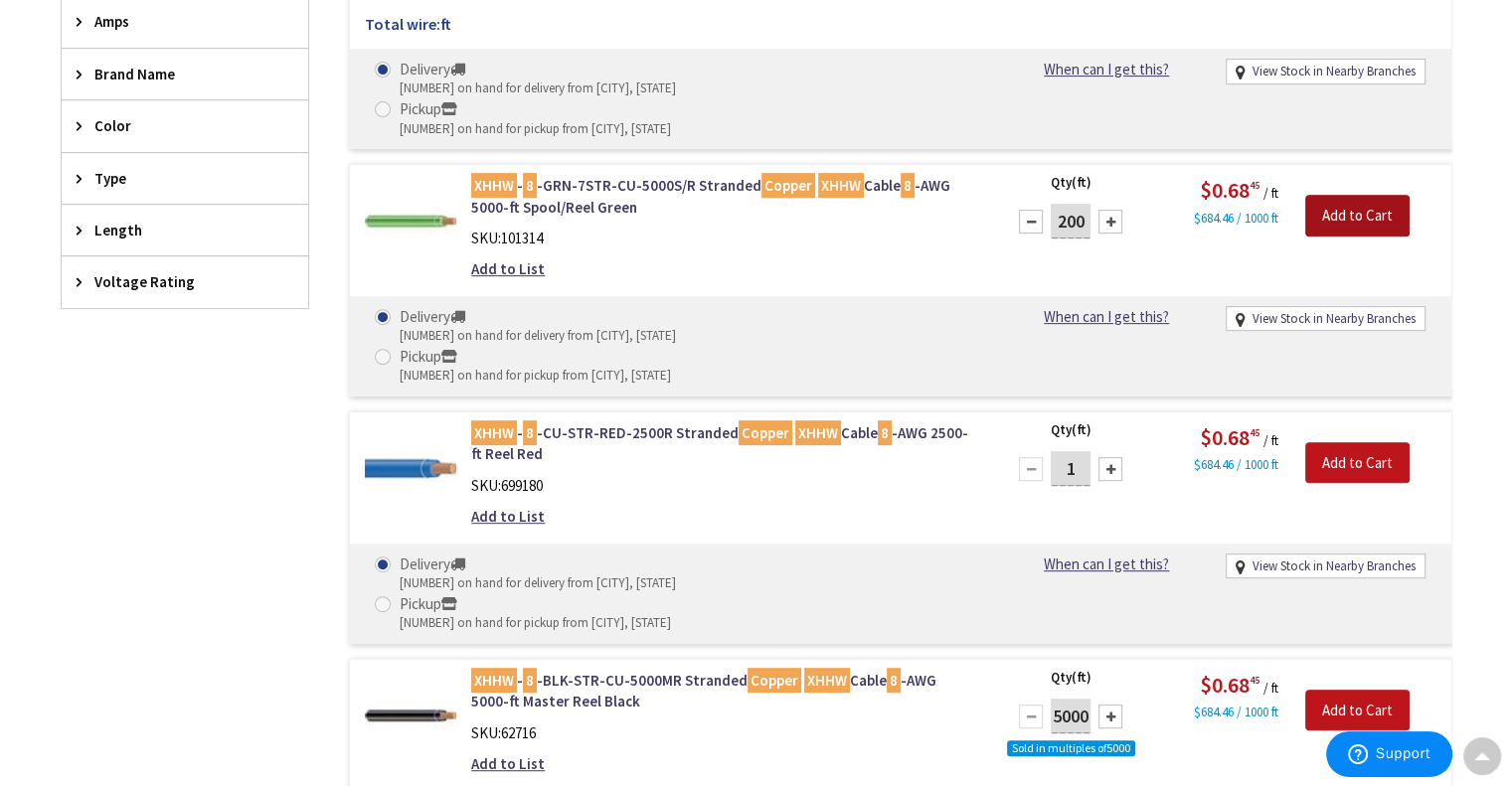 click on "Add to Cart" at bounding box center (1357, 216) 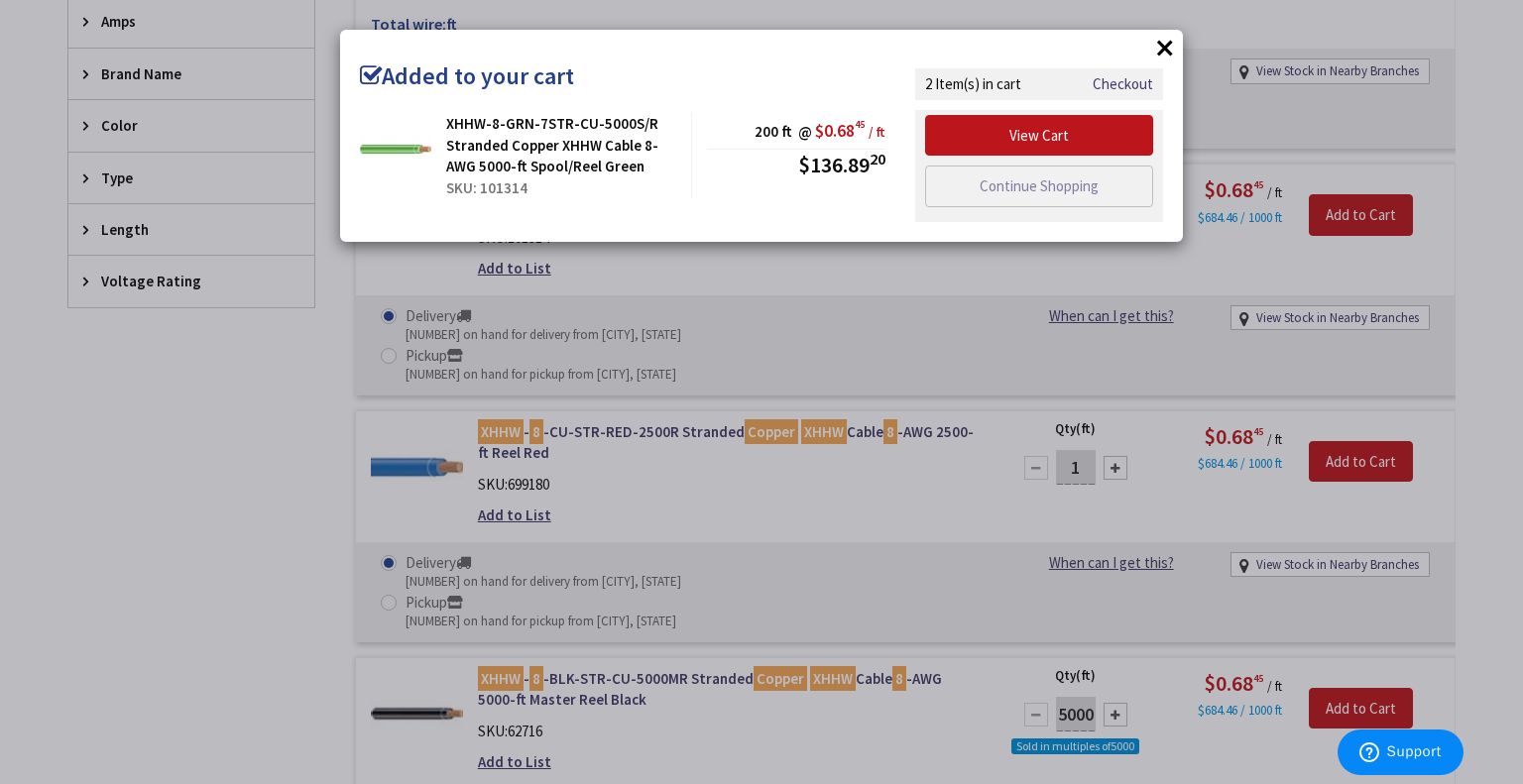 click on "×" at bounding box center (1165, 48) 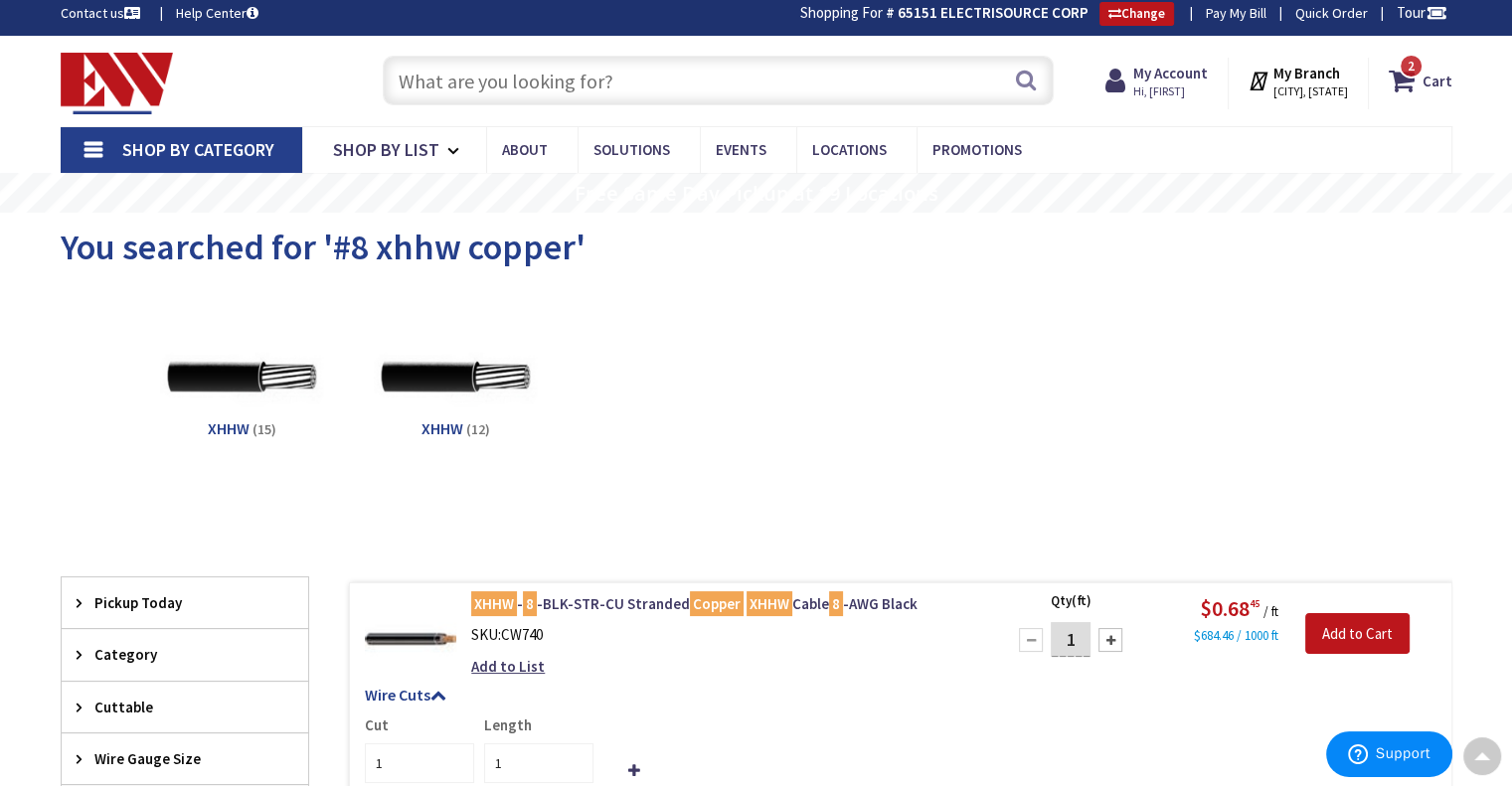 scroll, scrollTop: 0, scrollLeft: 0, axis: both 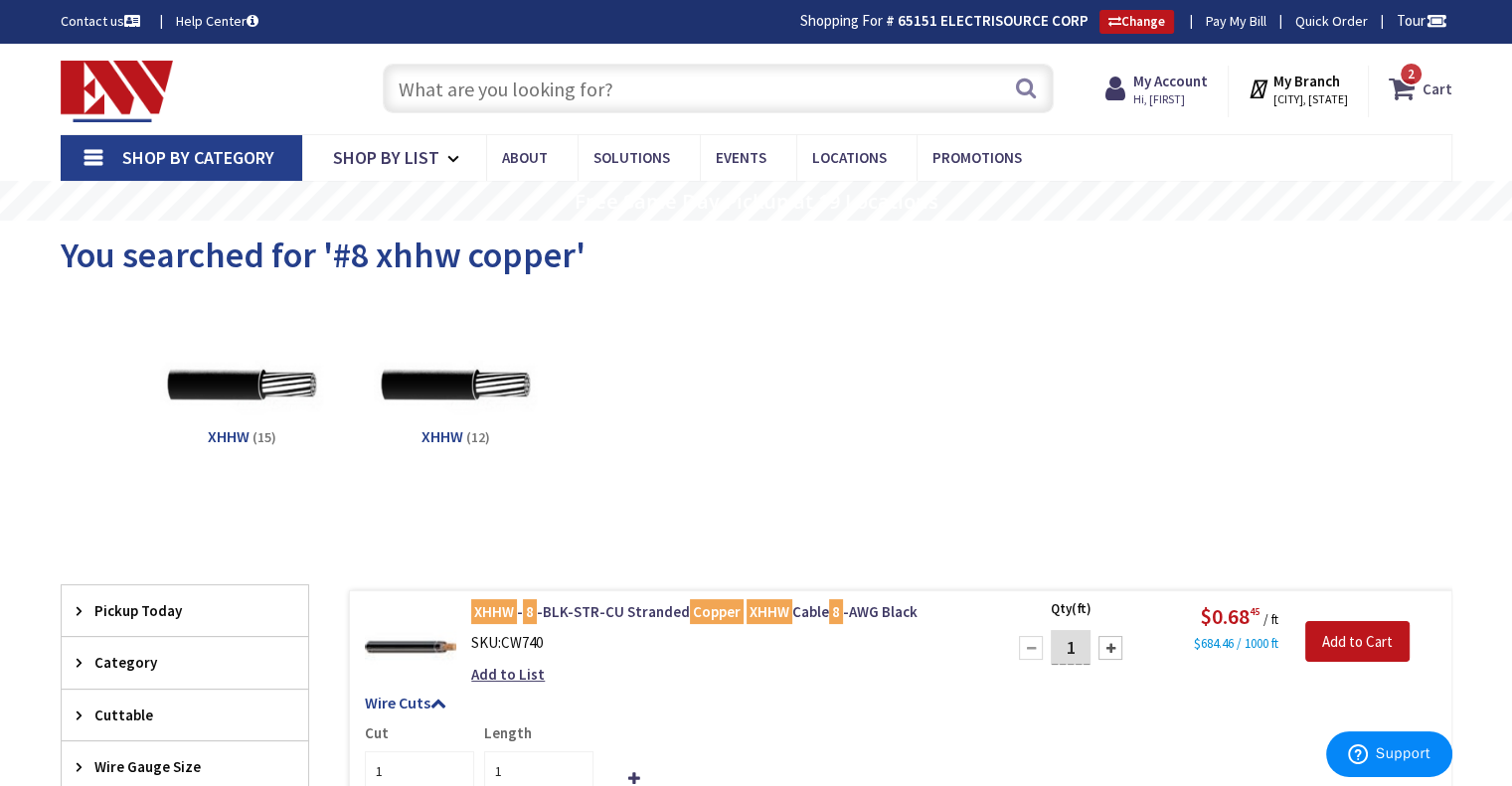click at bounding box center (1406, 88) 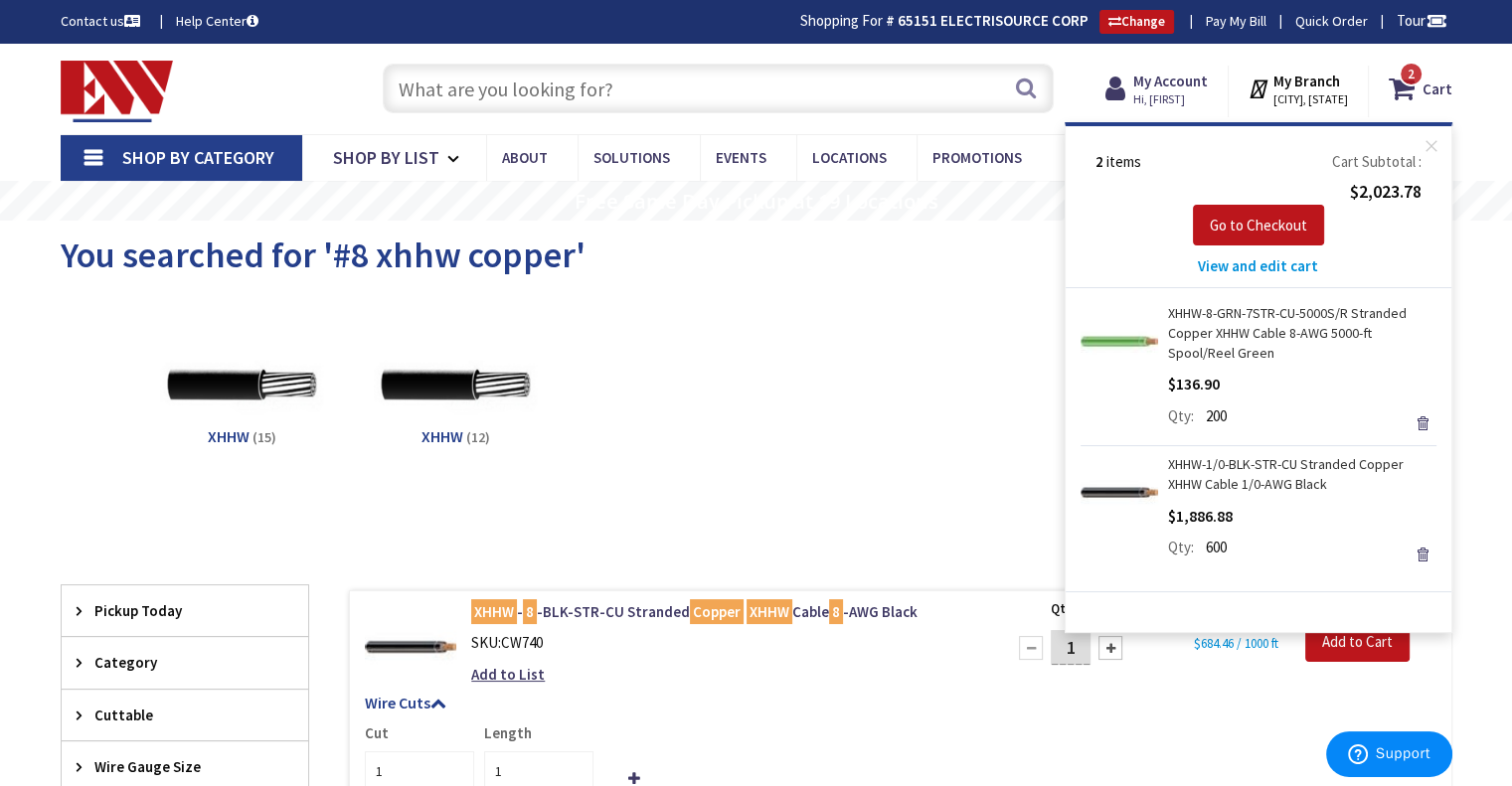 click on "XHHW
(15)
XHHW
(12)" at bounding box center (756, 401) 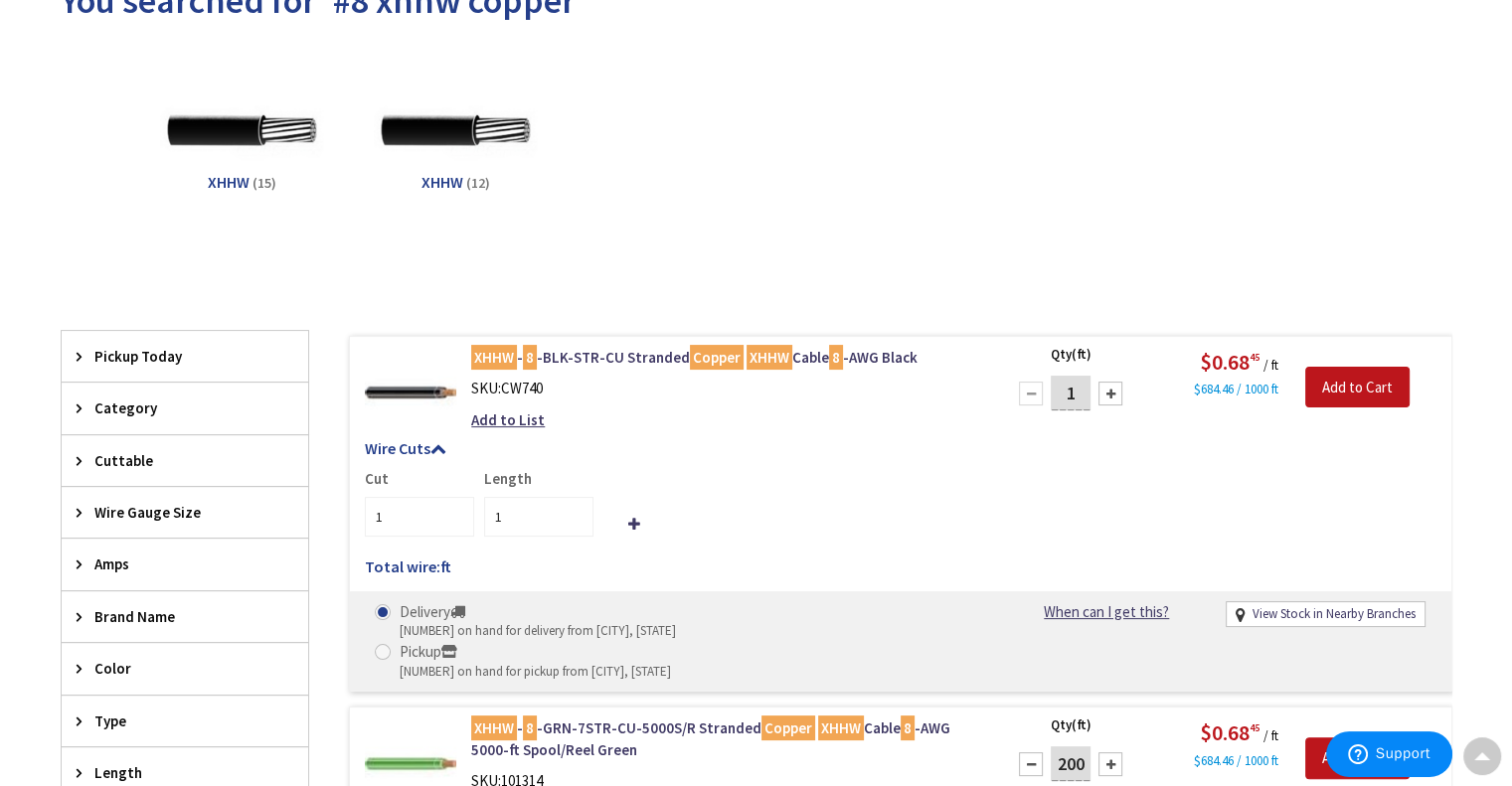 scroll, scrollTop: 0, scrollLeft: 0, axis: both 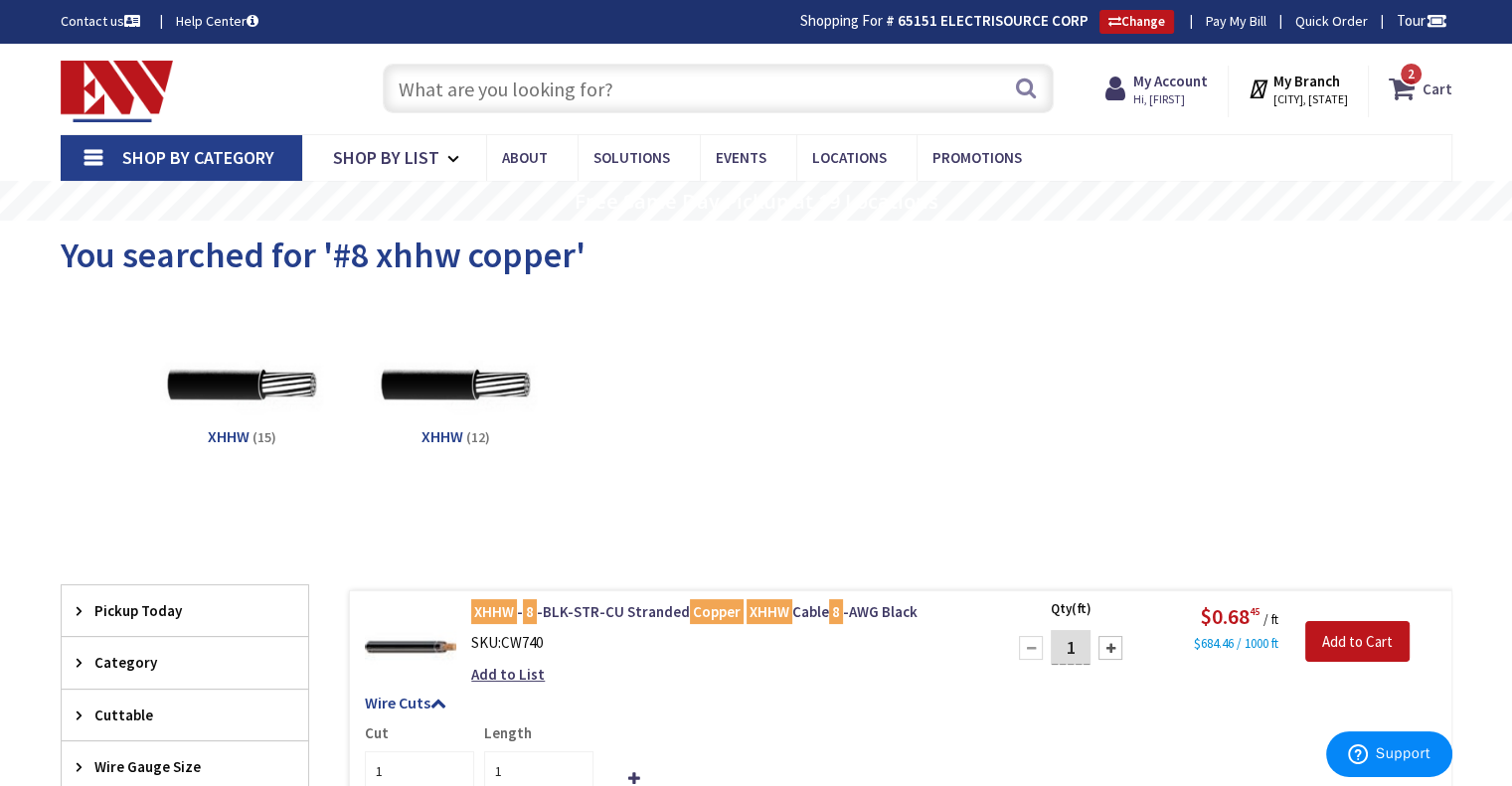 click at bounding box center (1406, 88) 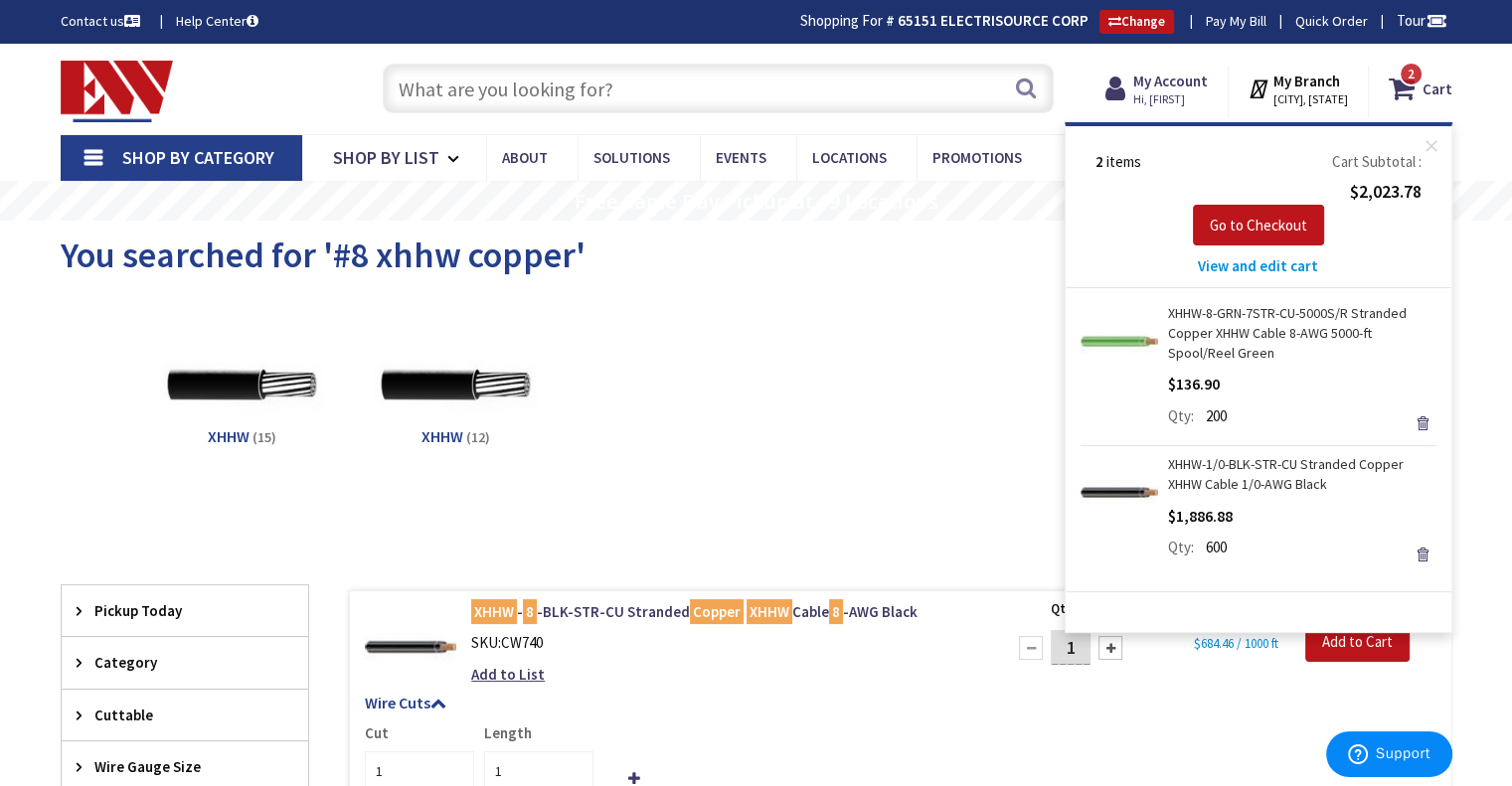 click on "View and edit cart" at bounding box center (1258, 265) 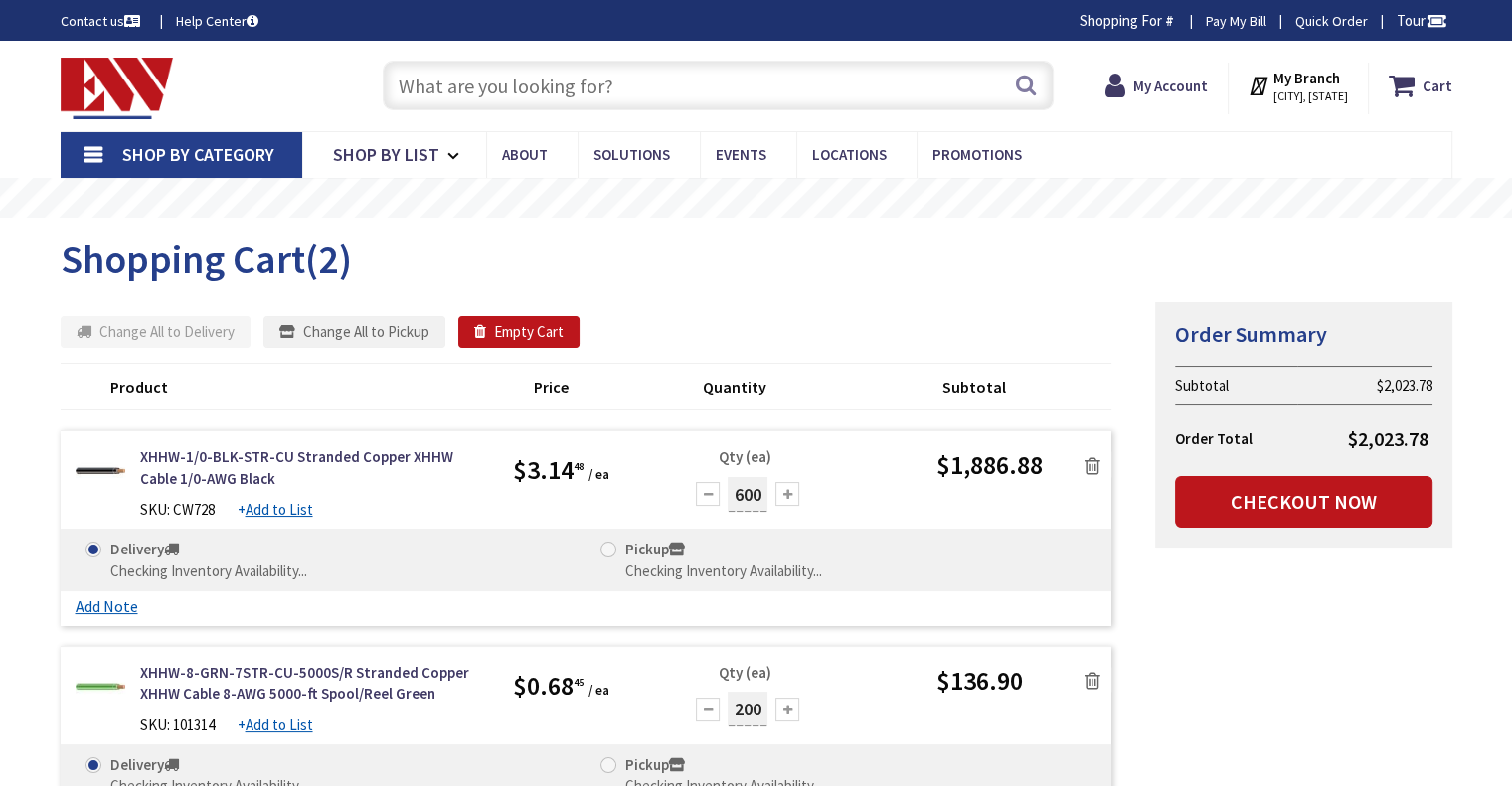scroll, scrollTop: 189, scrollLeft: 0, axis: vertical 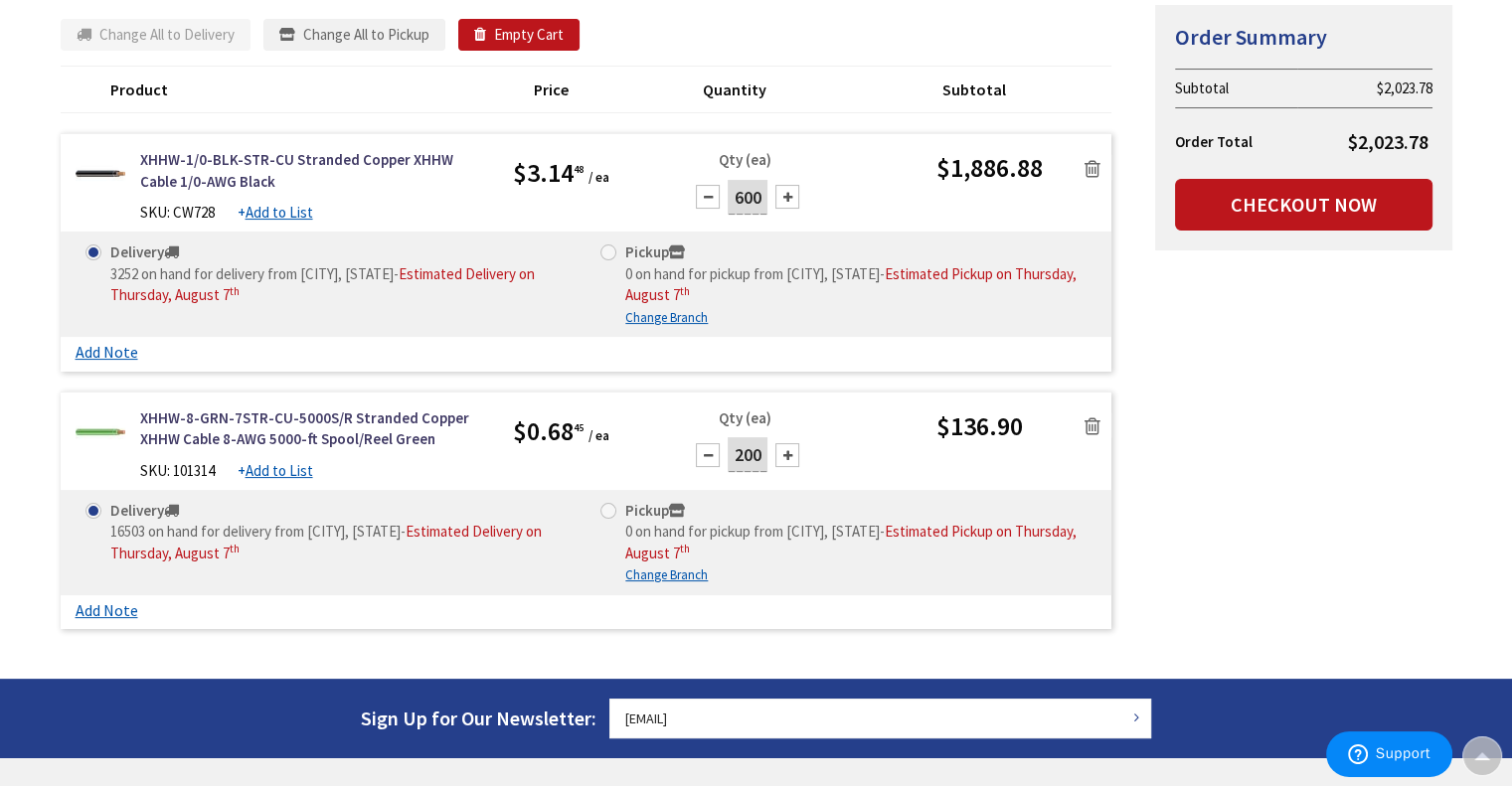 click on "600" at bounding box center [748, 197] 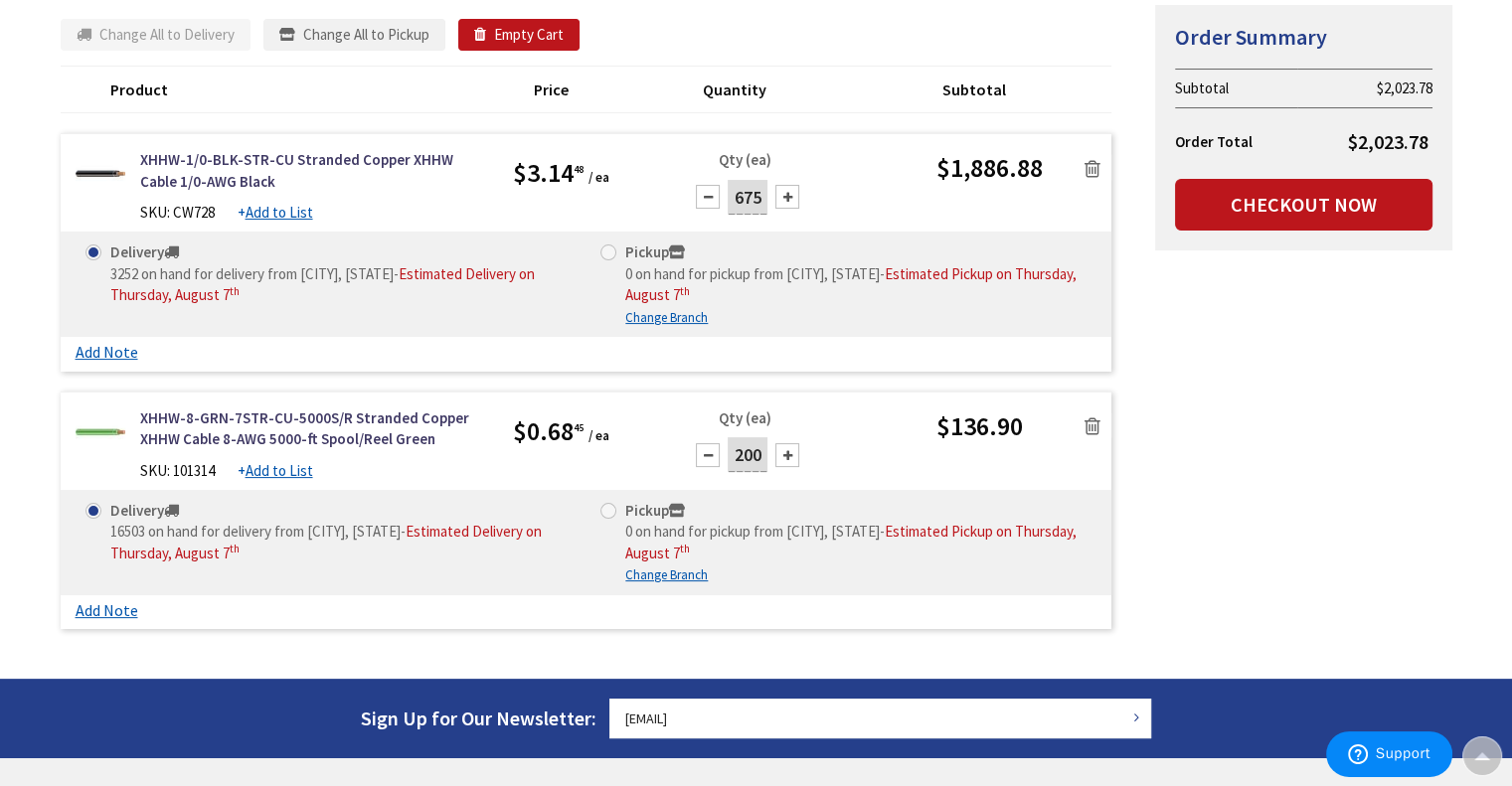 type on "675" 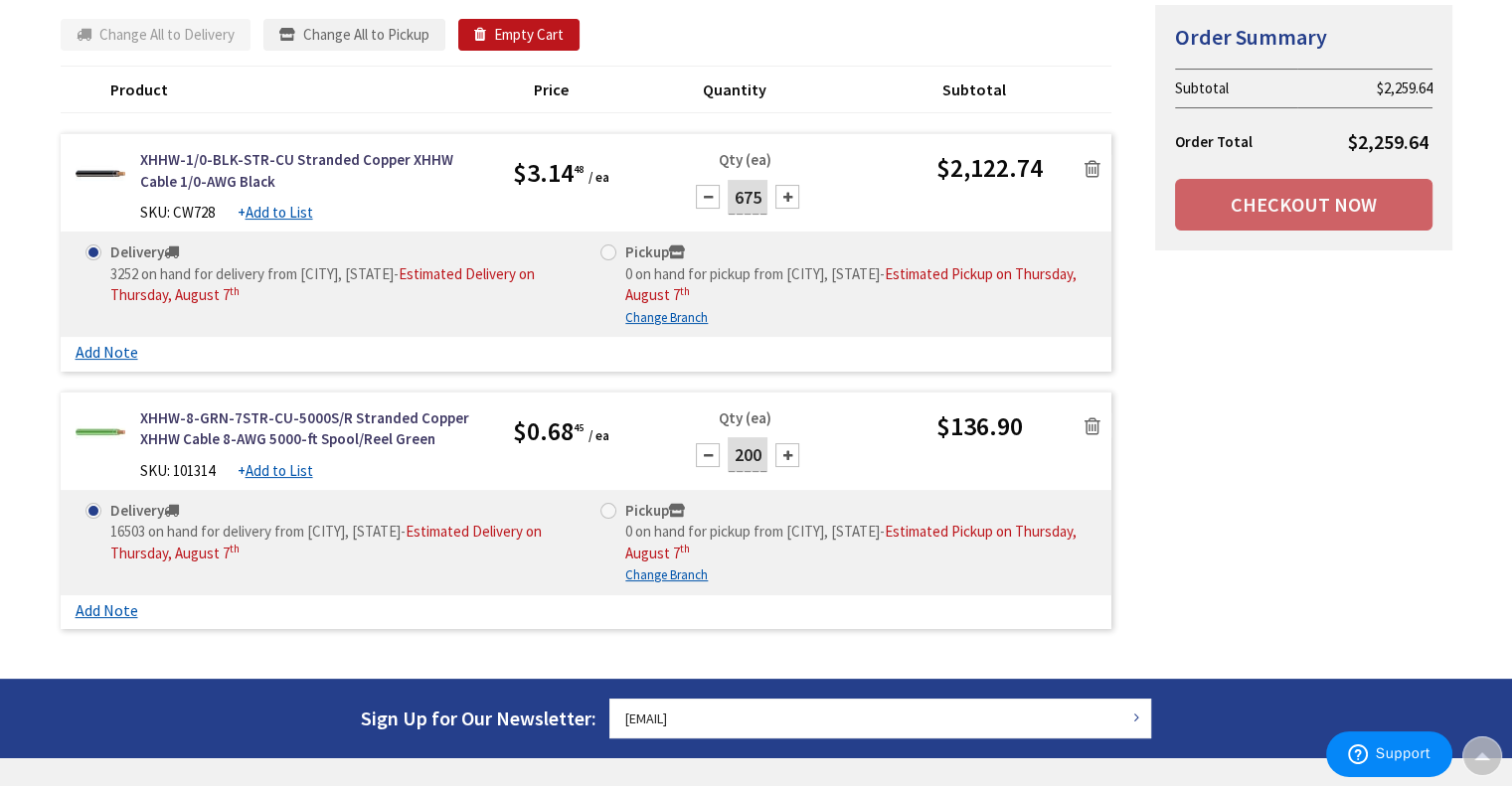 click on "Add Note
Wire Cuts
200ft  200ft  200ft
1
ft
Add Cut
Save
Cut
3
Lengths
200
Total wire:  600  ft
Ordered wire quantity does not match the total cut length.
Add
Save
CW|200|200|200
Cancel" at bounding box center [587, 354] 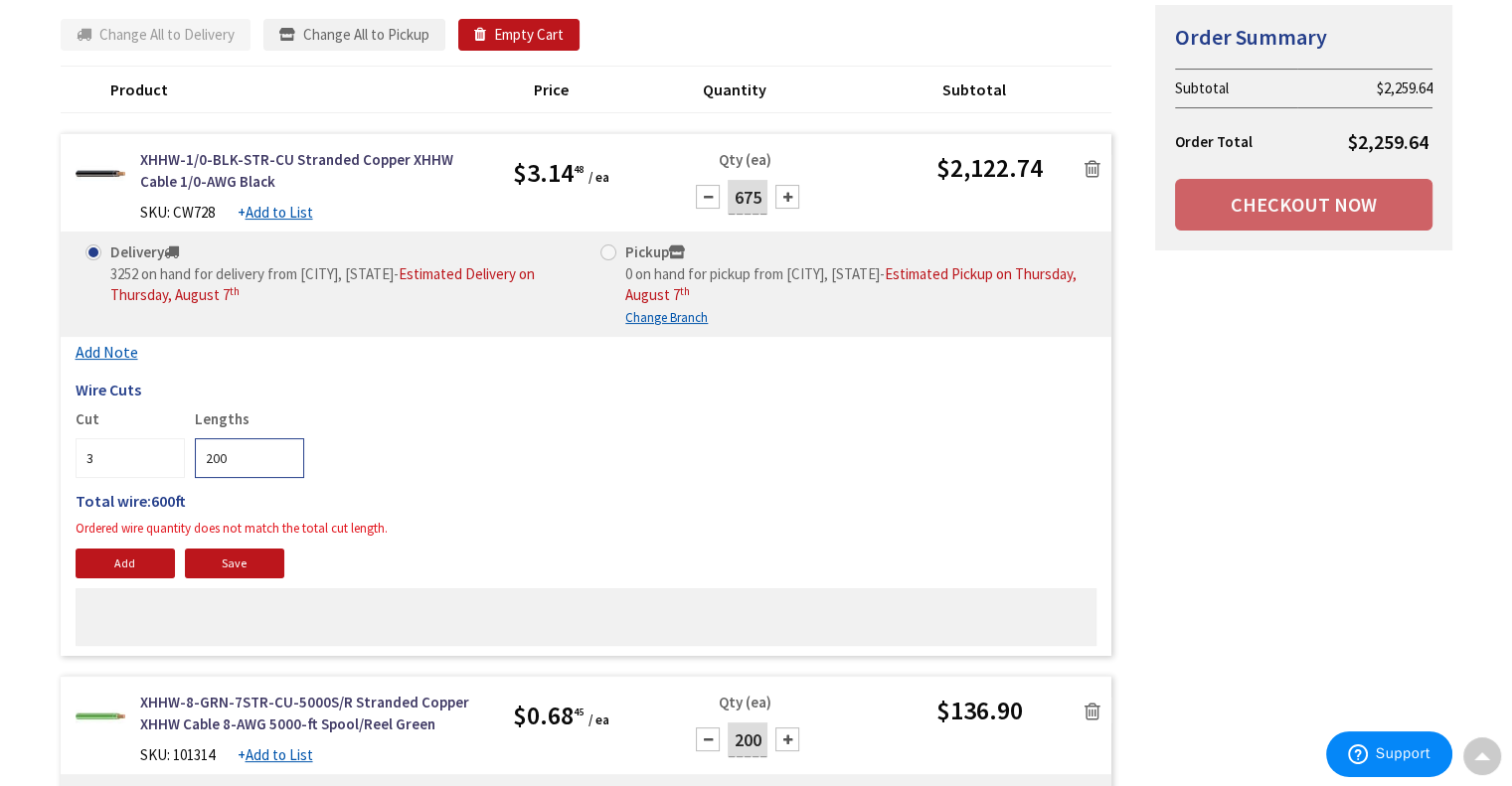 drag, startPoint x: 246, startPoint y: 453, endPoint x: 206, endPoint y: 455, distance: 40.04997 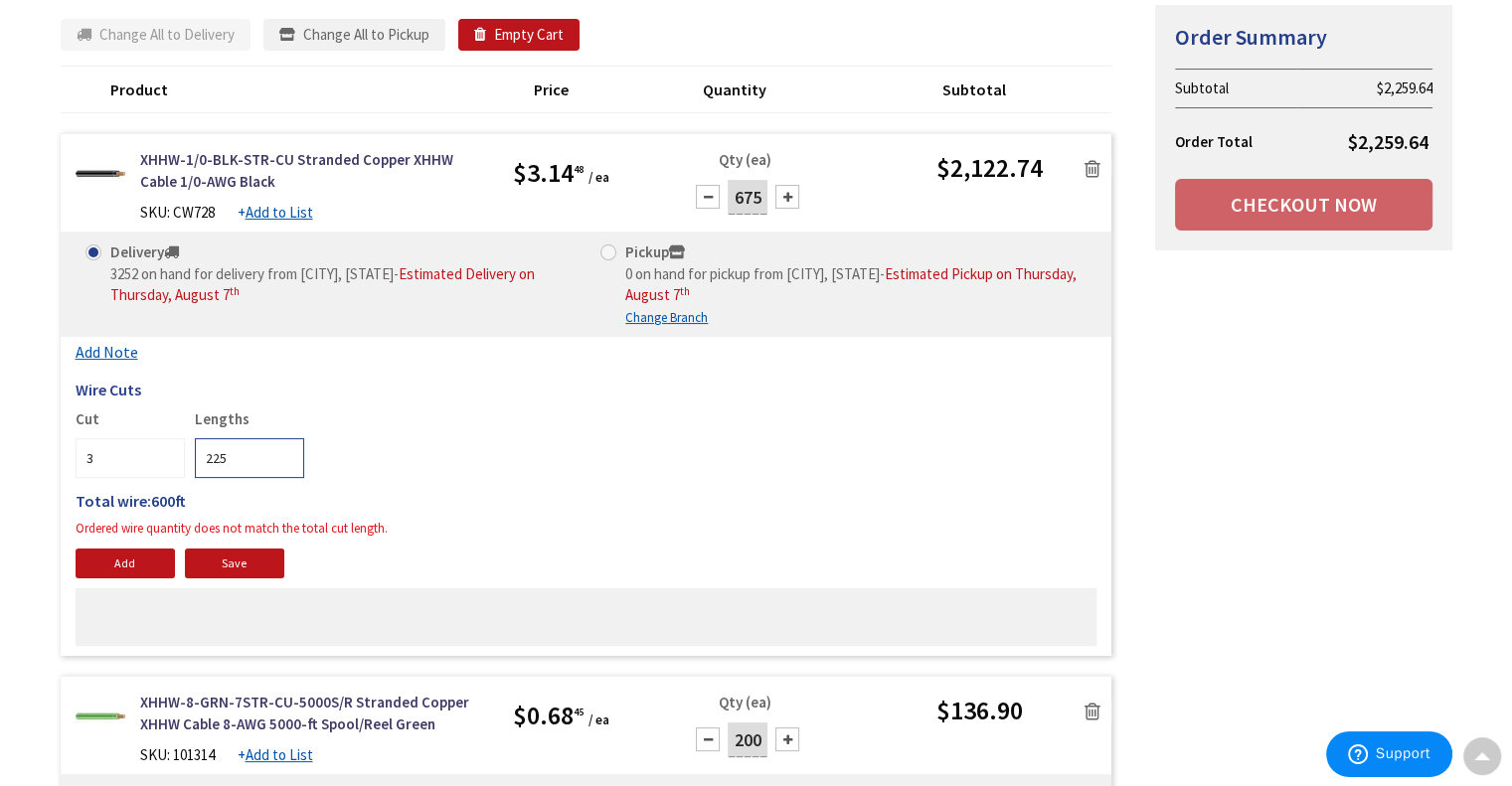 type on "225" 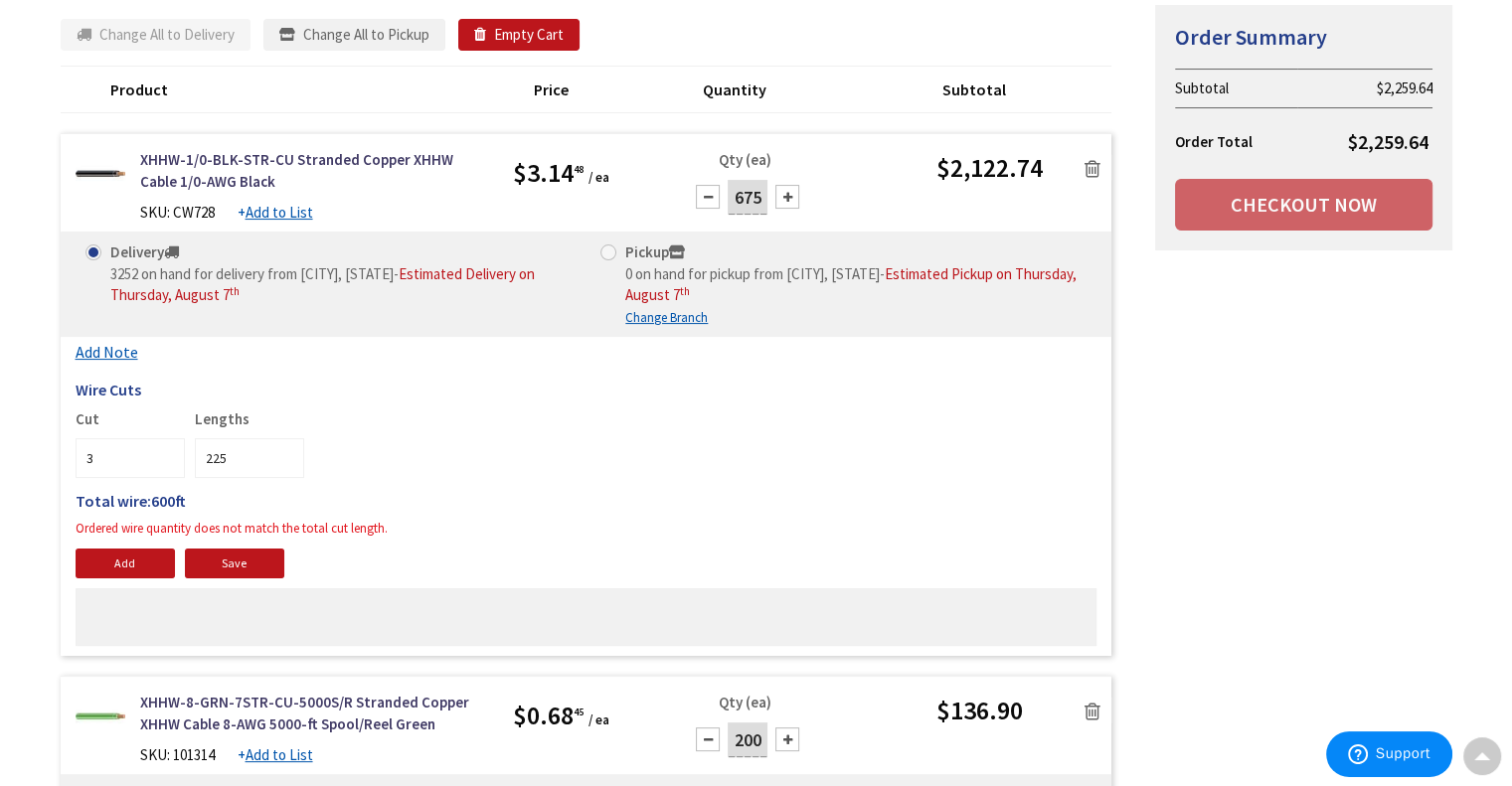 click on "Accessibility Screen-Reader Guide, Feedback, and Issue Reporting | New window
Login to Your Account
Welcome,  [FIRST] [LAST]
My Branch :  [CITY], [STATE]
Change
Shop By Category
Shop By List
About
Solutions
Events
Locations
Promotions
MC" at bounding box center [756, 560] 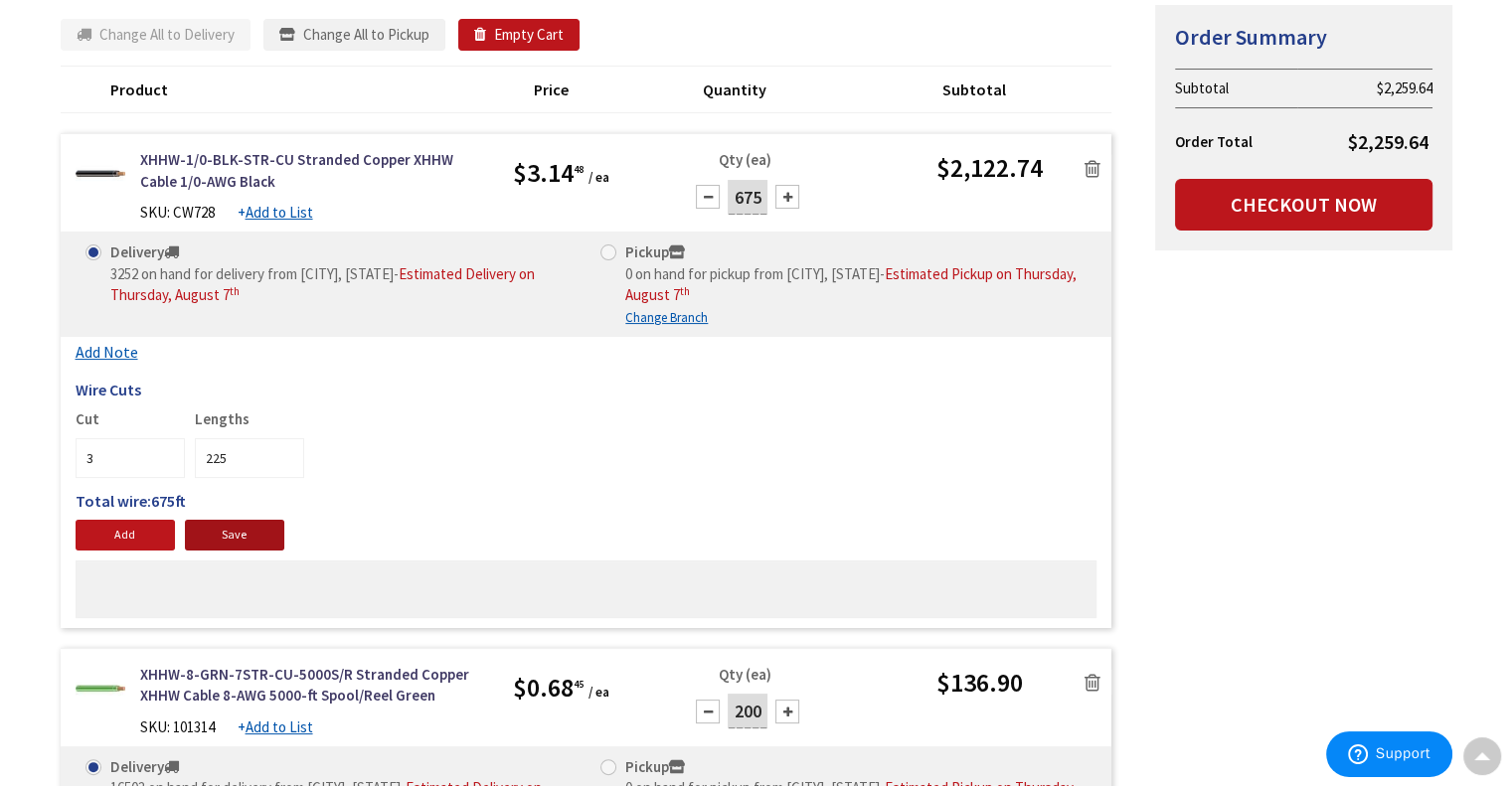 click on "Save" at bounding box center (235, 535) 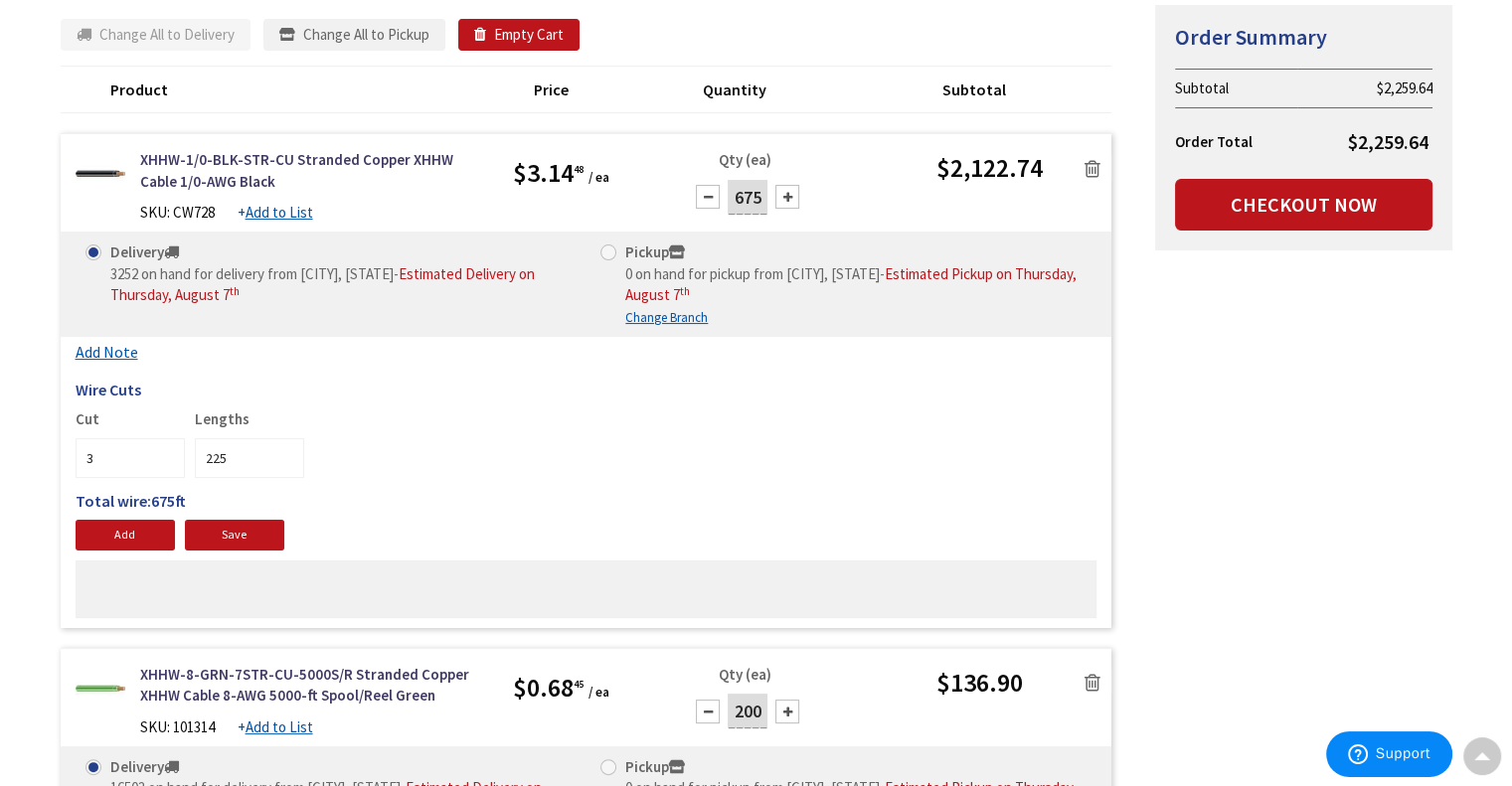 click on "Summary
Order Summary
Subtotal
$2,259.64
Order Total
$2,259.64
Checkout Now
Some items in your cart are not available and will cause your order to be held. Please review your cart items.
Some items in your cart are discontinued." at bounding box center [756, 449] 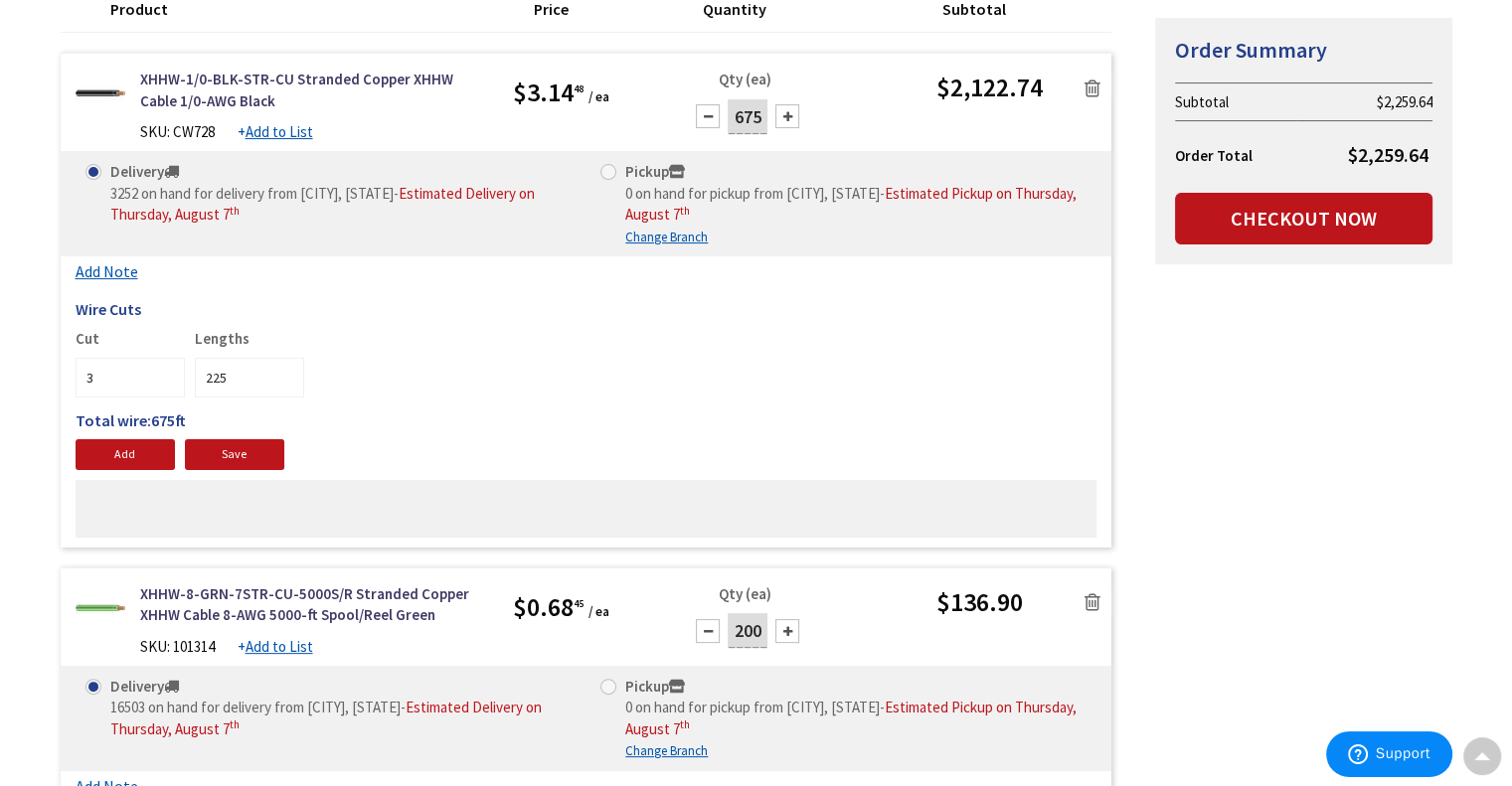 scroll, scrollTop: 397, scrollLeft: 0, axis: vertical 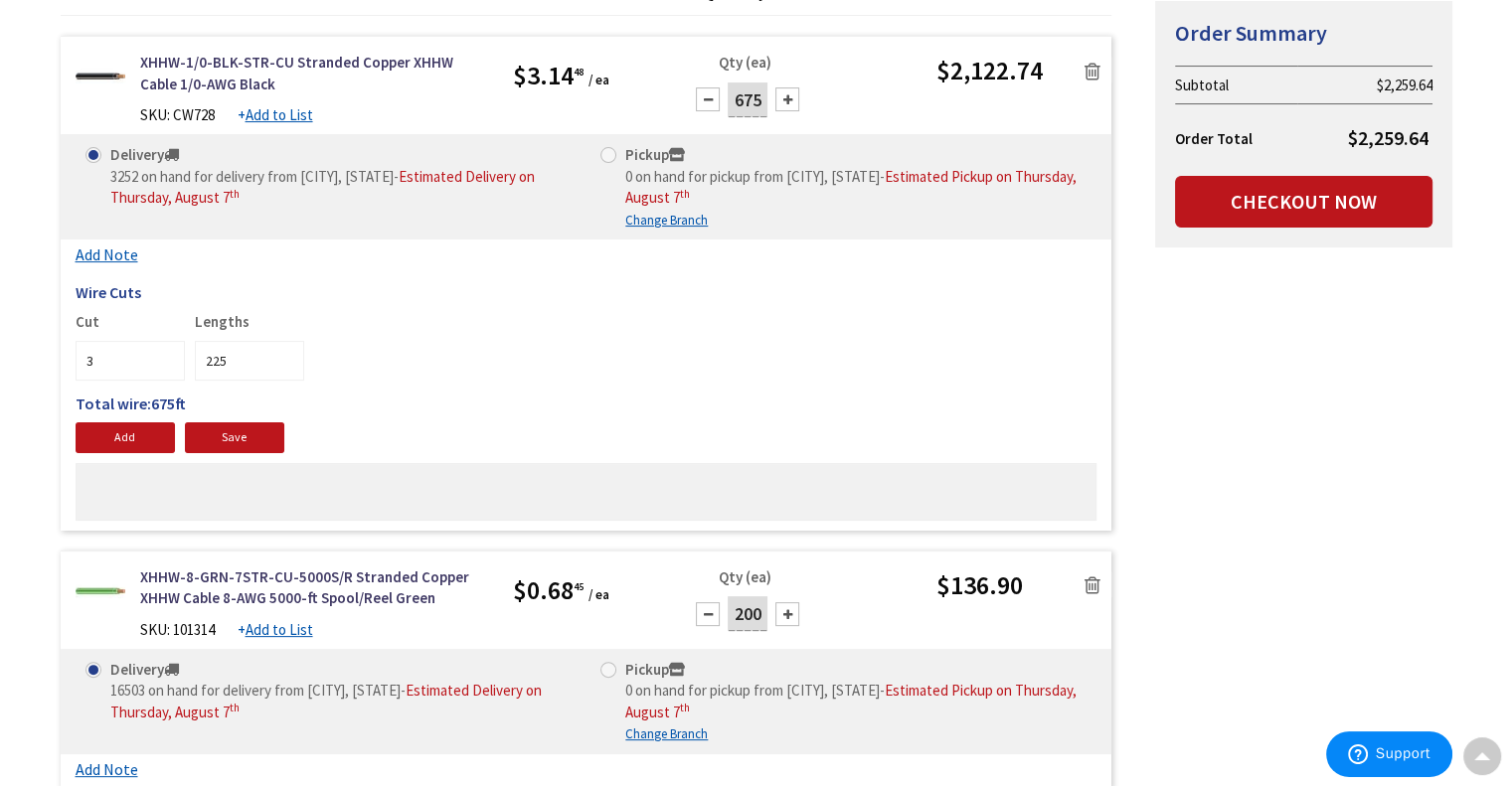 click on "200" at bounding box center [748, 613] 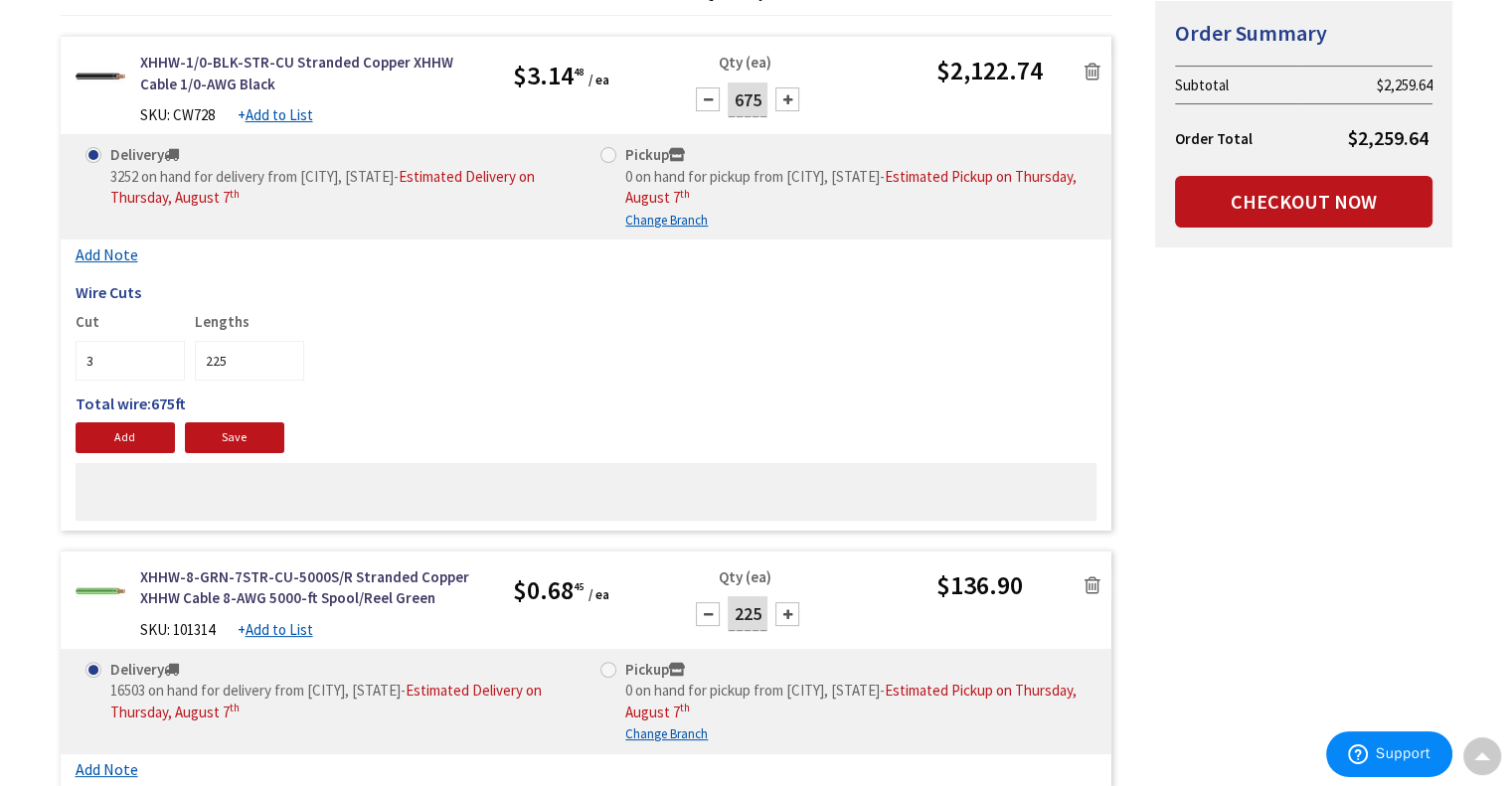 type on "225" 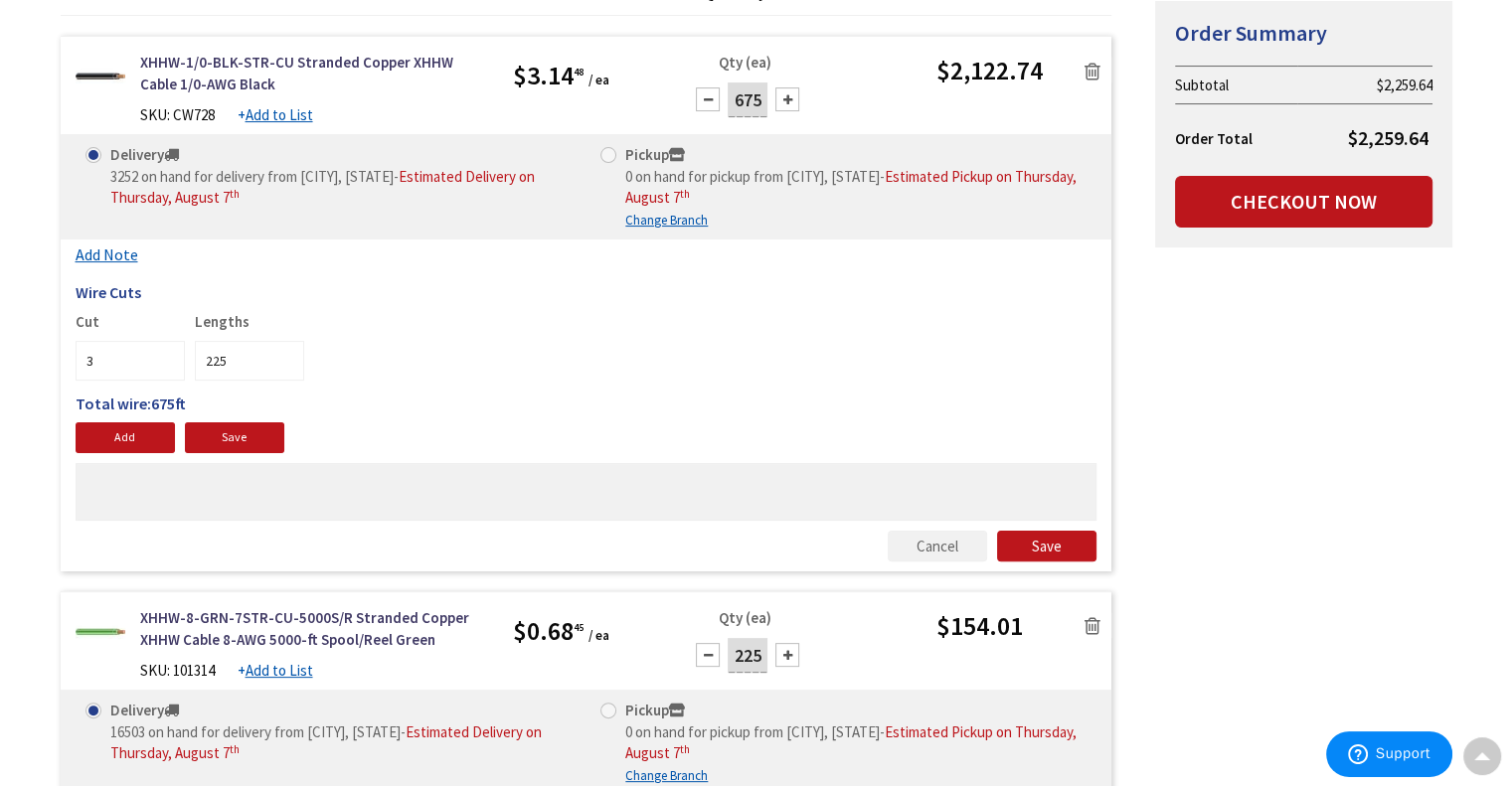 click on "Summary
Order Summary
Subtotal
$2,259.64
Order Total
$2,259.64
Checkout Now
Some items in your cart are not available and will cause your order to be held. Please review your cart items.
Some items in your cart are discontinued.
Price" at bounding box center [756, 373] 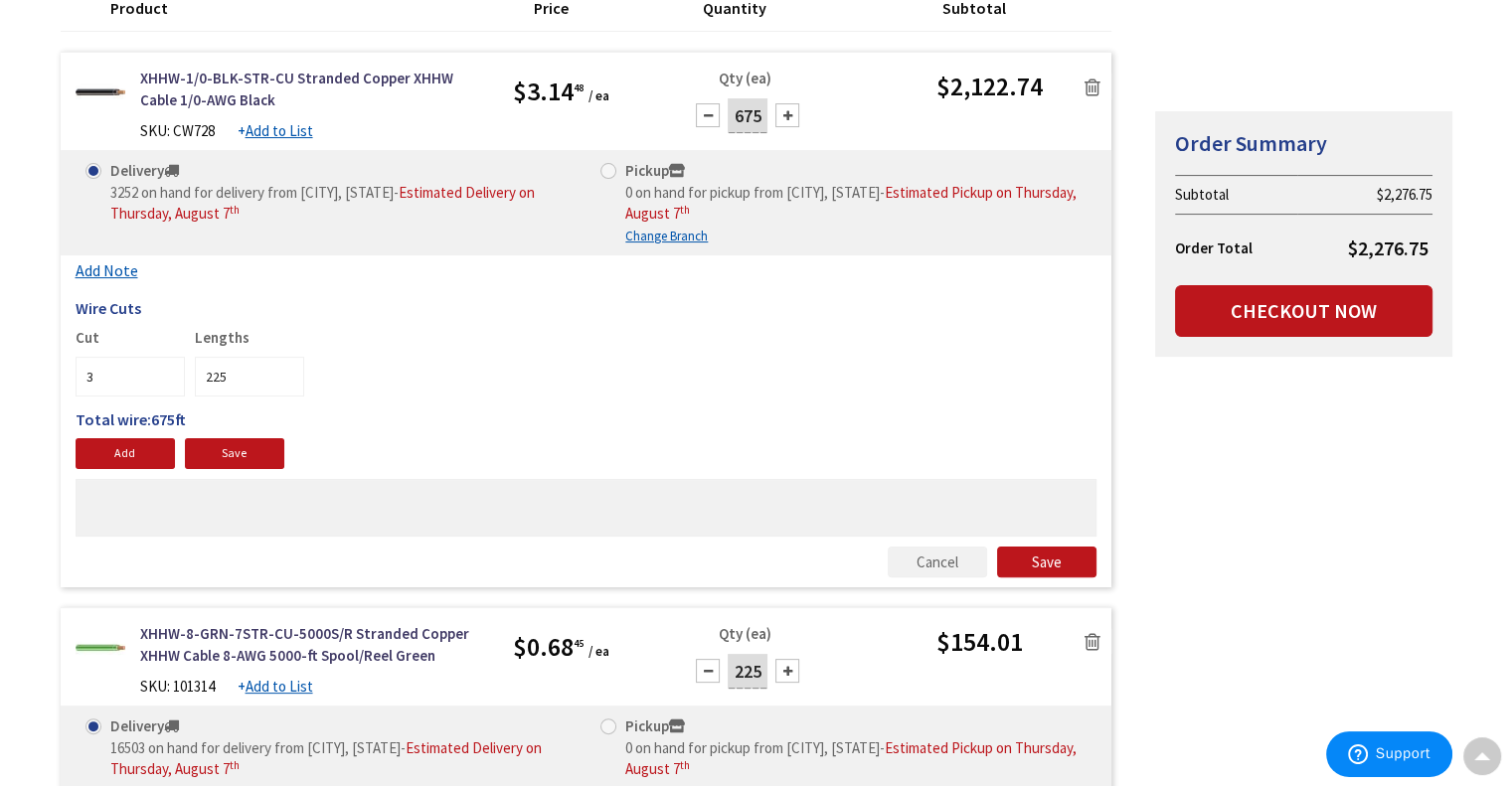 scroll, scrollTop: 497, scrollLeft: 0, axis: vertical 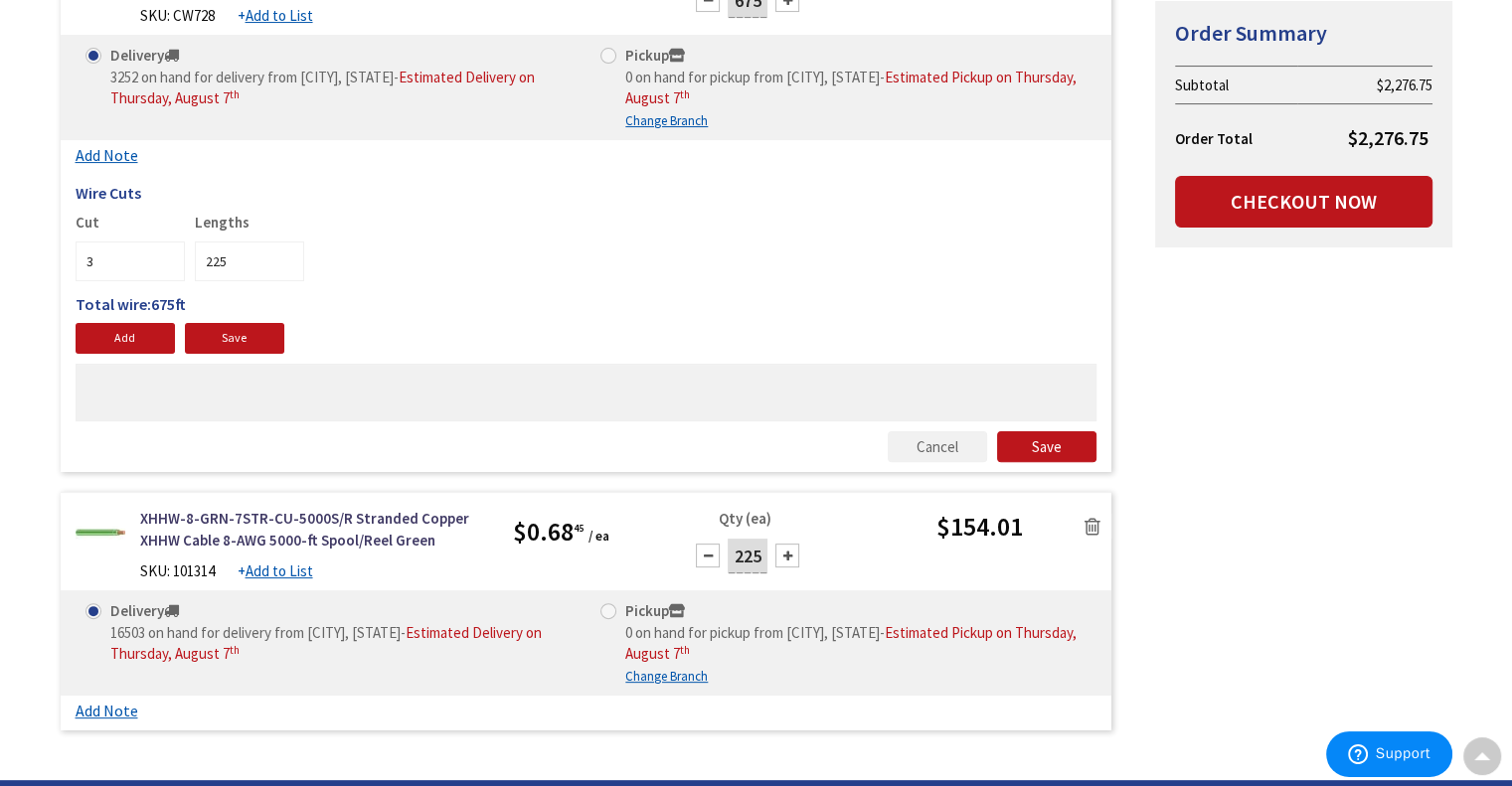 click on "Summary
Order Summary
Subtotal
$2,276.75
Order Total
$2,276.75
Checkout Now
Some items in your cart are not available and will cause your order to be held. Please review your cart items.
Some items in your cart are discontinued." at bounding box center (756, 273) 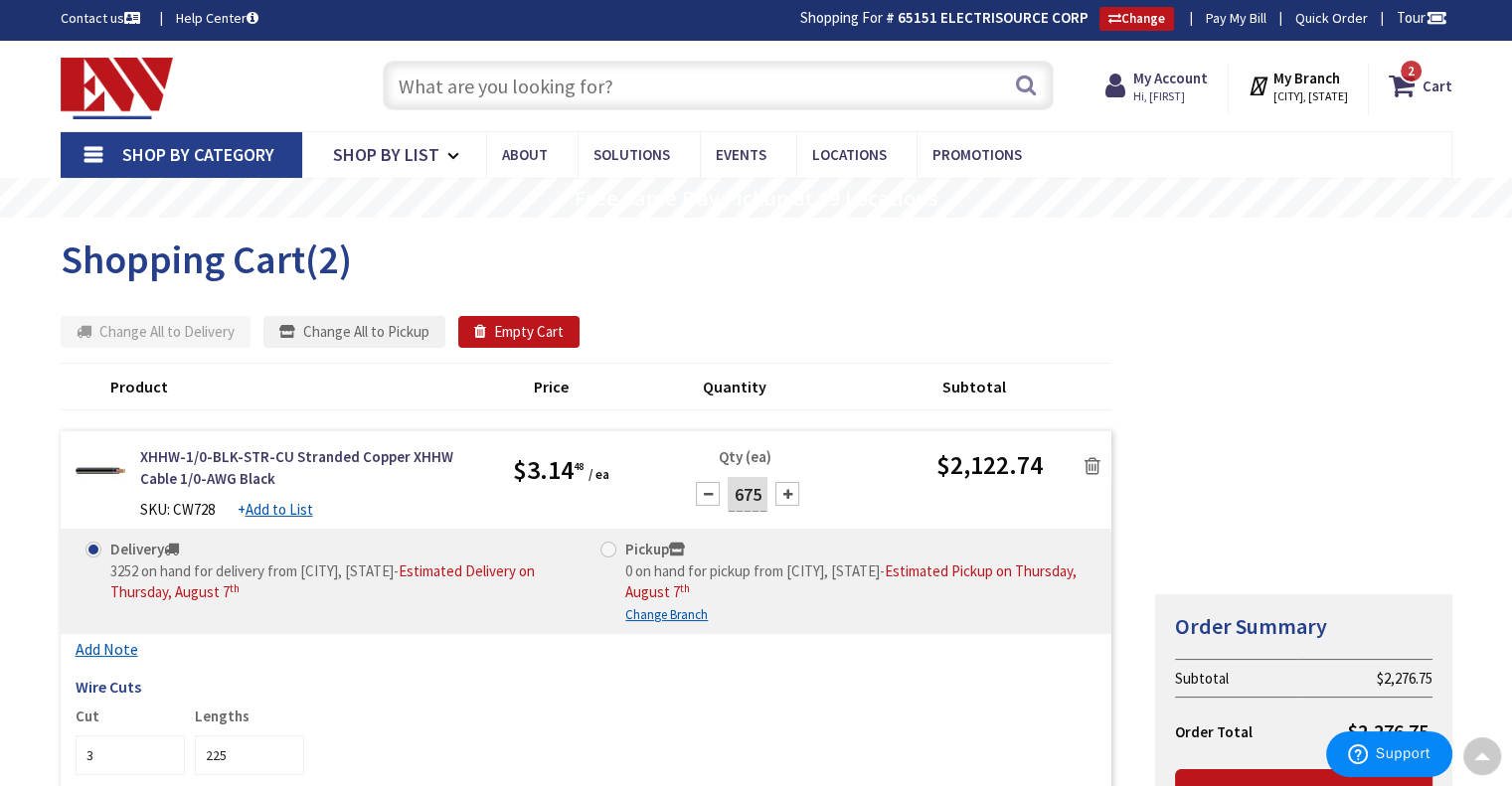 scroll, scrollTop: 0, scrollLeft: 0, axis: both 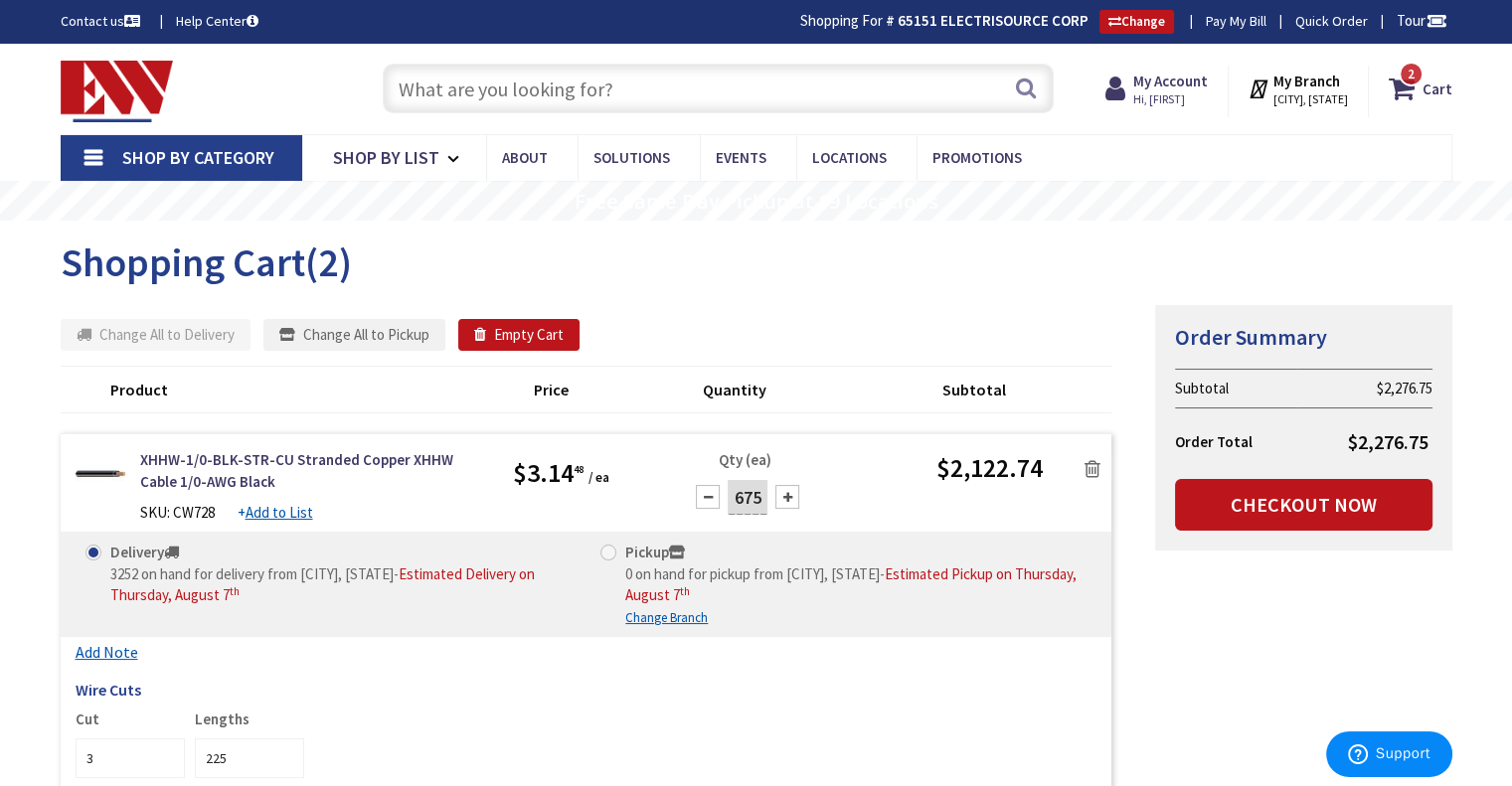 click at bounding box center [718, 88] 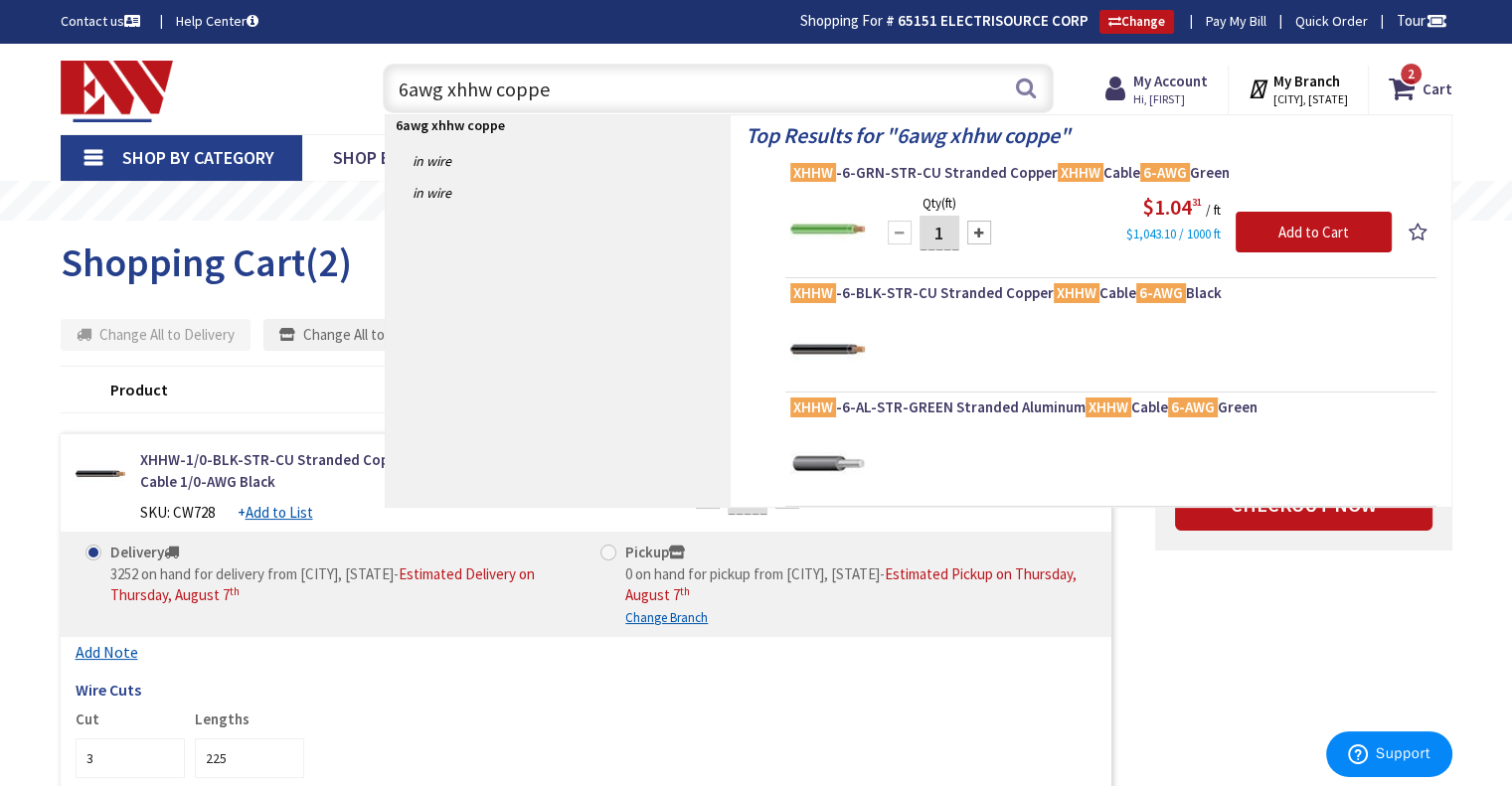 type on "6awg xhhw copper" 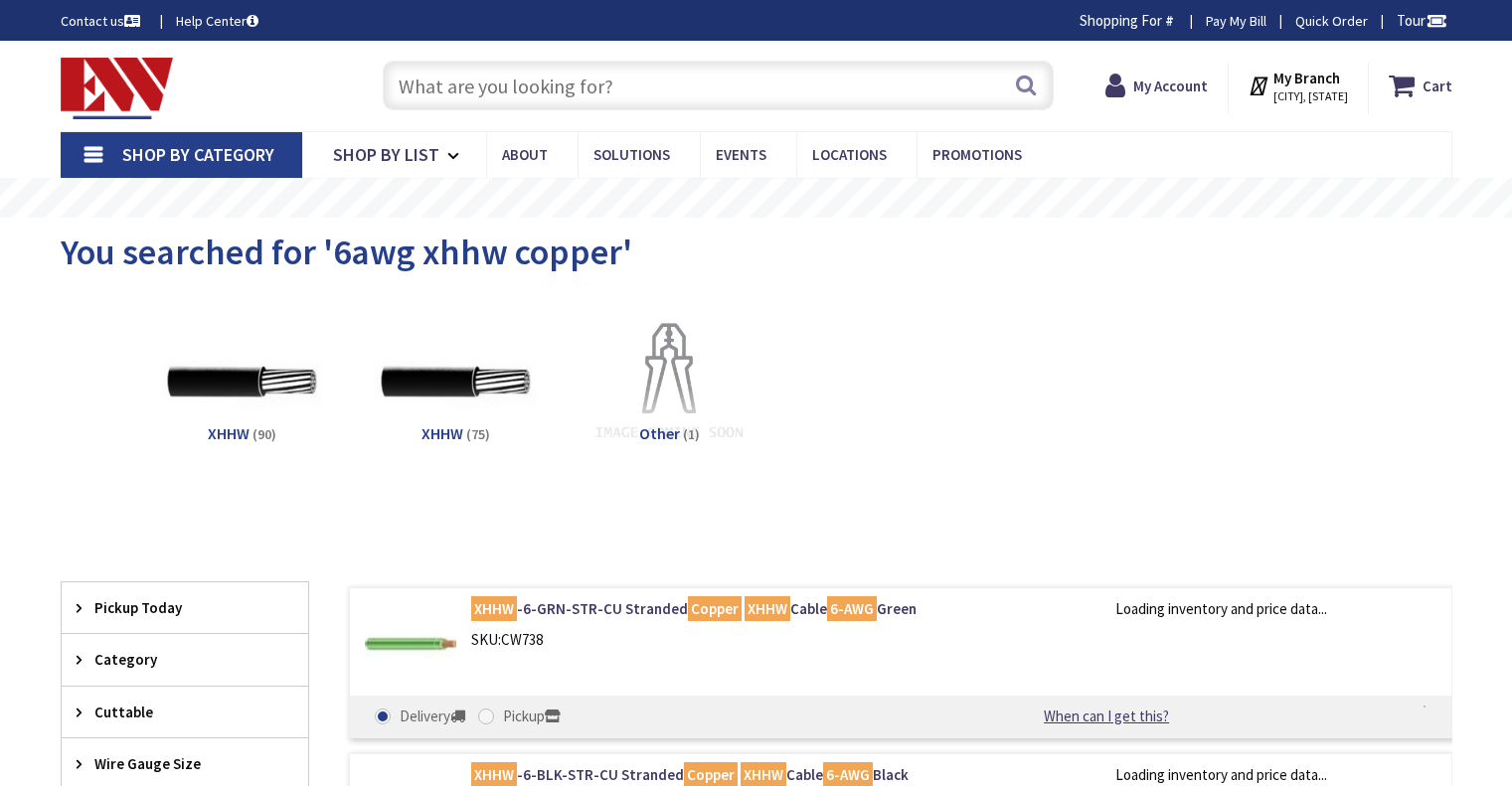 scroll, scrollTop: 199, scrollLeft: 0, axis: vertical 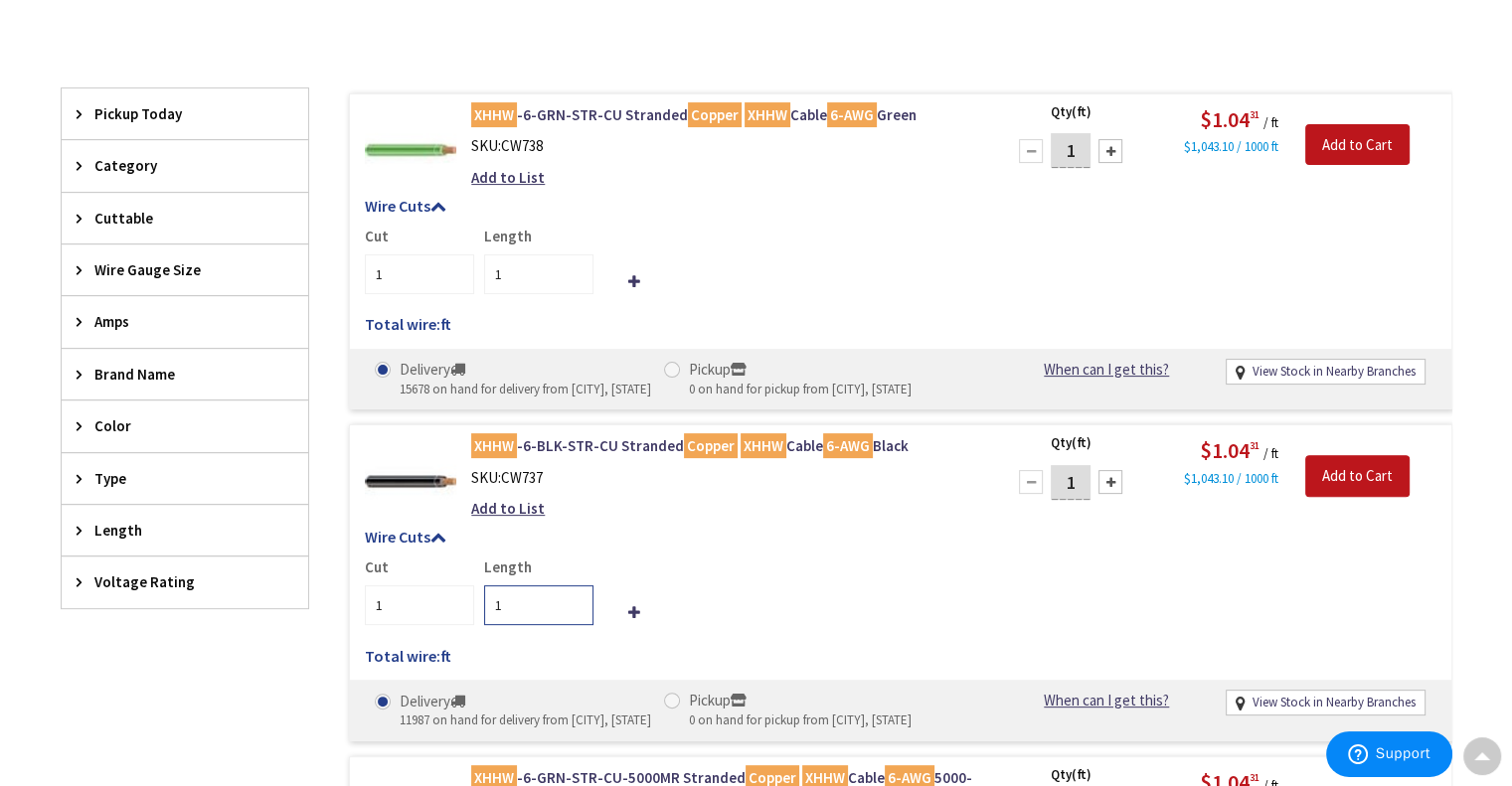 click on "1" at bounding box center [539, 605] 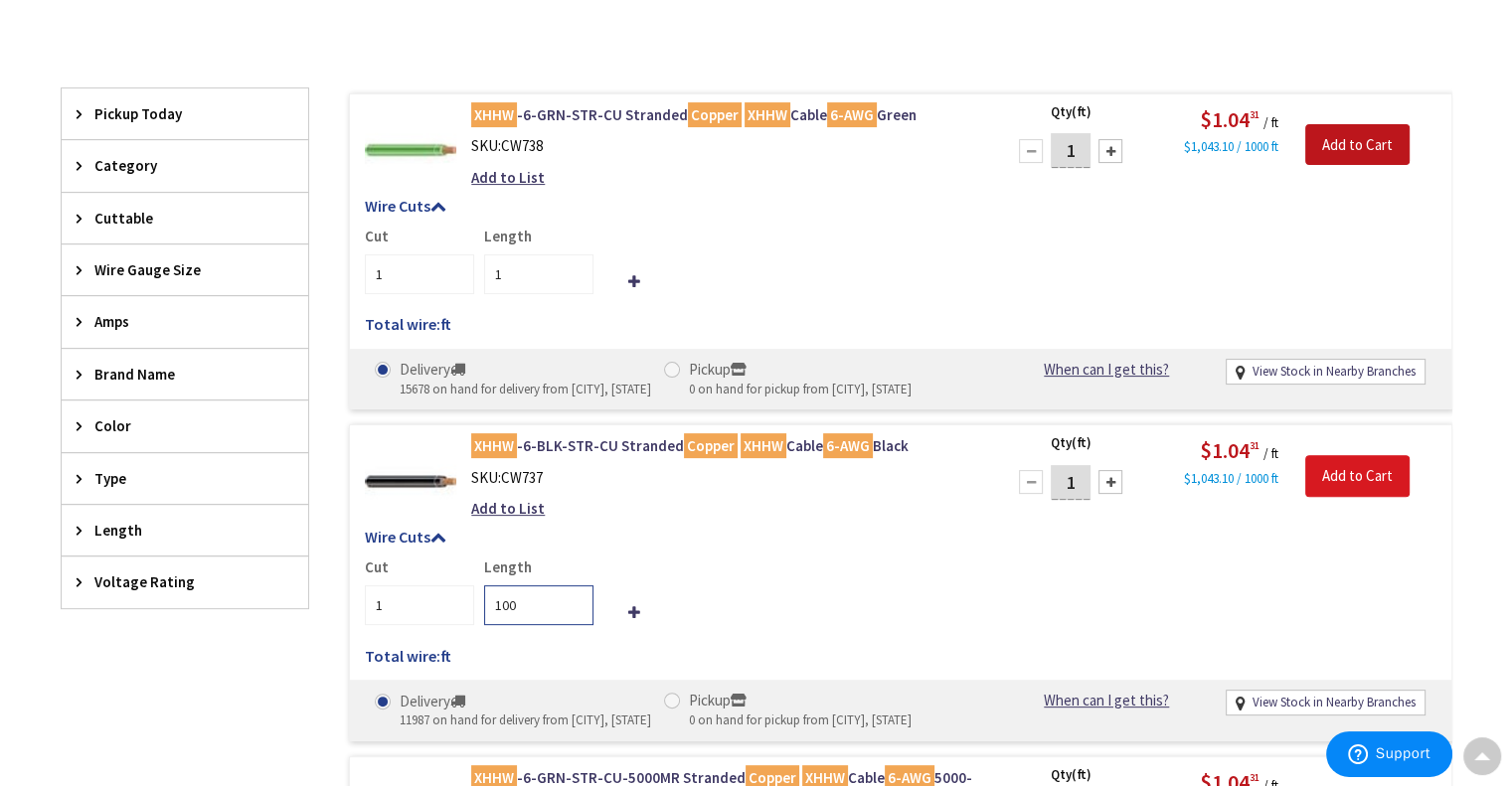type on "100" 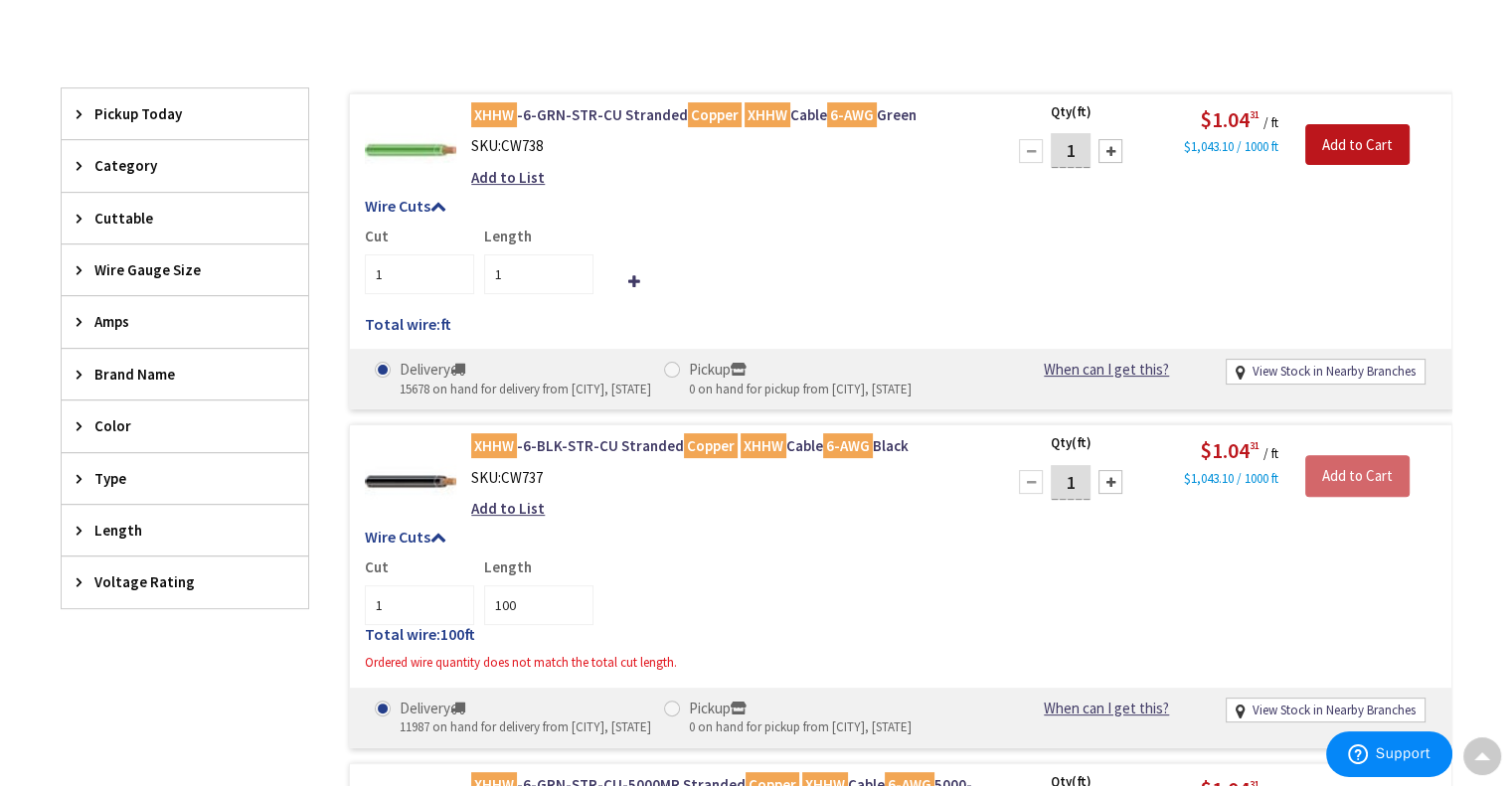 click on "1" at bounding box center [1071, 482] 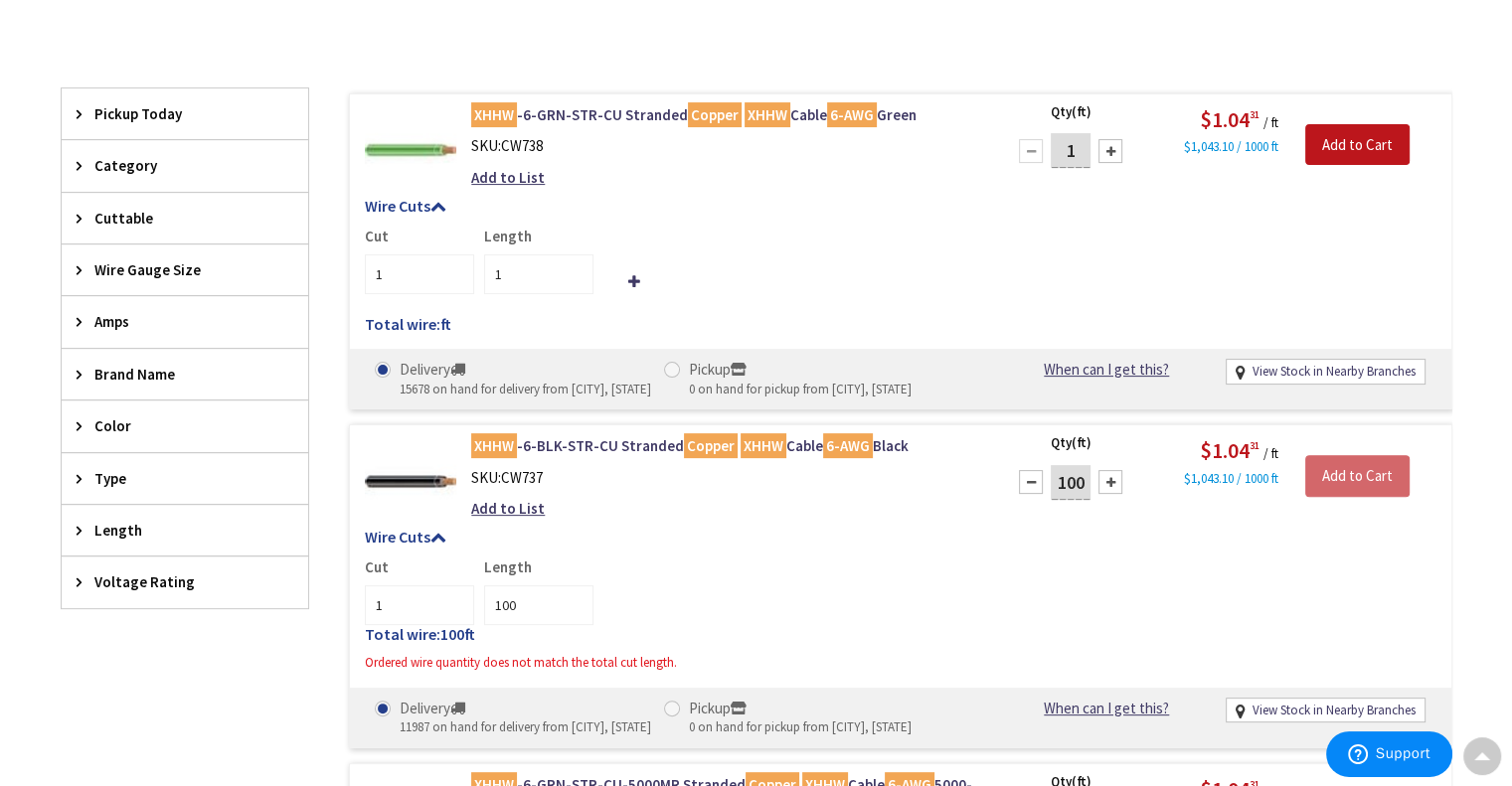 type on "100" 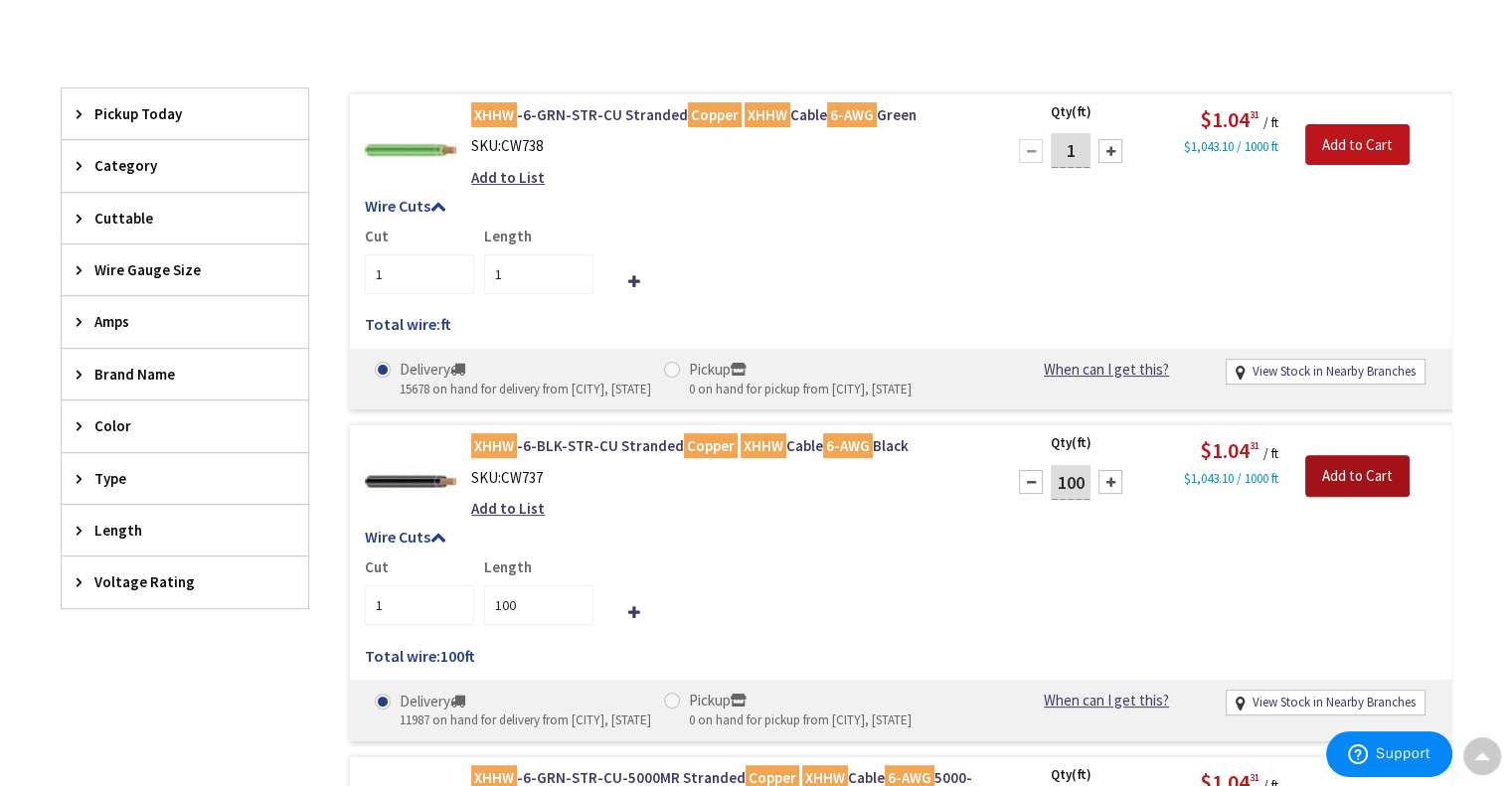 click on "Add to Cart" at bounding box center (1357, 476) 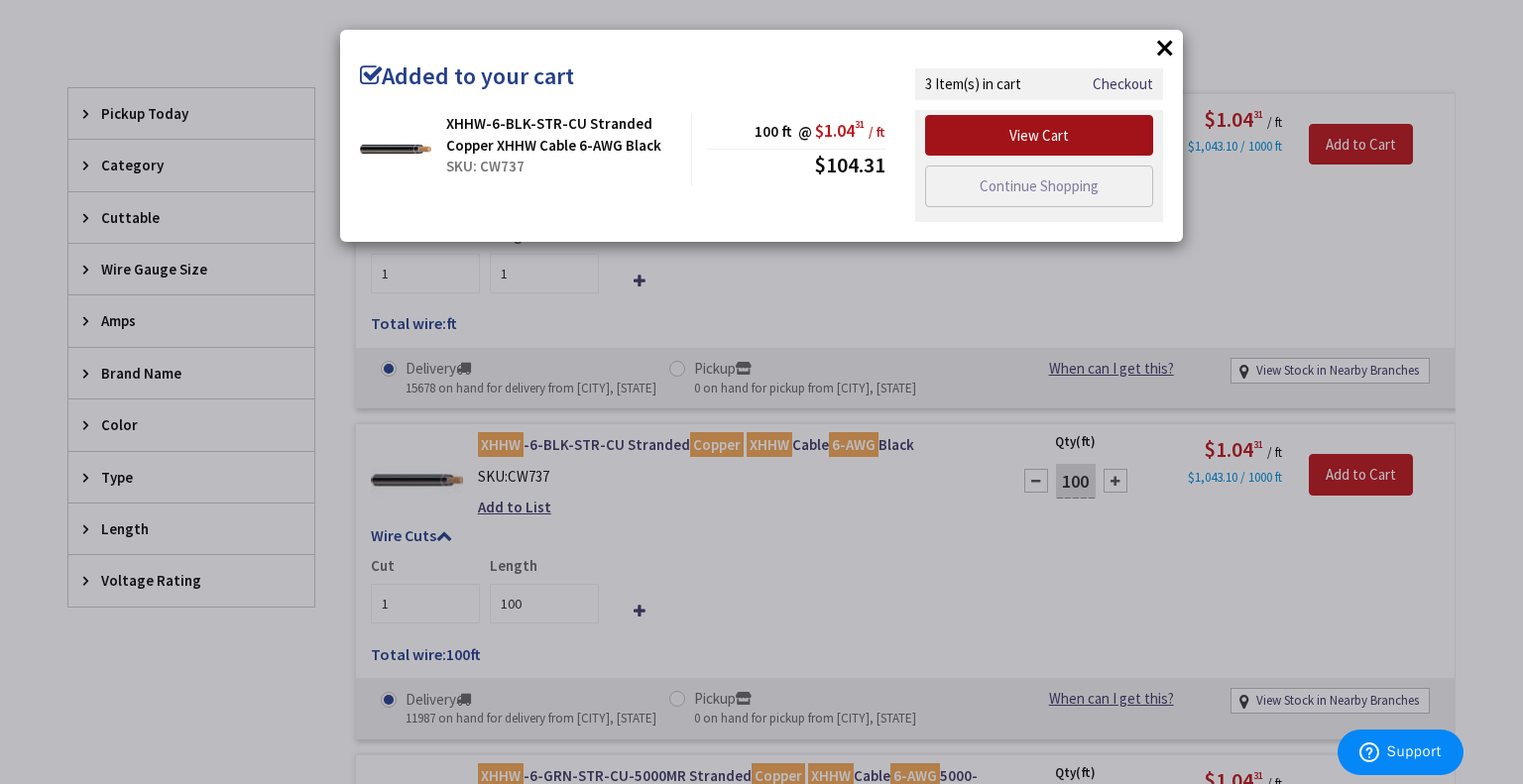 click on "View Cart" at bounding box center [1039, 136] 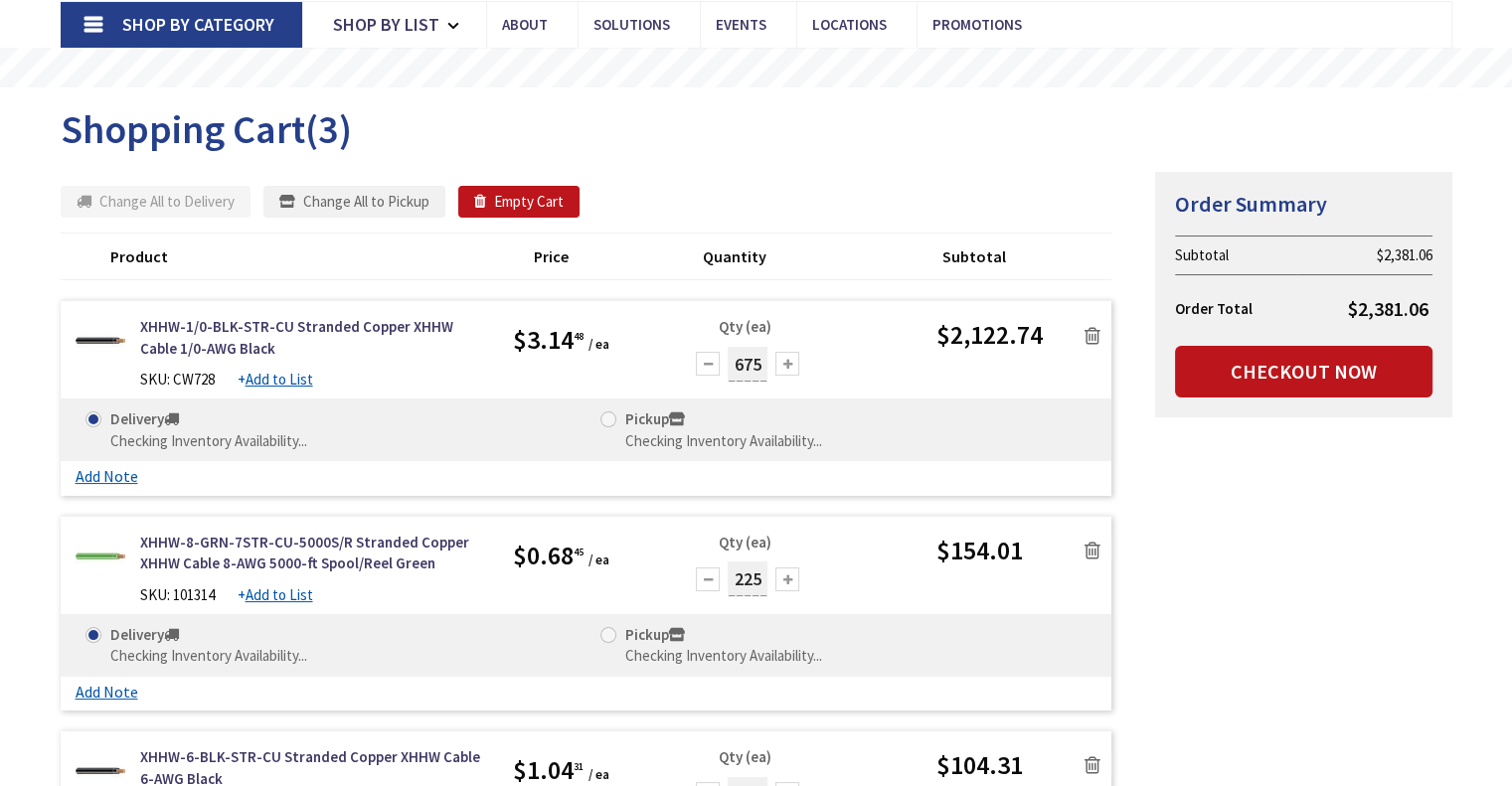 scroll, scrollTop: 0, scrollLeft: 0, axis: both 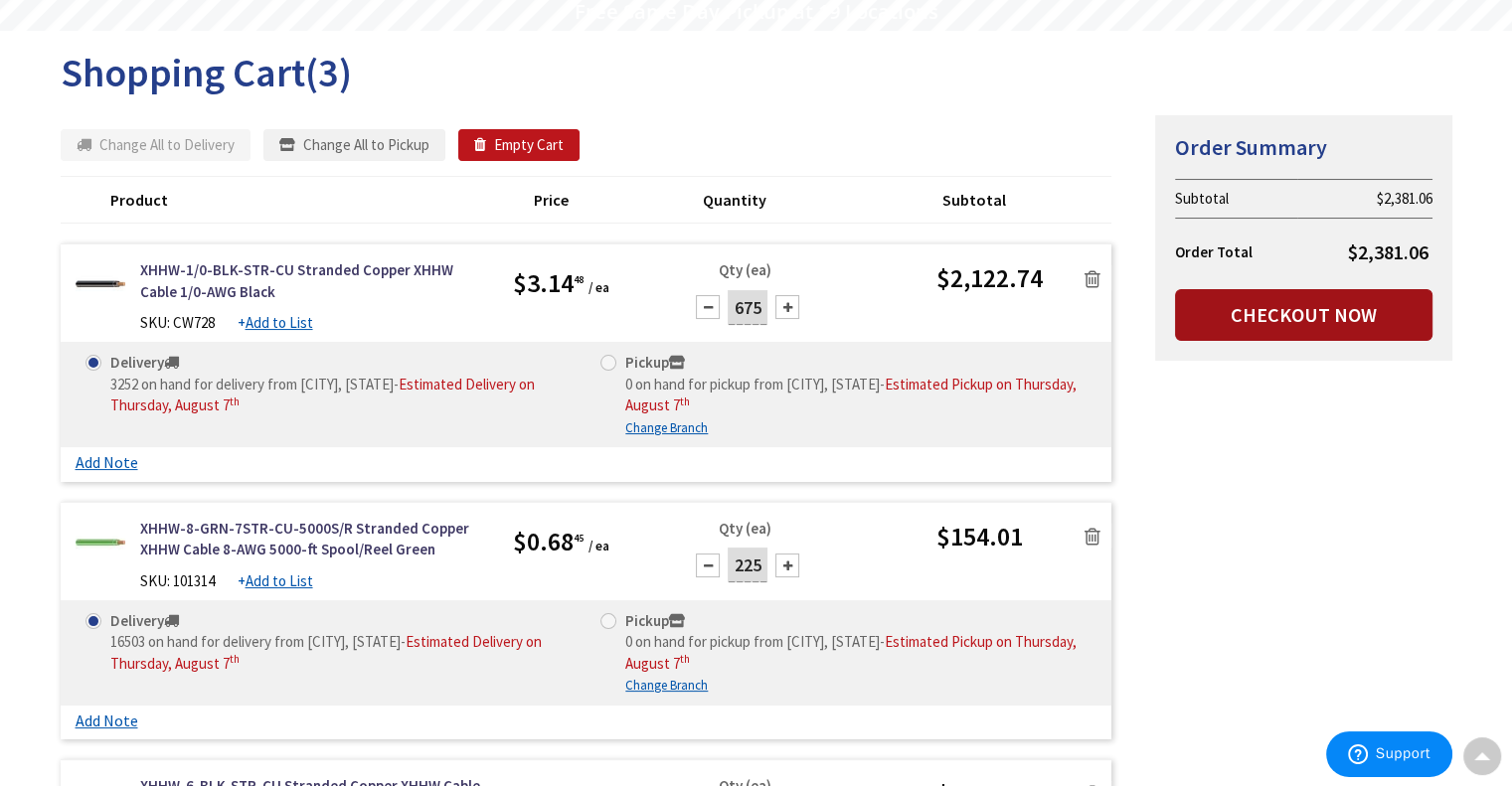 click on "Checkout Now" at bounding box center (1303, 315) 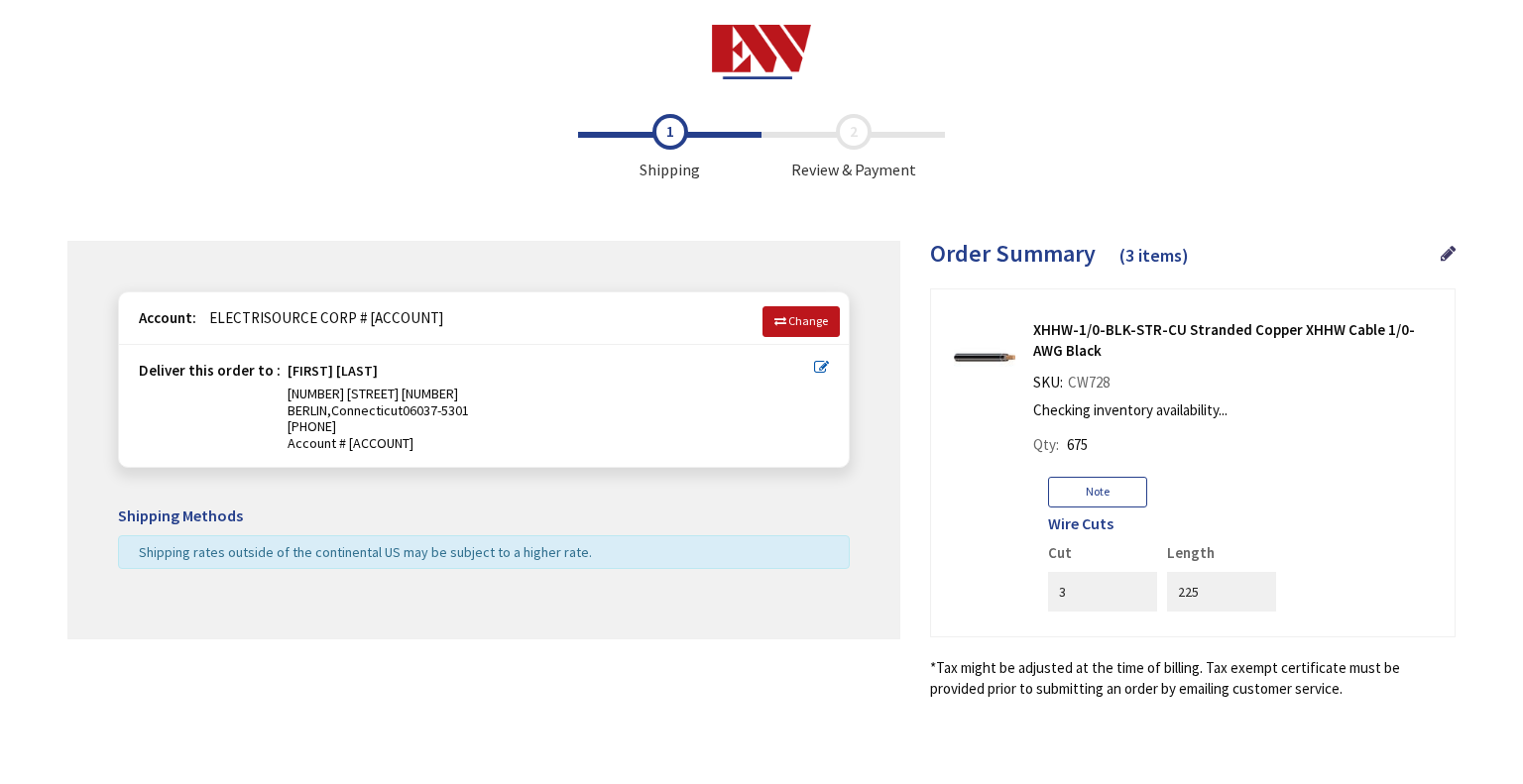 scroll, scrollTop: 0, scrollLeft: 0, axis: both 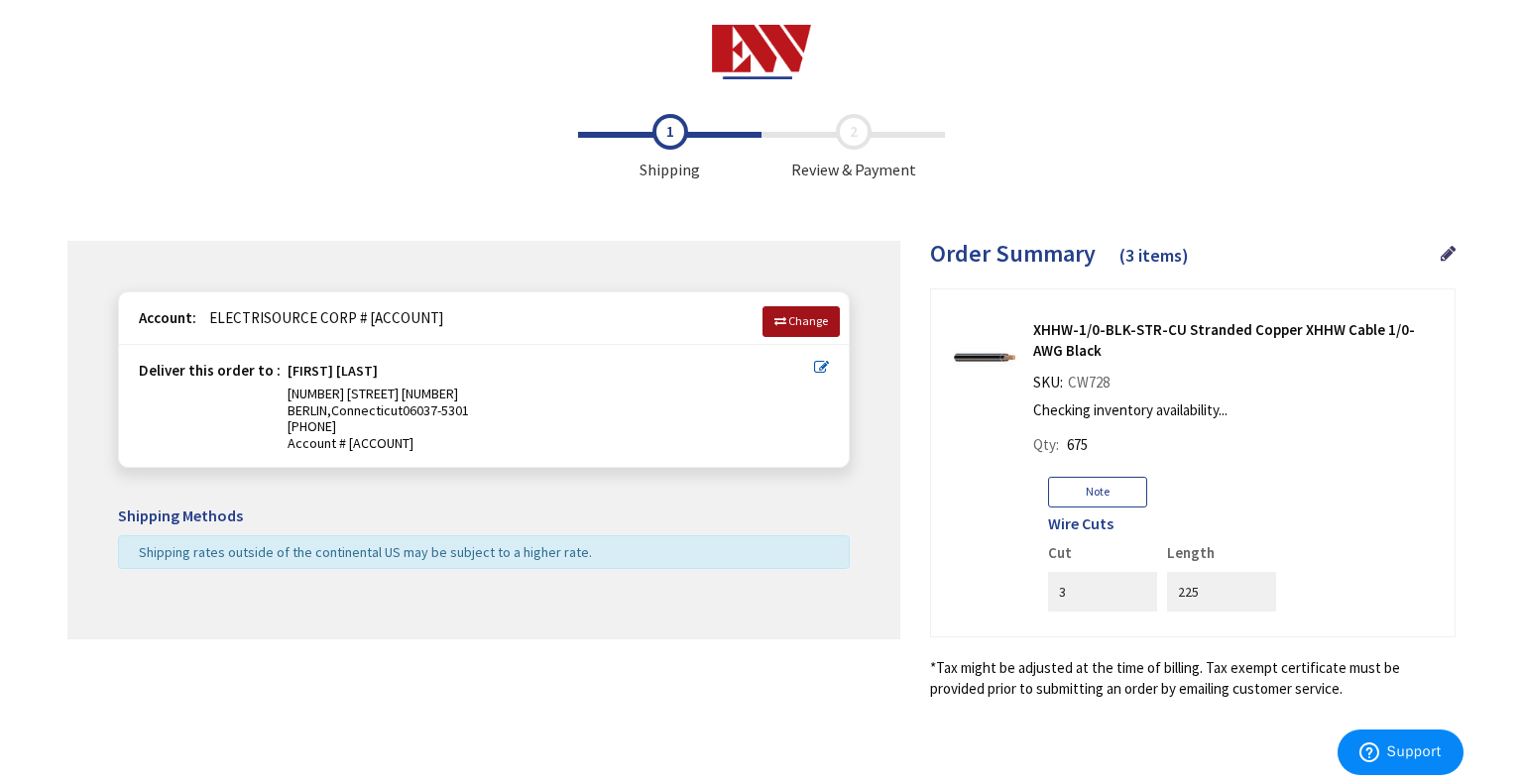 click on "Change" at bounding box center (808, 320) 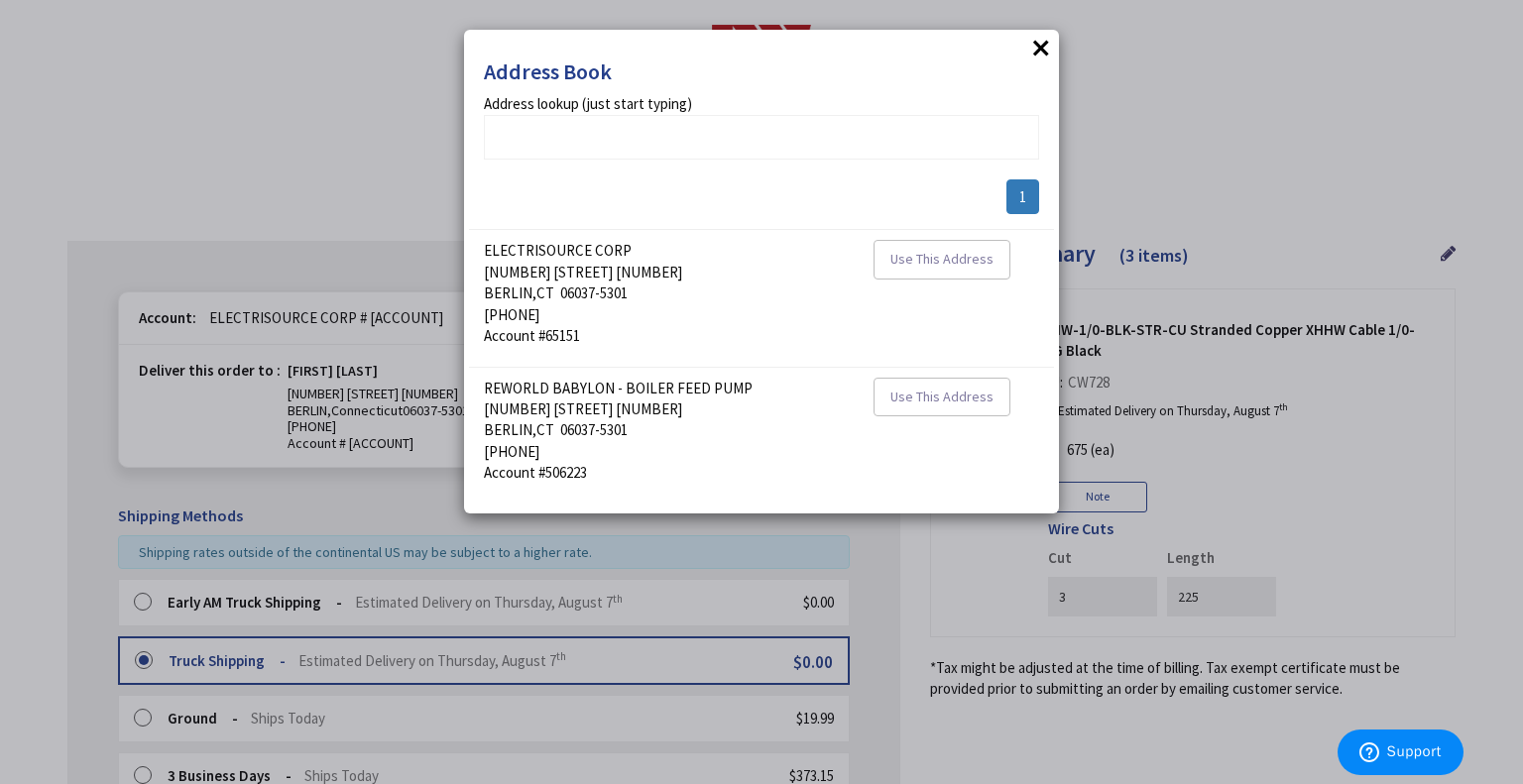 click on "×" at bounding box center [1041, 48] 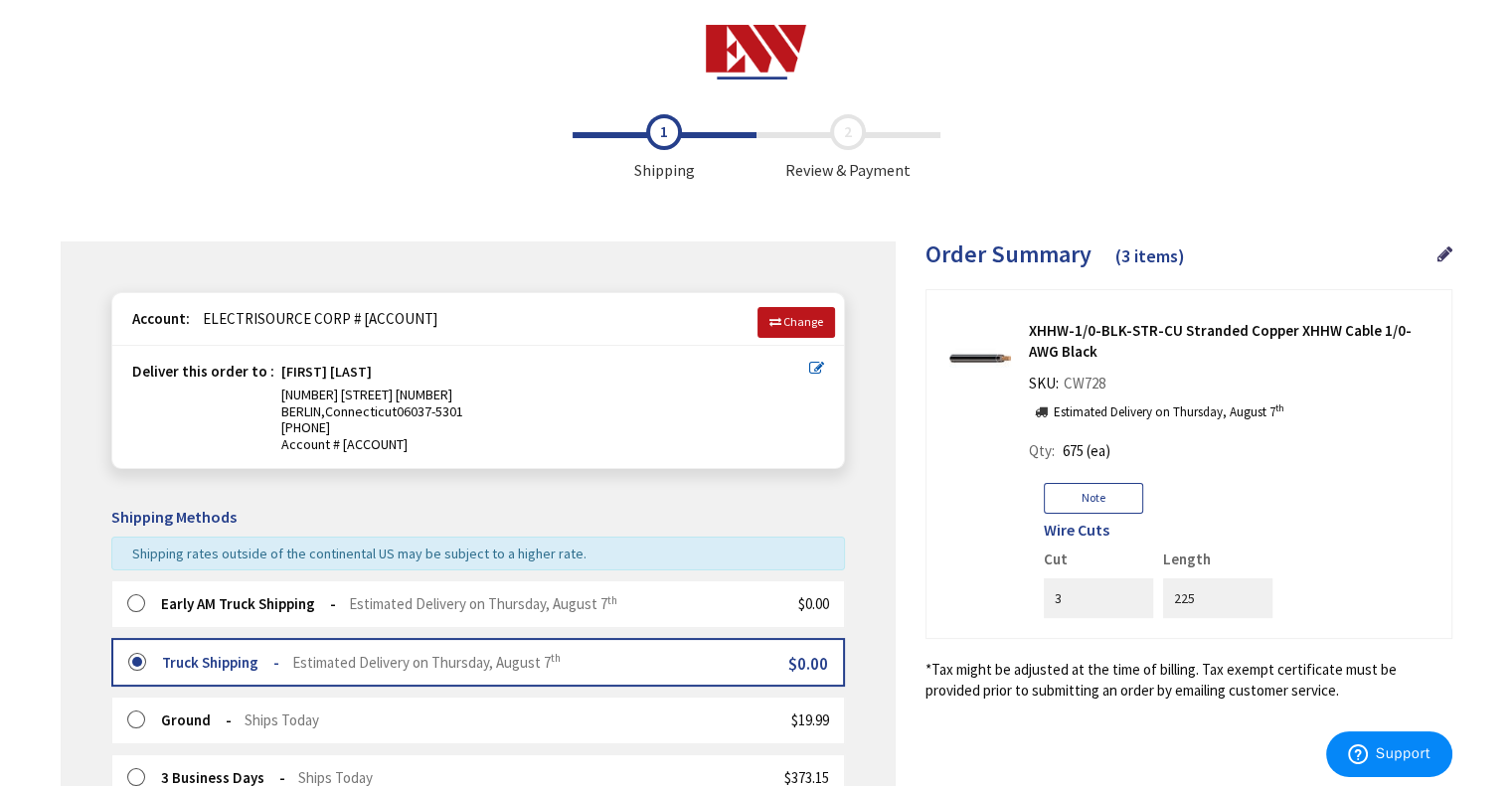 click at bounding box center [816, 368] 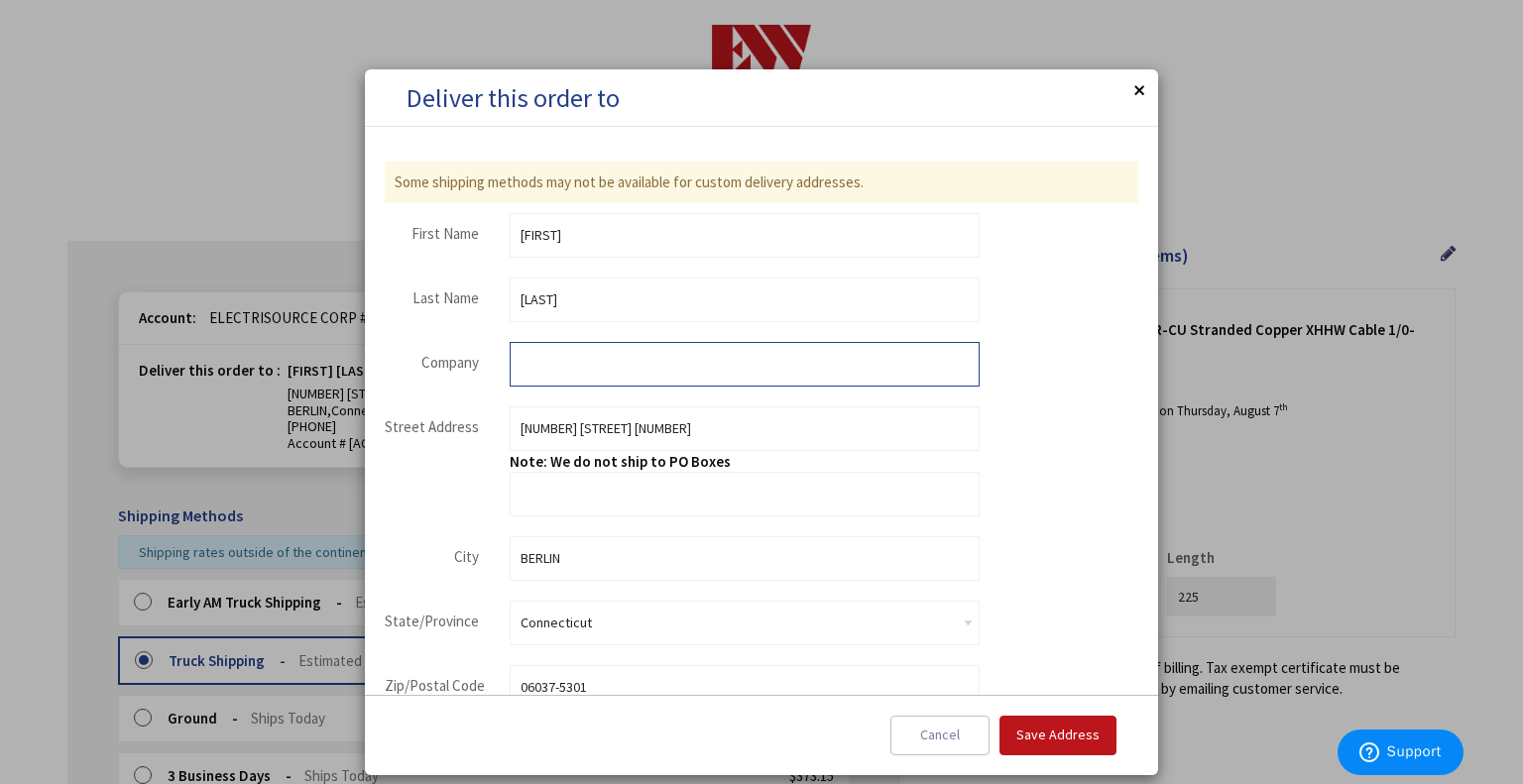 click on "Company" at bounding box center [745, 364] 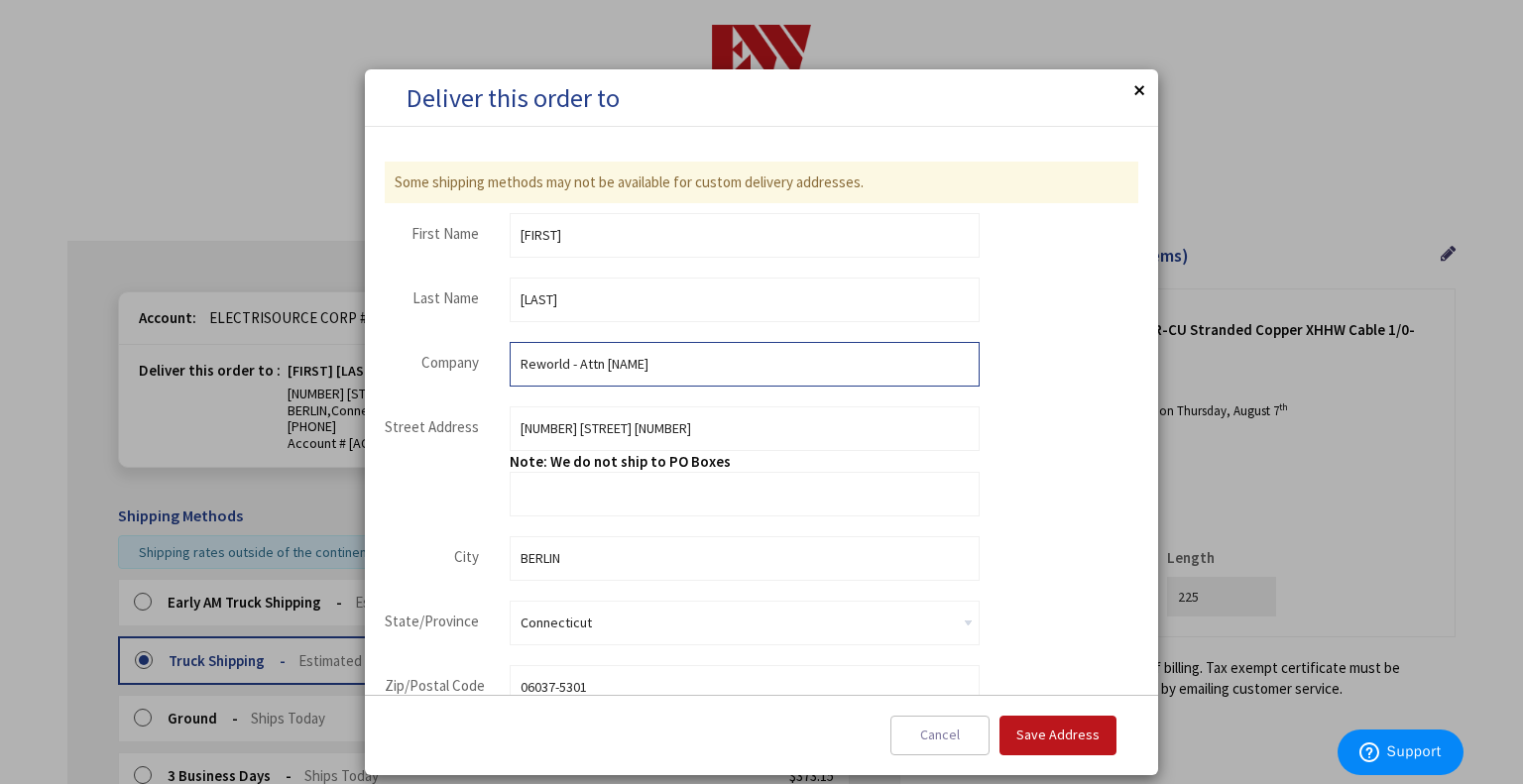 type on "Reworld - Attn [NAME]" 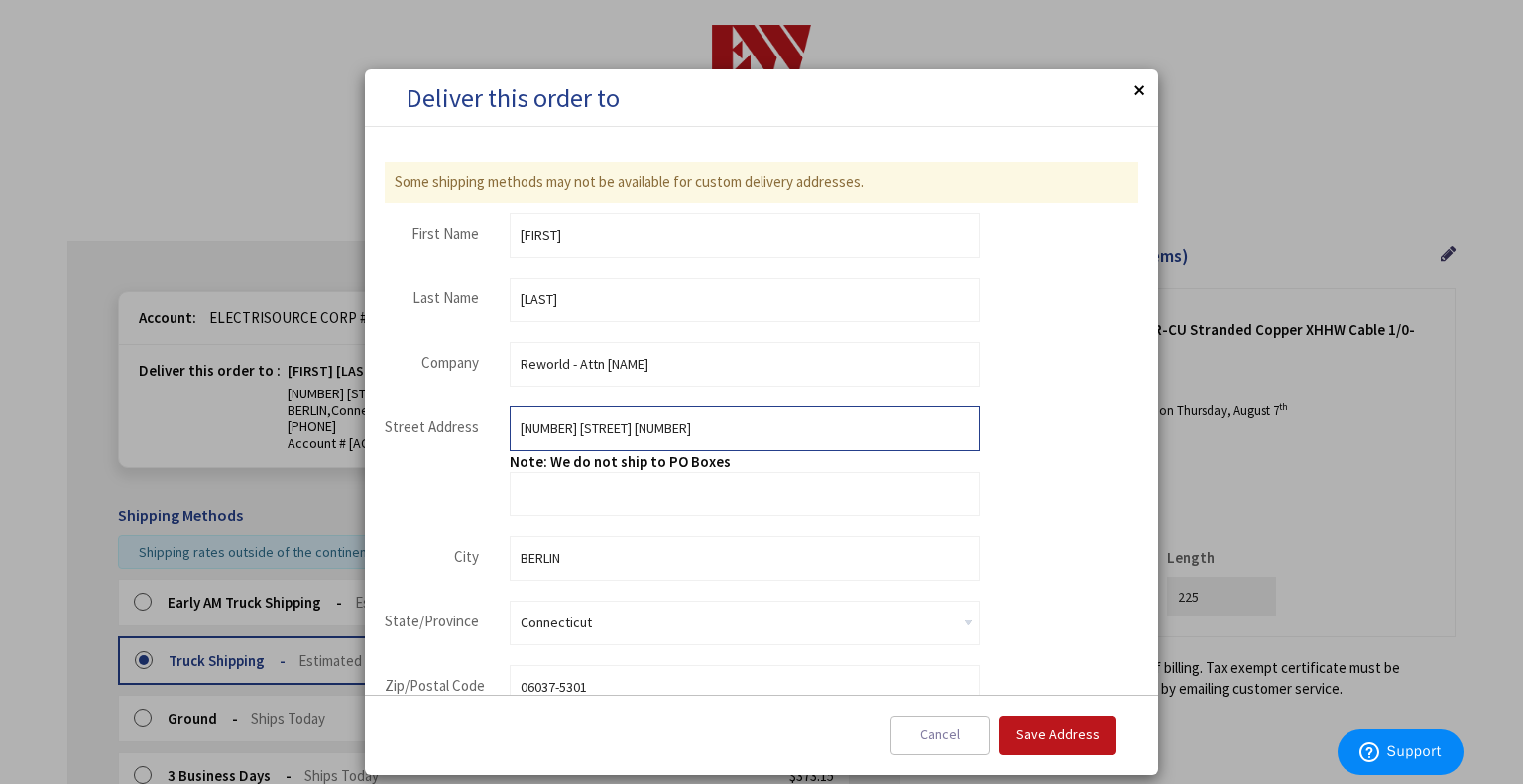 drag, startPoint x: 683, startPoint y: 423, endPoint x: 417, endPoint y: 407, distance: 266.48077 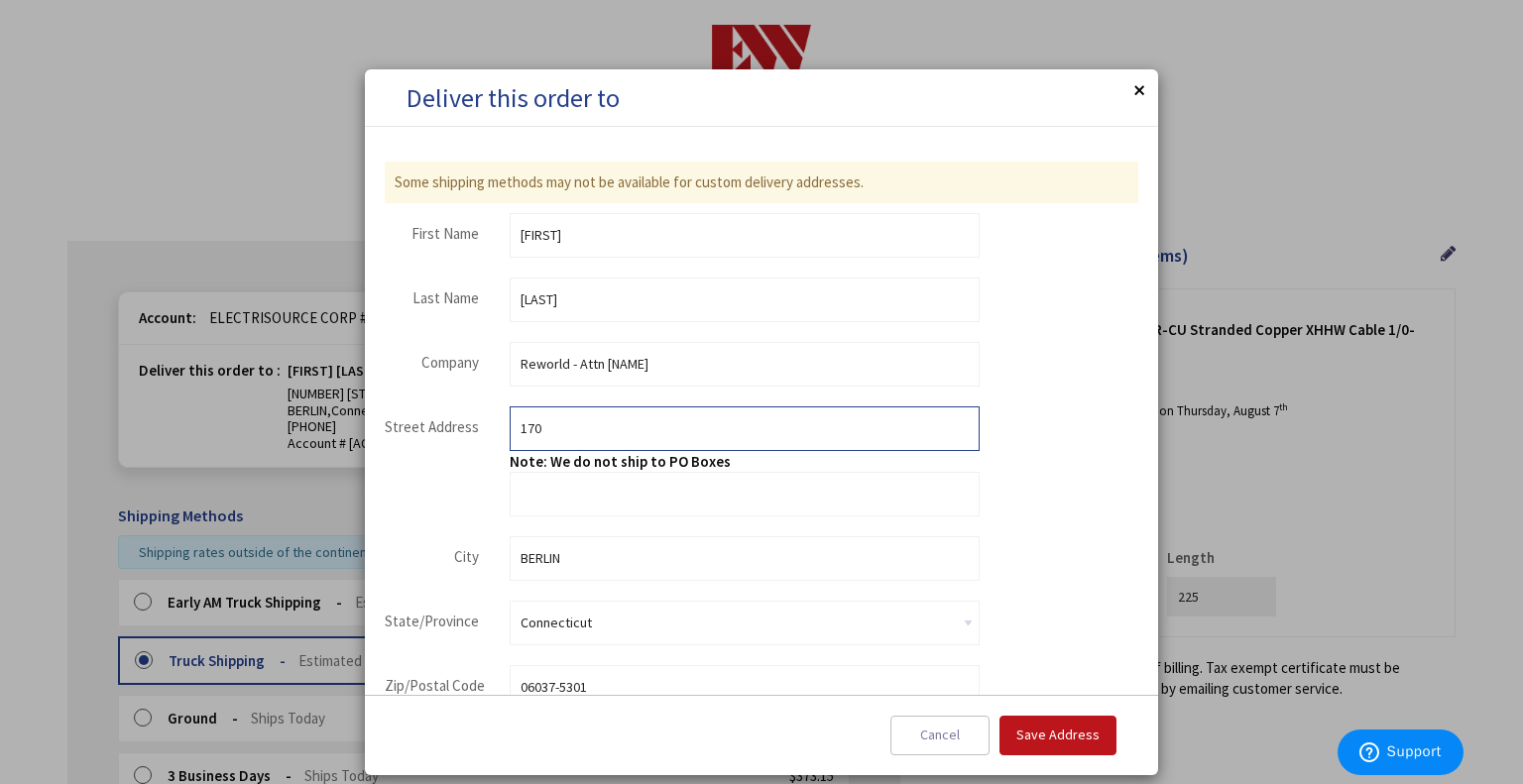 type on "[NUMBER] [STREET]" 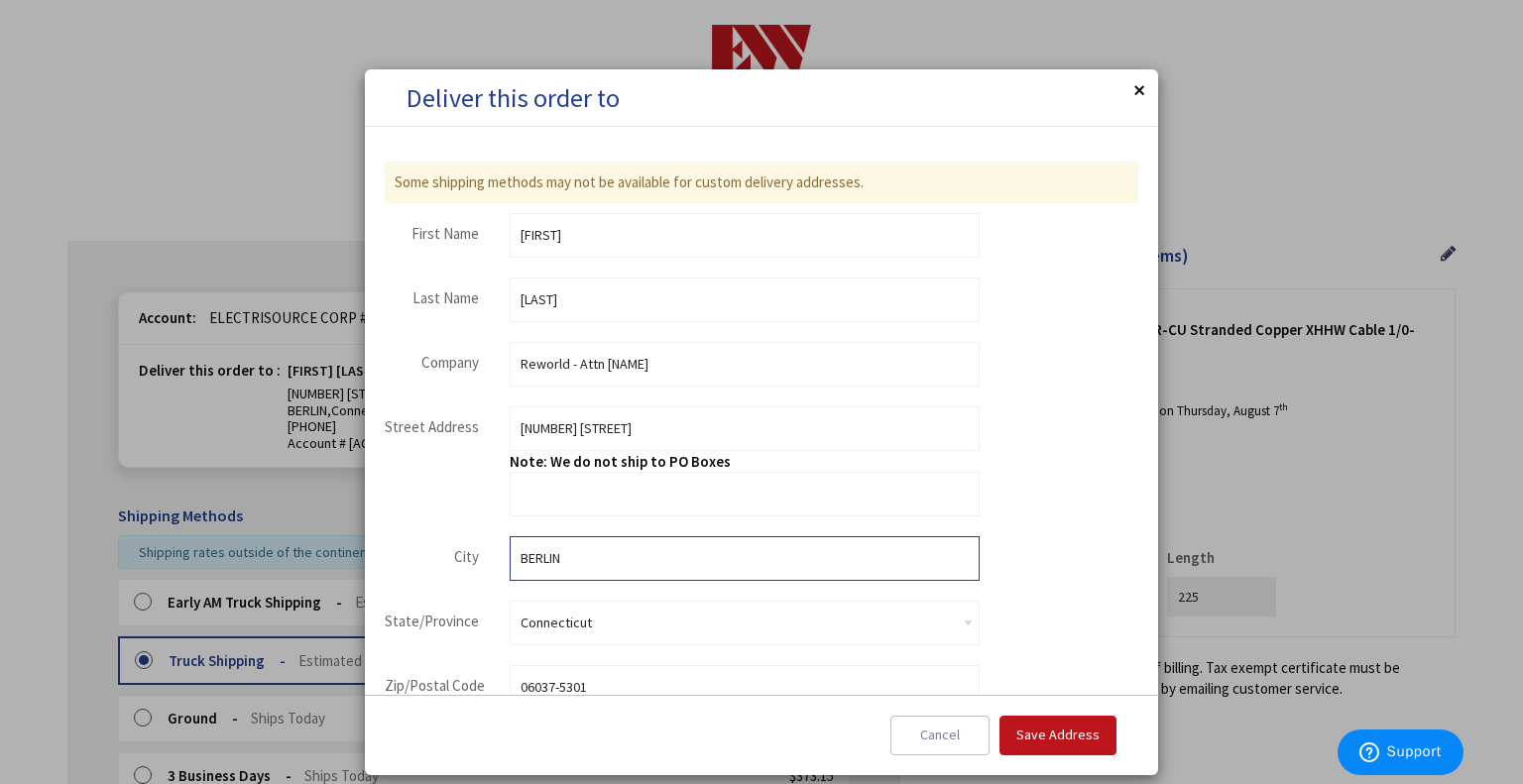 type on "Bristol" 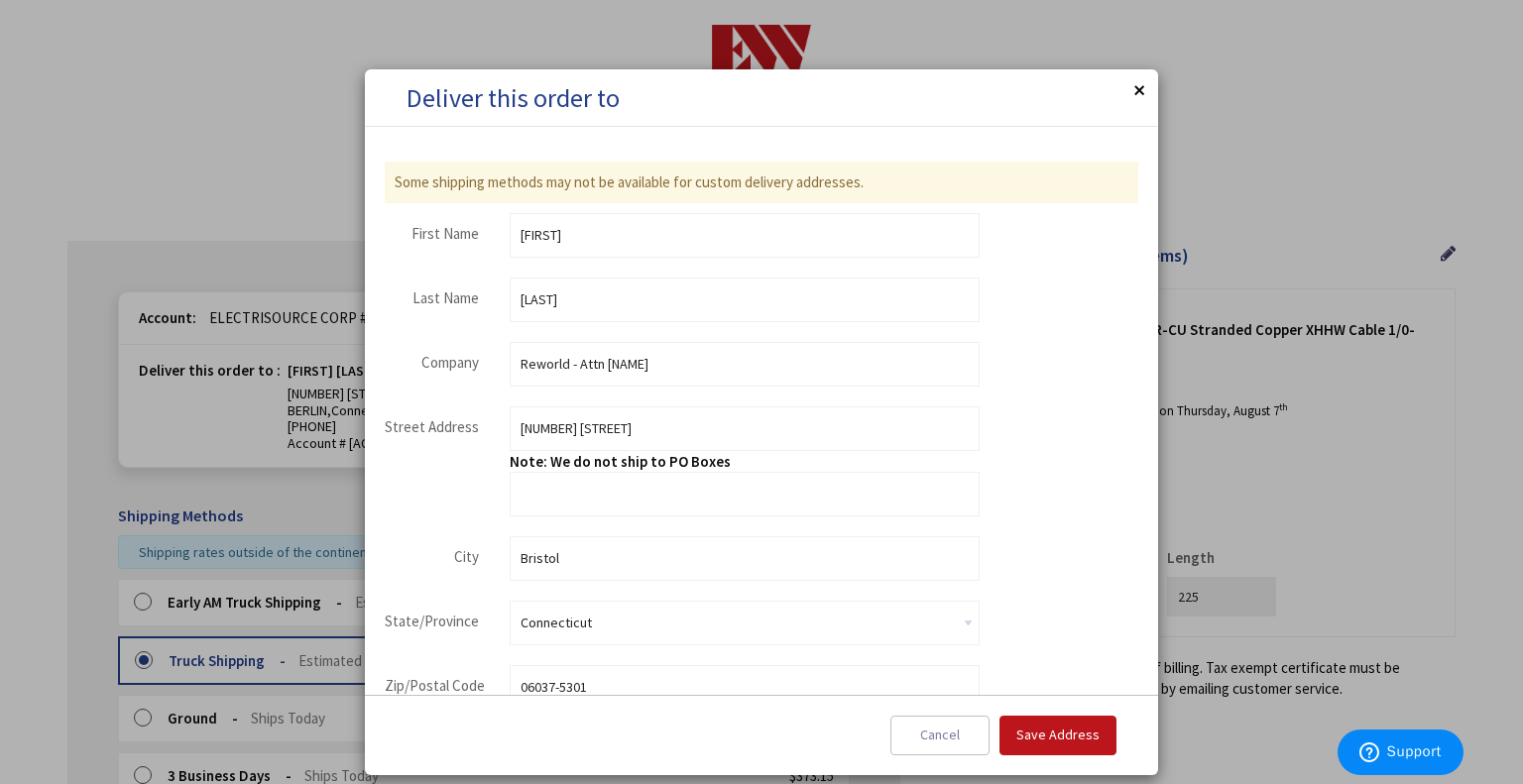 type on "06010" 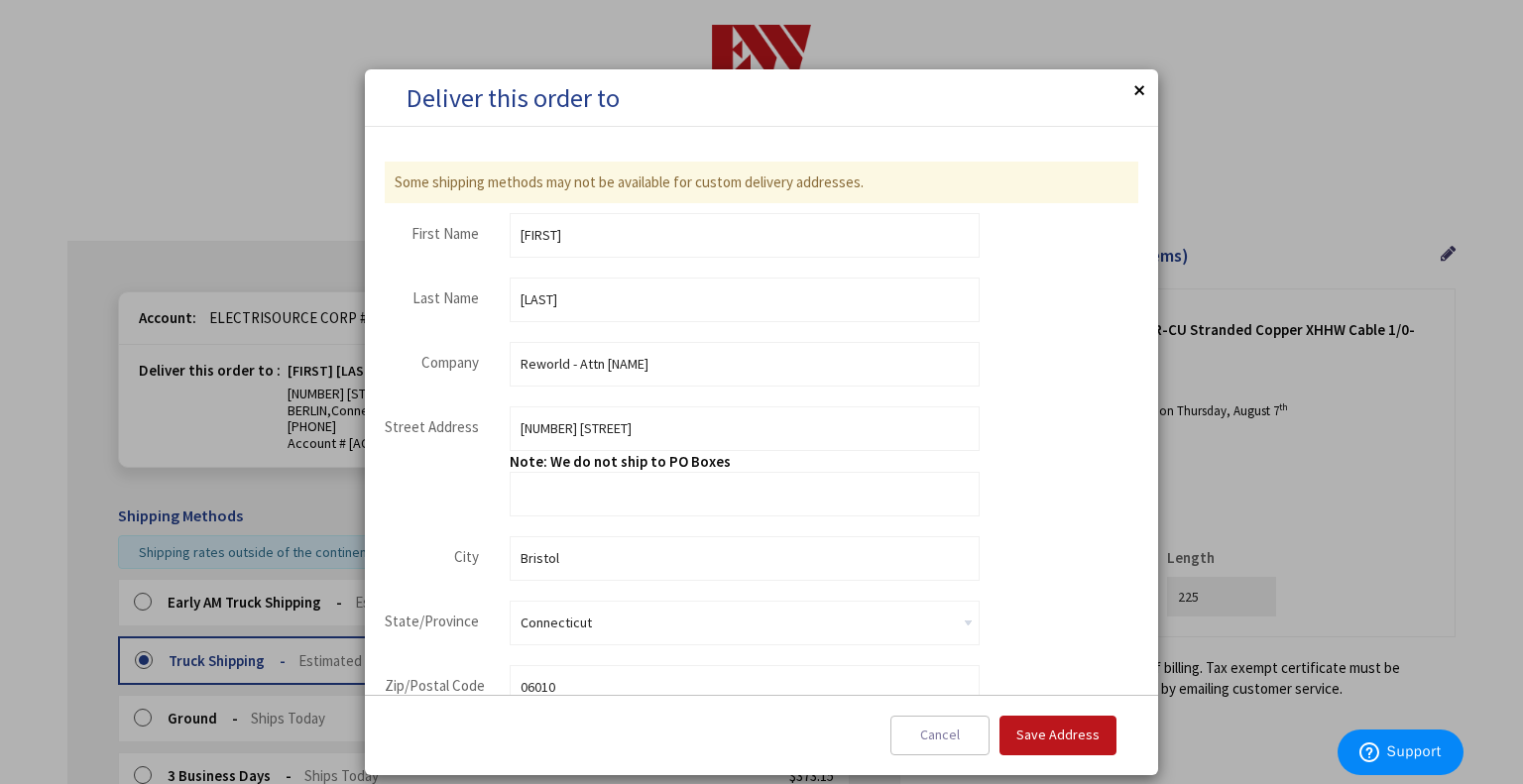 type on "[PHONE]" 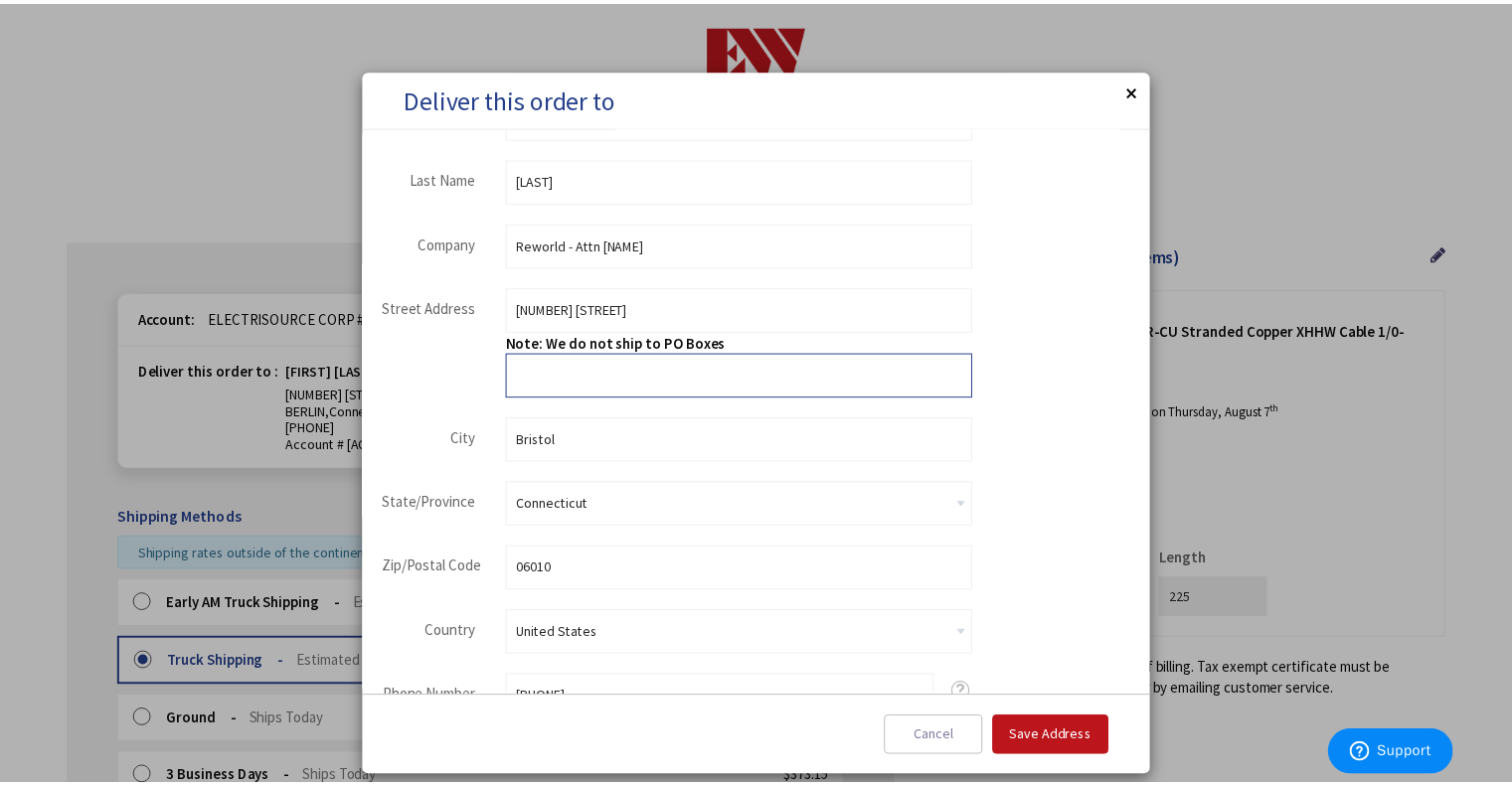 scroll, scrollTop: 199, scrollLeft: 0, axis: vertical 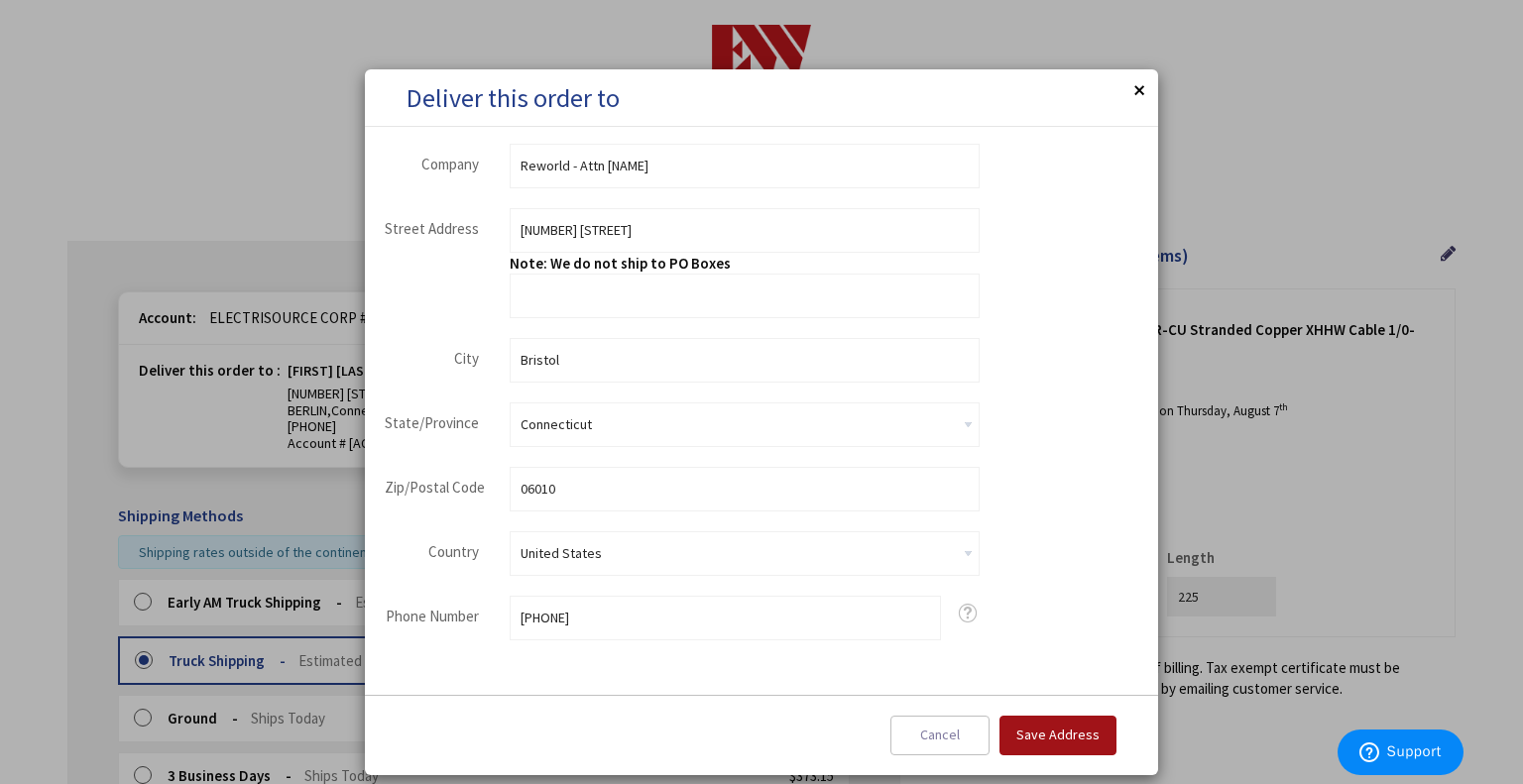 click on "Save Address" at bounding box center (1058, 734) 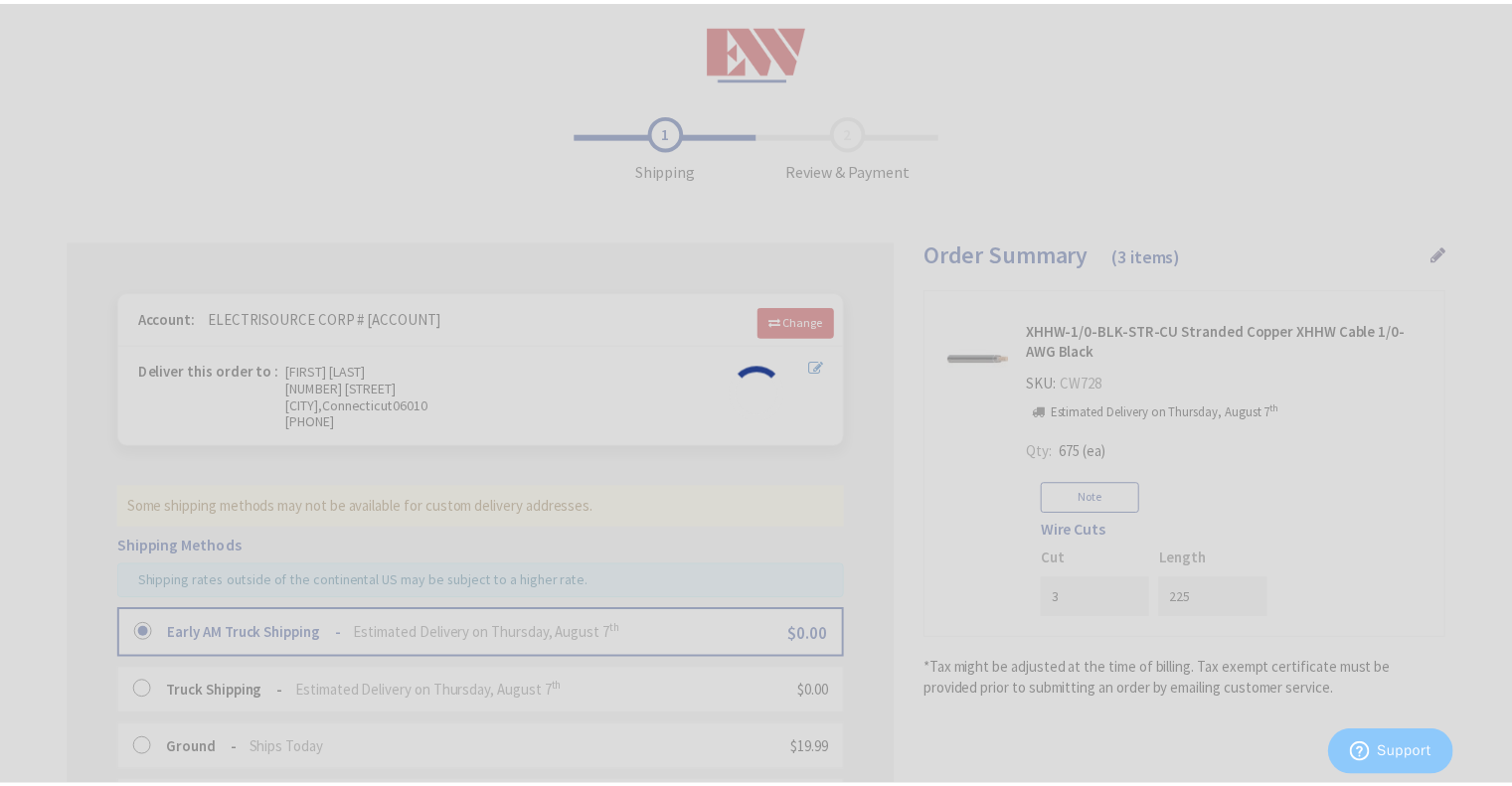 scroll, scrollTop: 0, scrollLeft: 0, axis: both 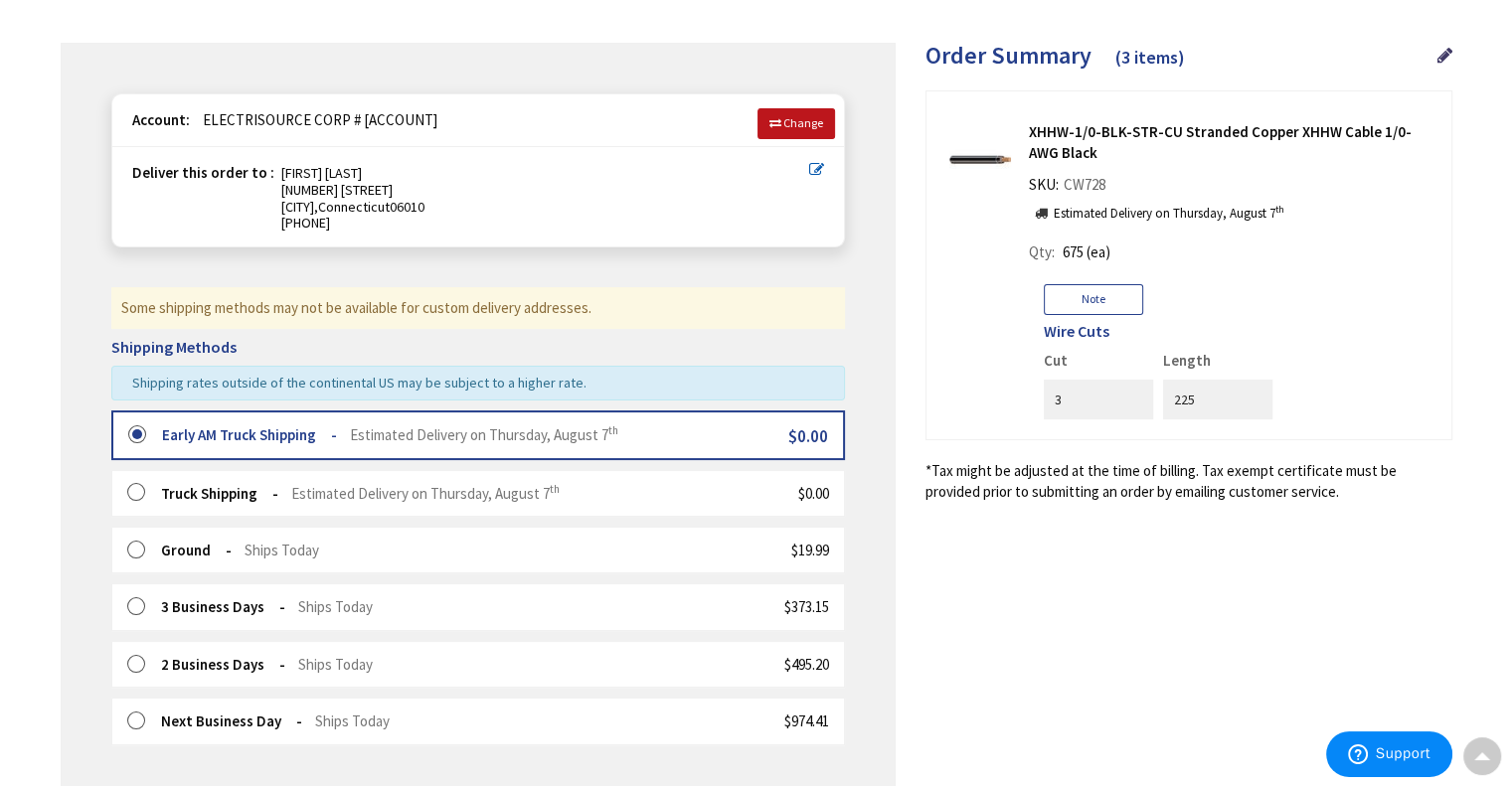 click on "Truck Shipping" at bounding box center [220, 493] 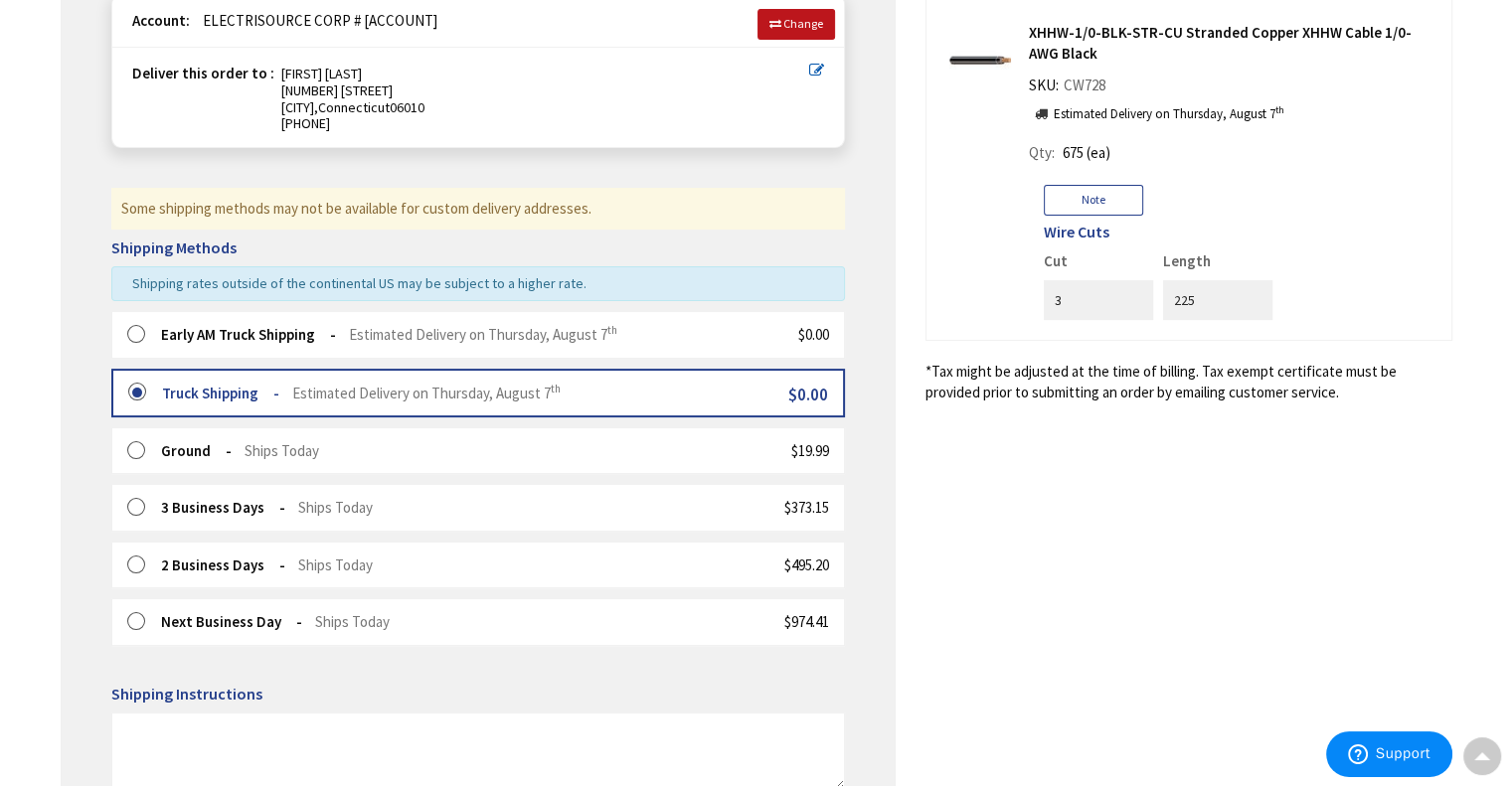 scroll, scrollTop: 596, scrollLeft: 0, axis: vertical 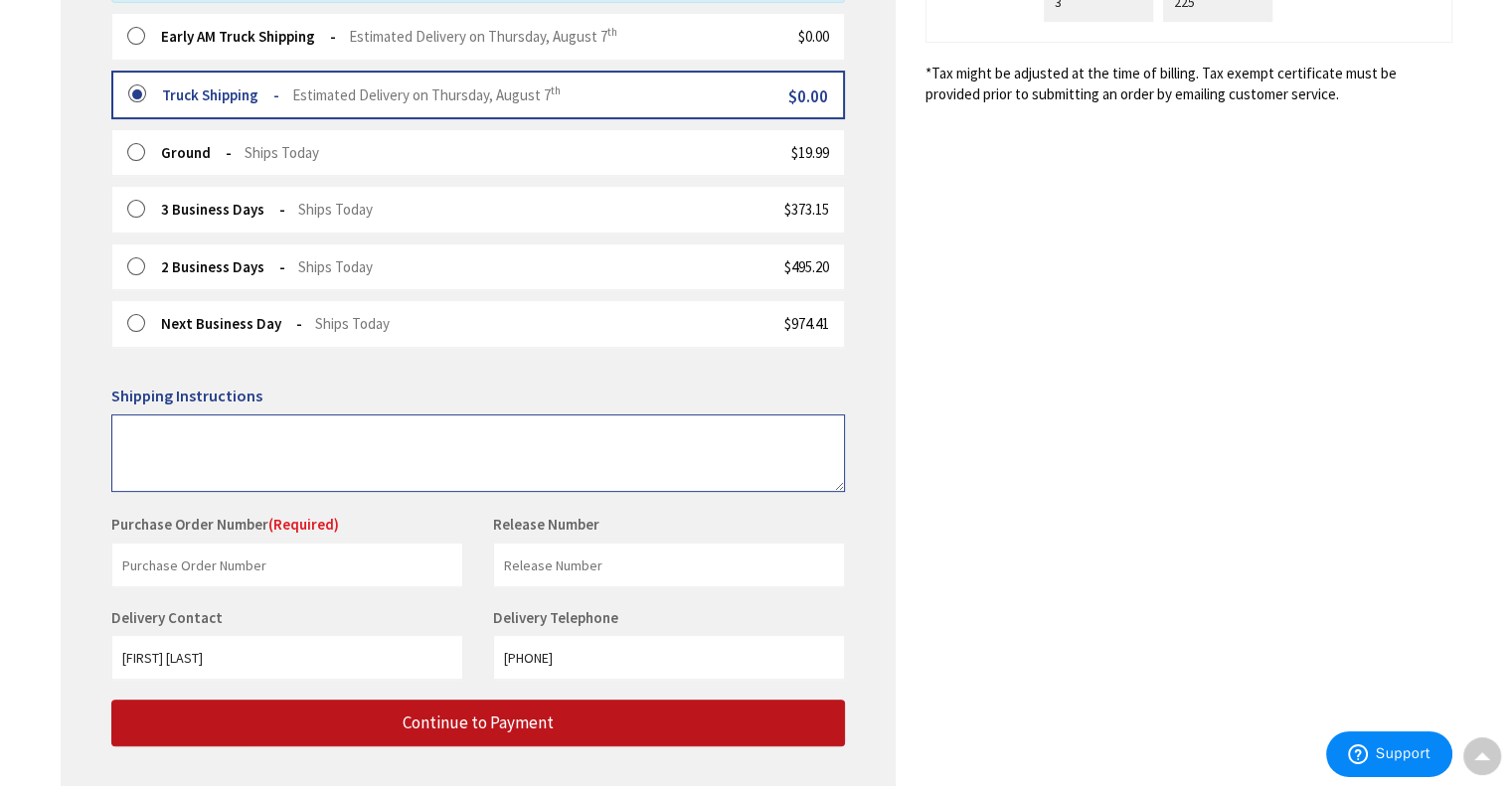 click at bounding box center [478, 453] 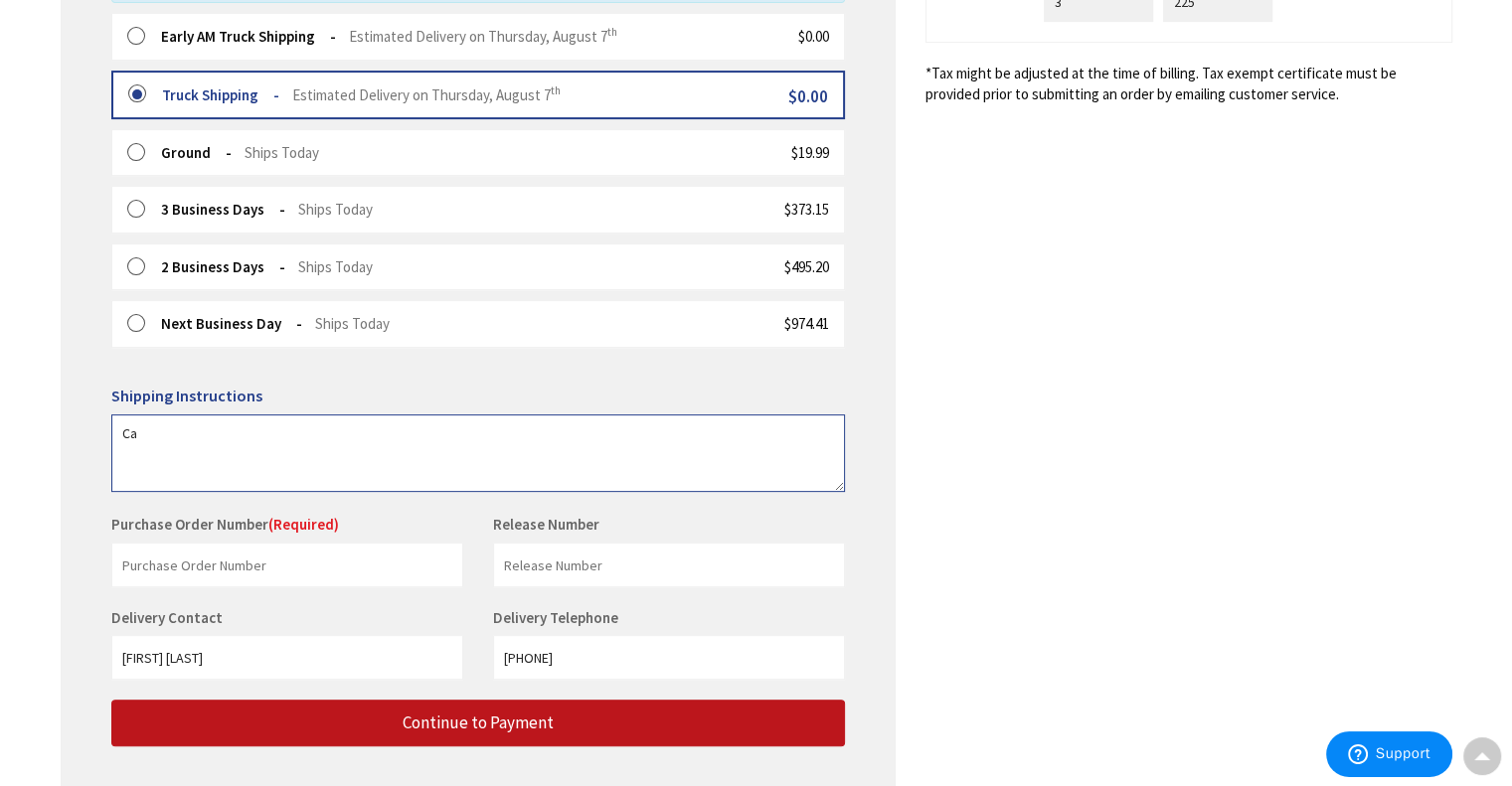 type on "C" 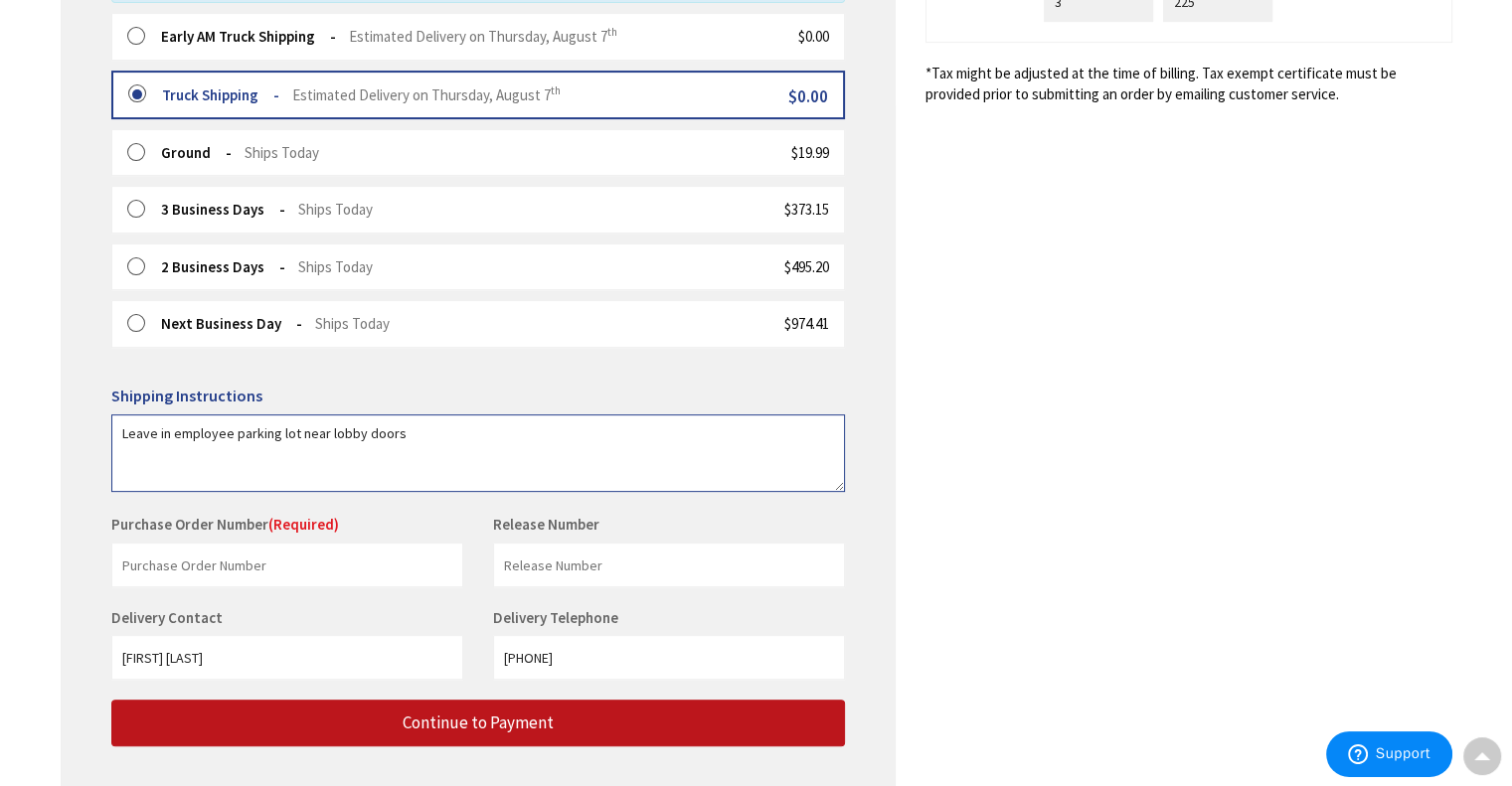 type on "Leave in employee parking lot near lobby doors" 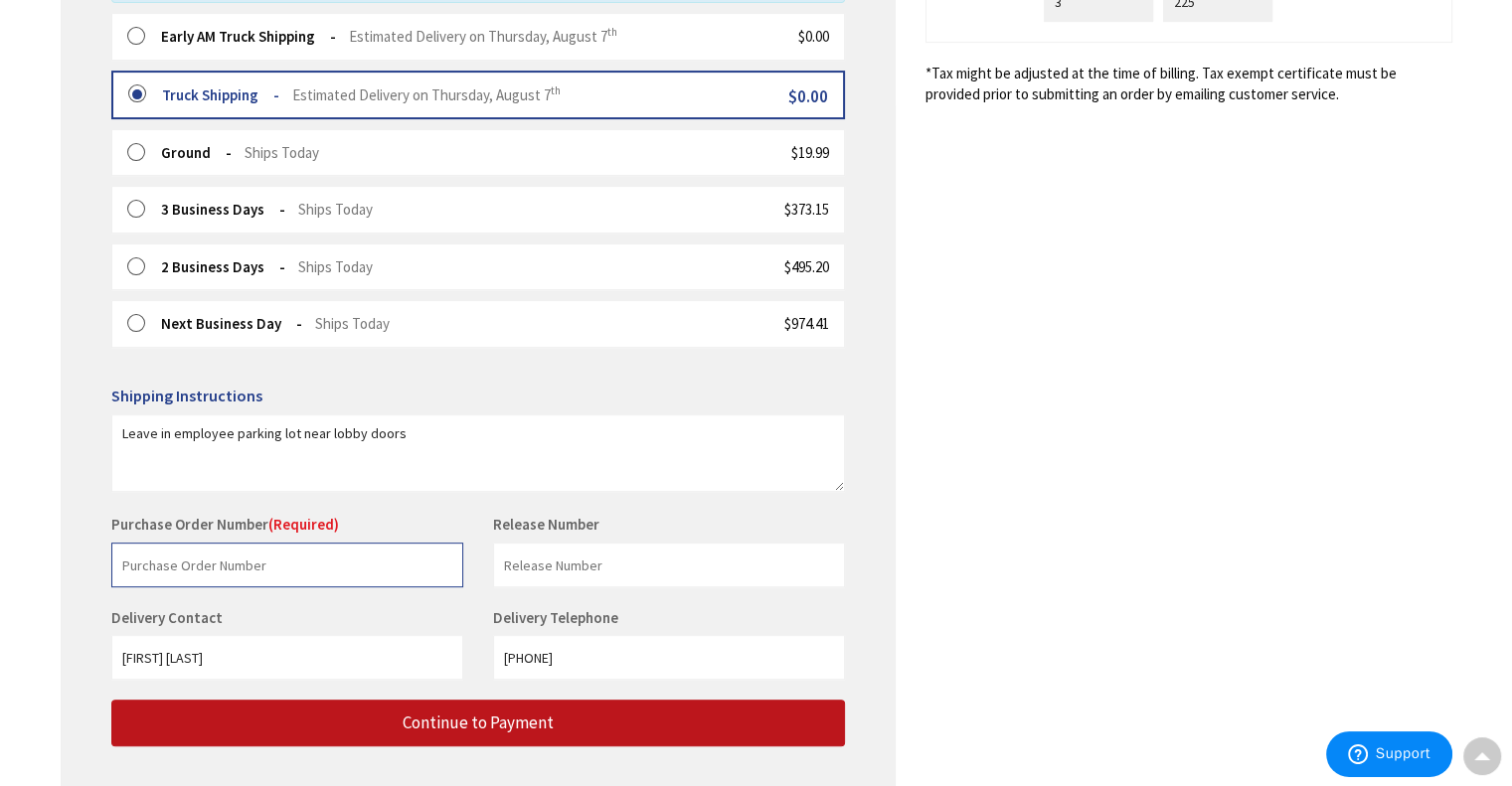 click at bounding box center [287, 564] 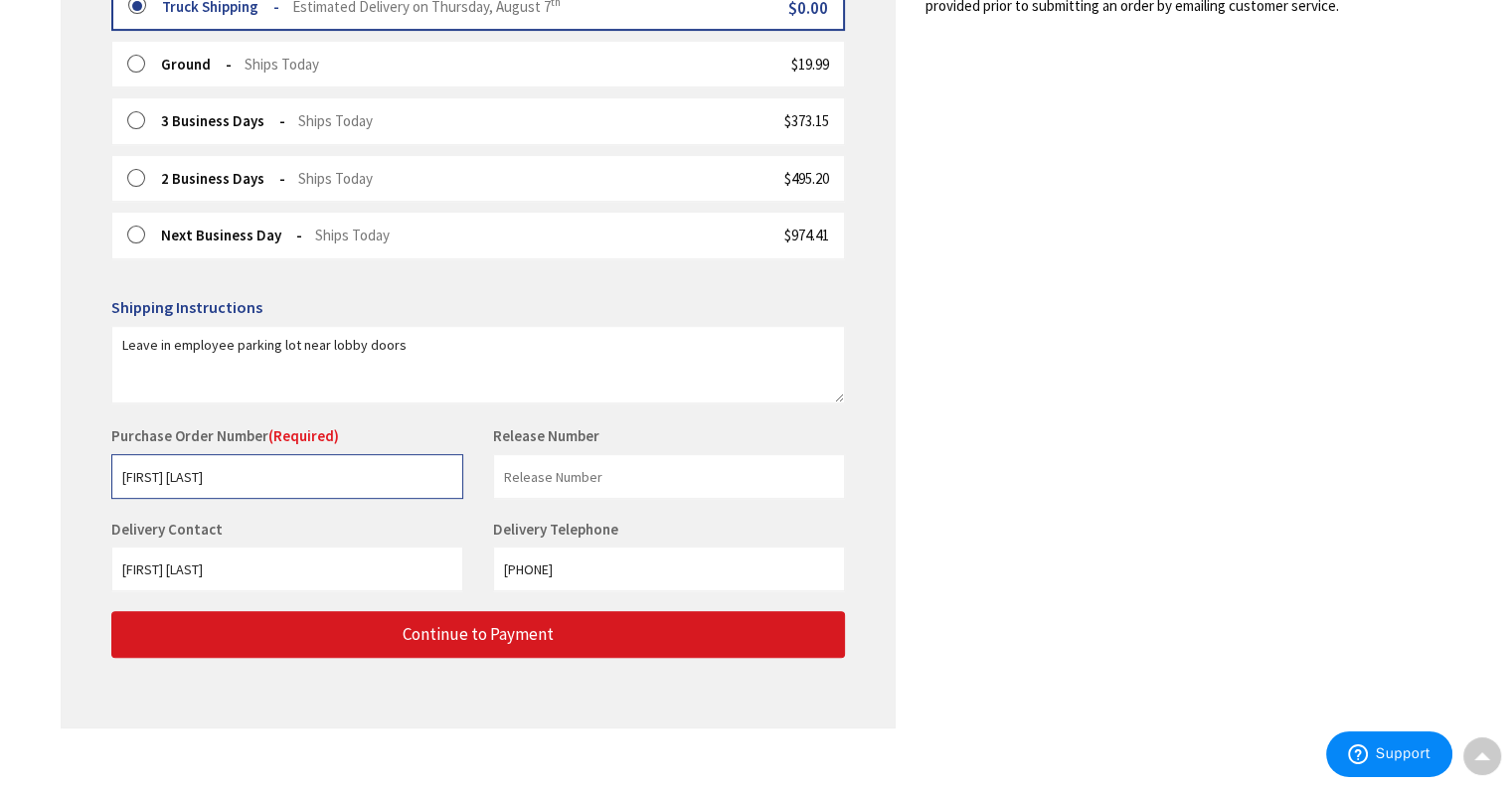 scroll, scrollTop: 707, scrollLeft: 0, axis: vertical 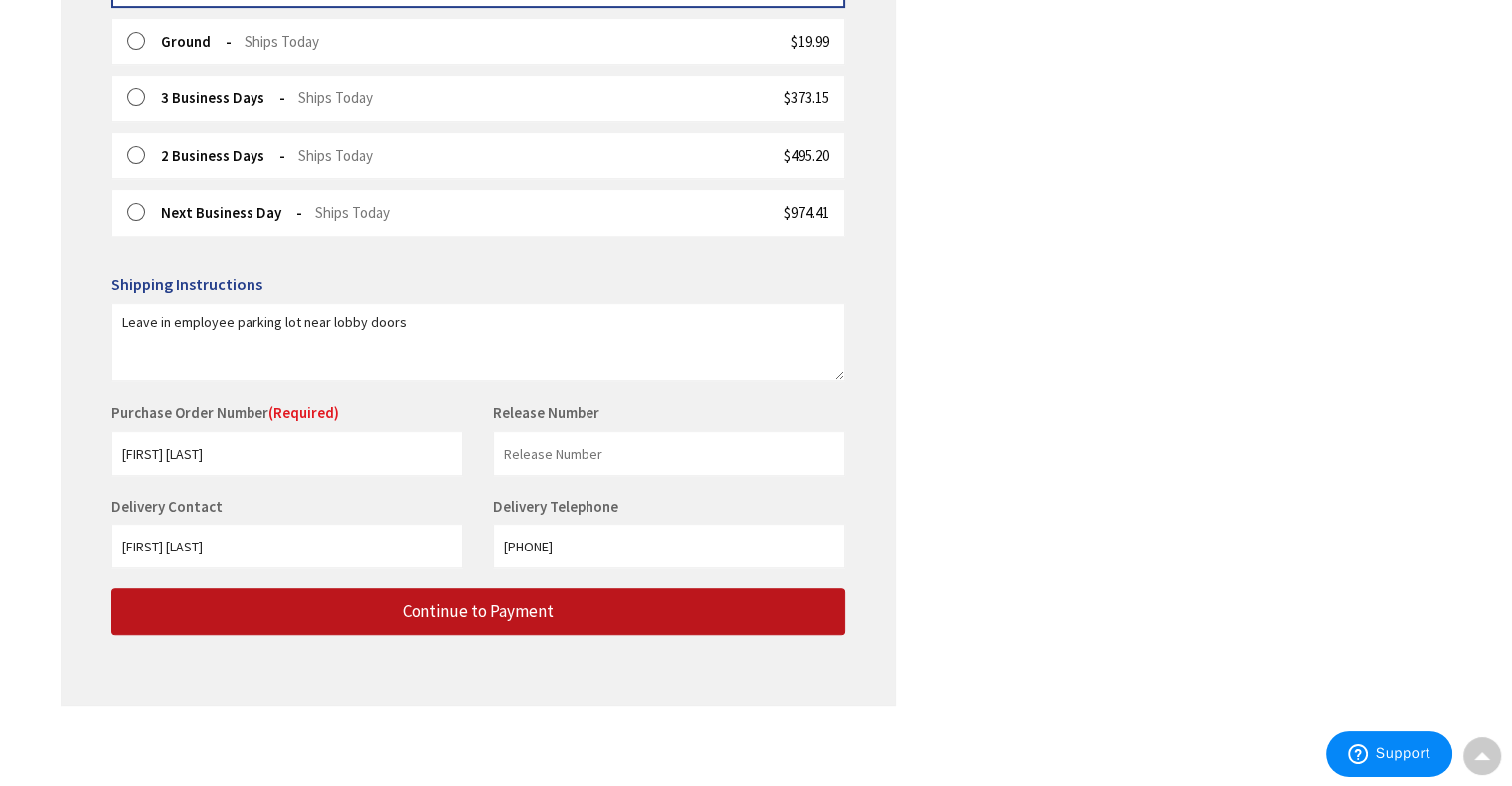 drag, startPoint x: 728, startPoint y: 563, endPoint x: 548, endPoint y: 551, distance: 180.39956 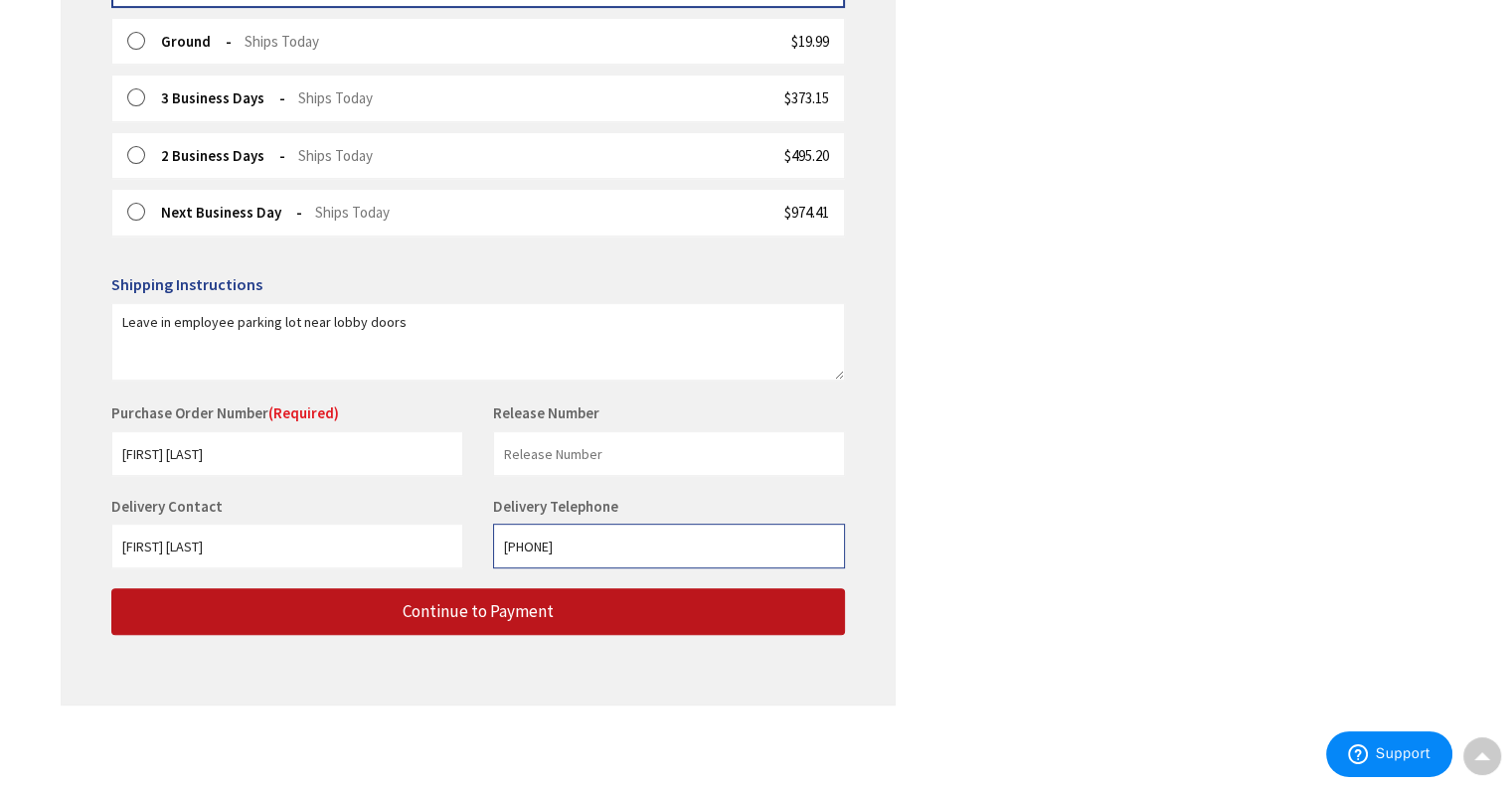 drag, startPoint x: 600, startPoint y: 539, endPoint x: 529, endPoint y: 544, distance: 71.1758 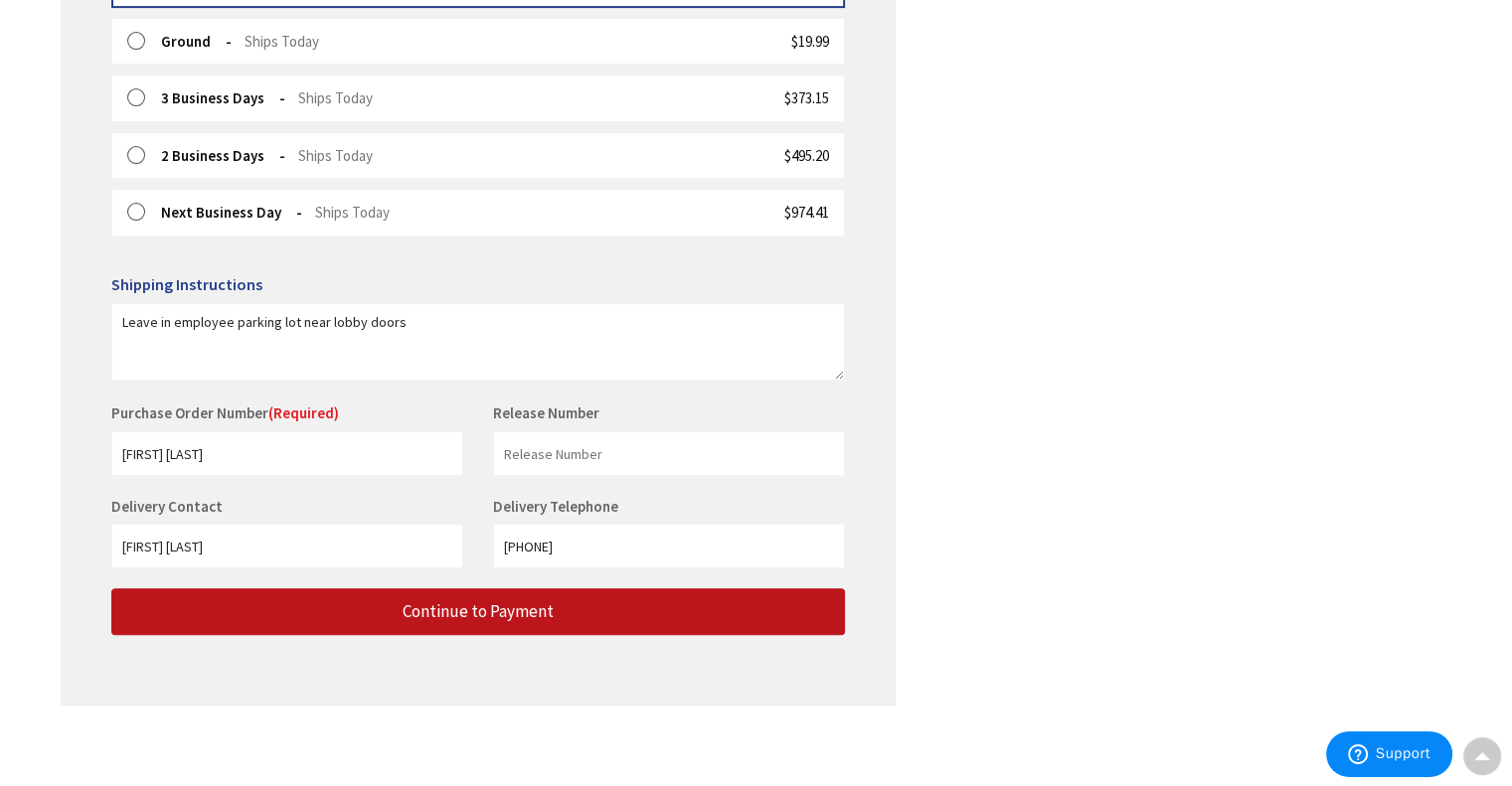 click on "Some items on your order are not available and will cause your order to be held. Please check order summary for further details.
Some items in your cart are discontinued.
Kris
Butler
550 BROAD STUNIT J
BRISTOL ,  CT   06010-6664
860-470-3626
860-470-3626
Ship Here
Kris
Butler
550 BROAD STUNIT J
BRISTOL ,  CT   06010-6664
860-470-3626
860-470-3626
Ship Here" at bounding box center (478, 119) 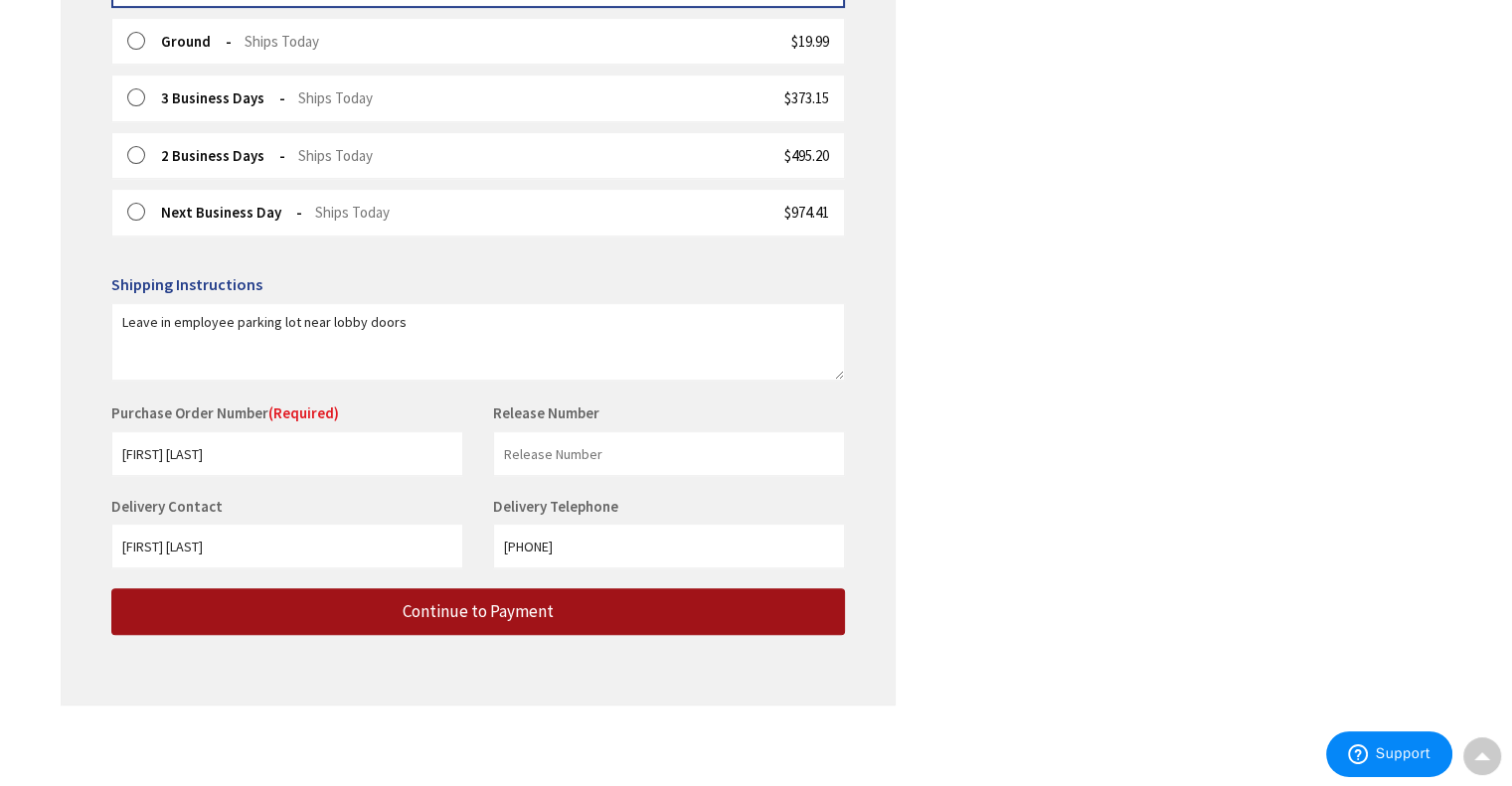 click on "Continue to Payment" at bounding box center (478, 611) 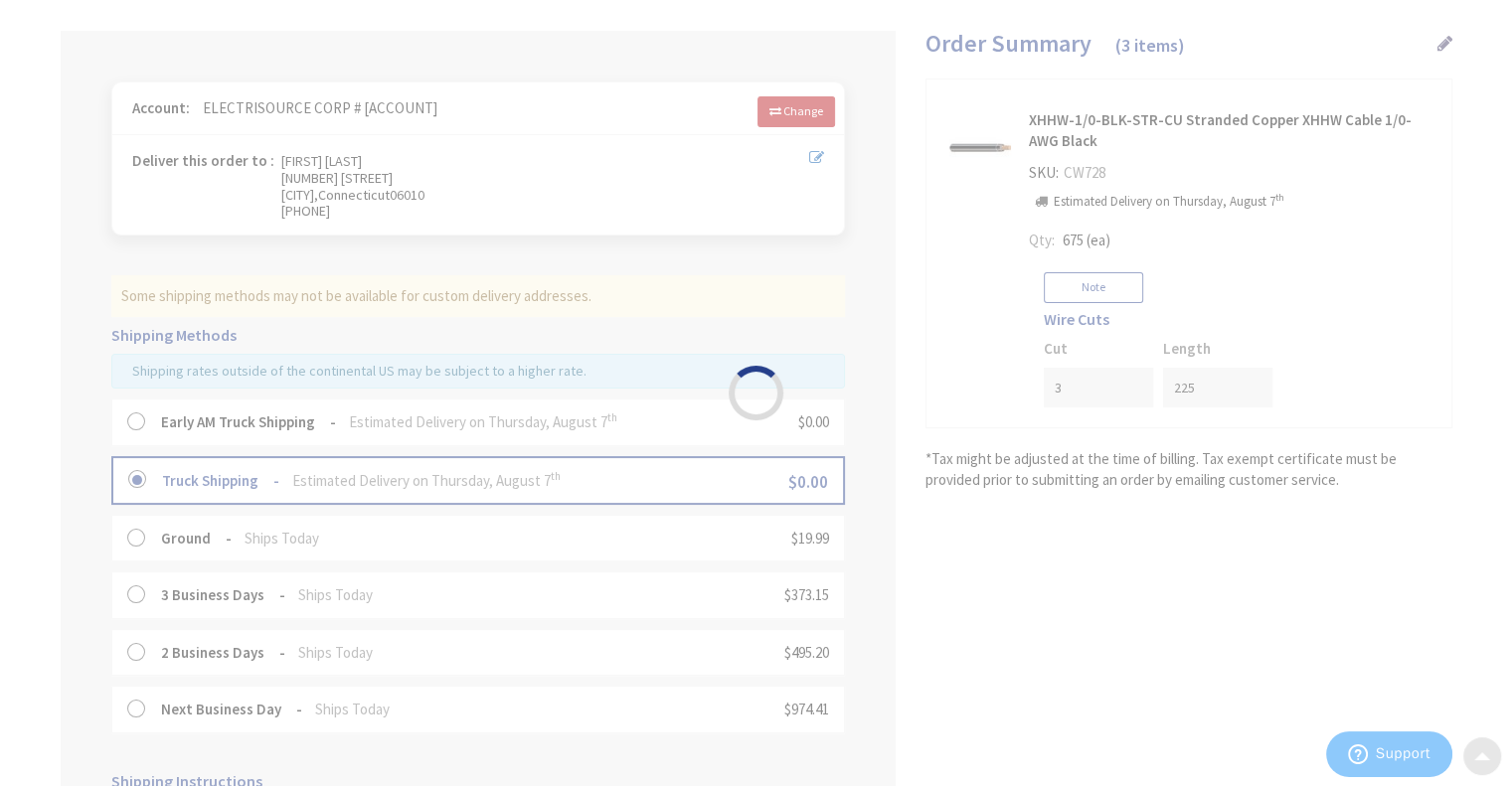 scroll, scrollTop: 0, scrollLeft: 0, axis: both 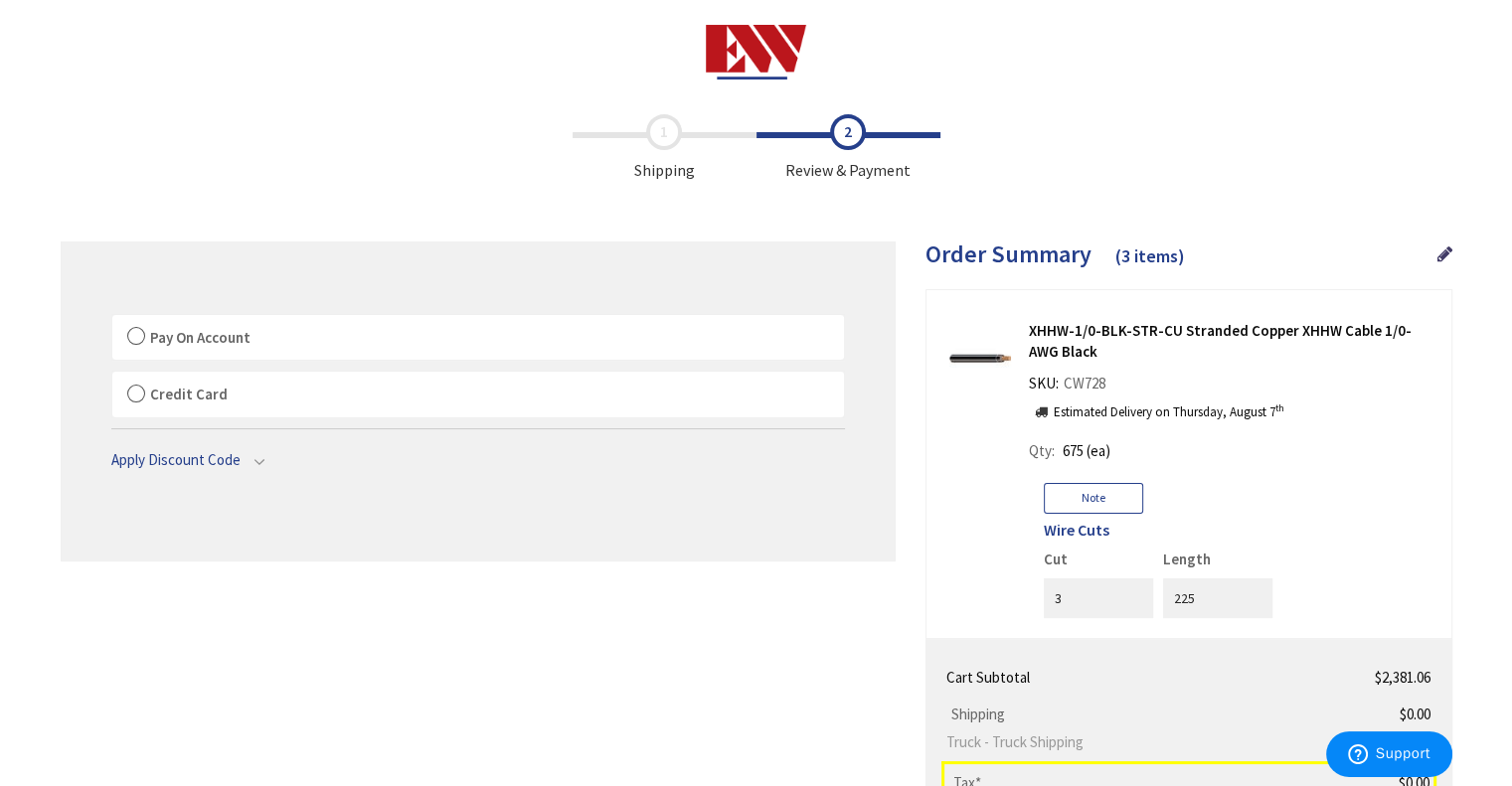 click on "Pay On Account" at bounding box center (200, 337) 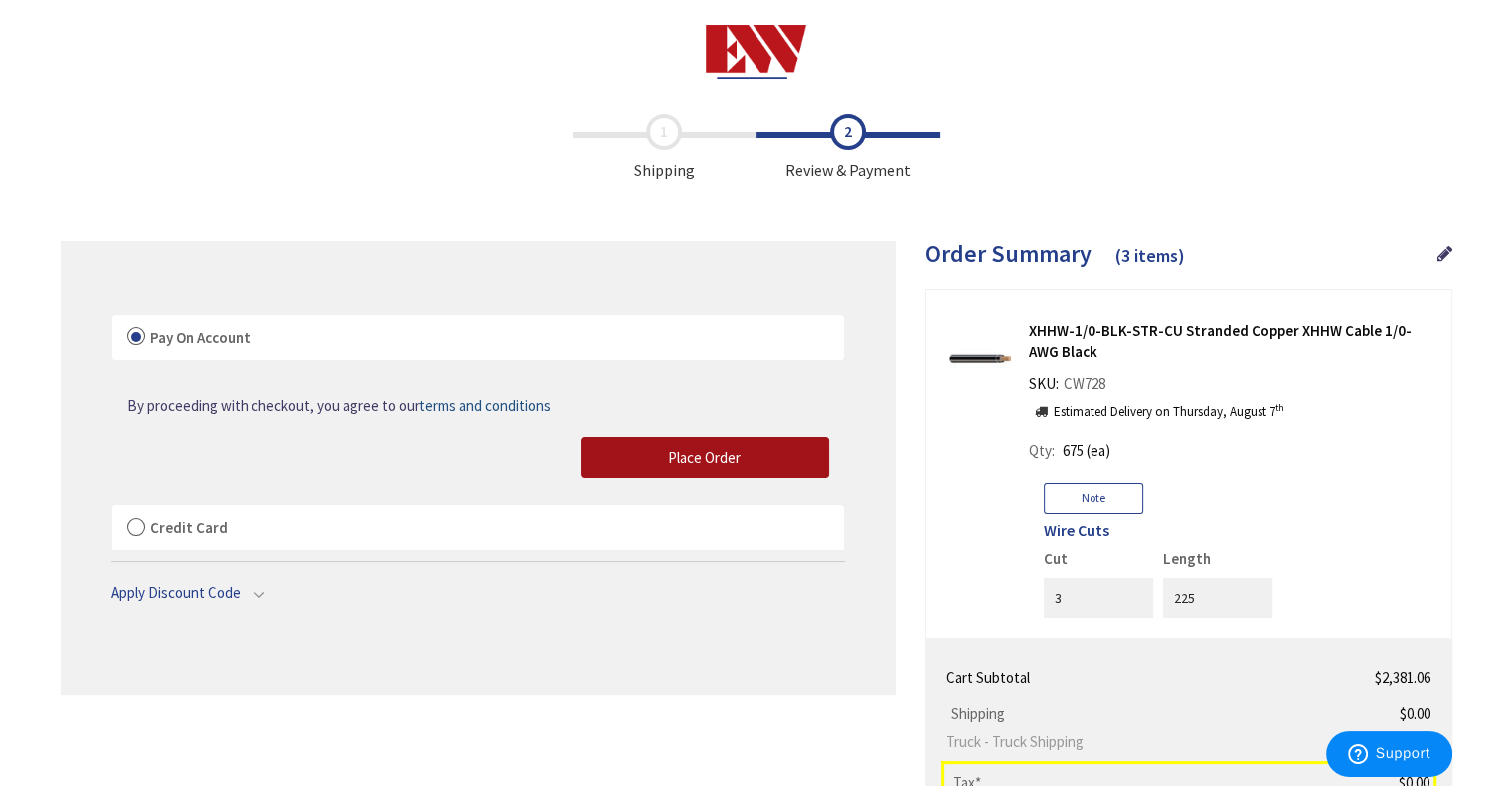 click on "Place Order" at bounding box center [705, 458] 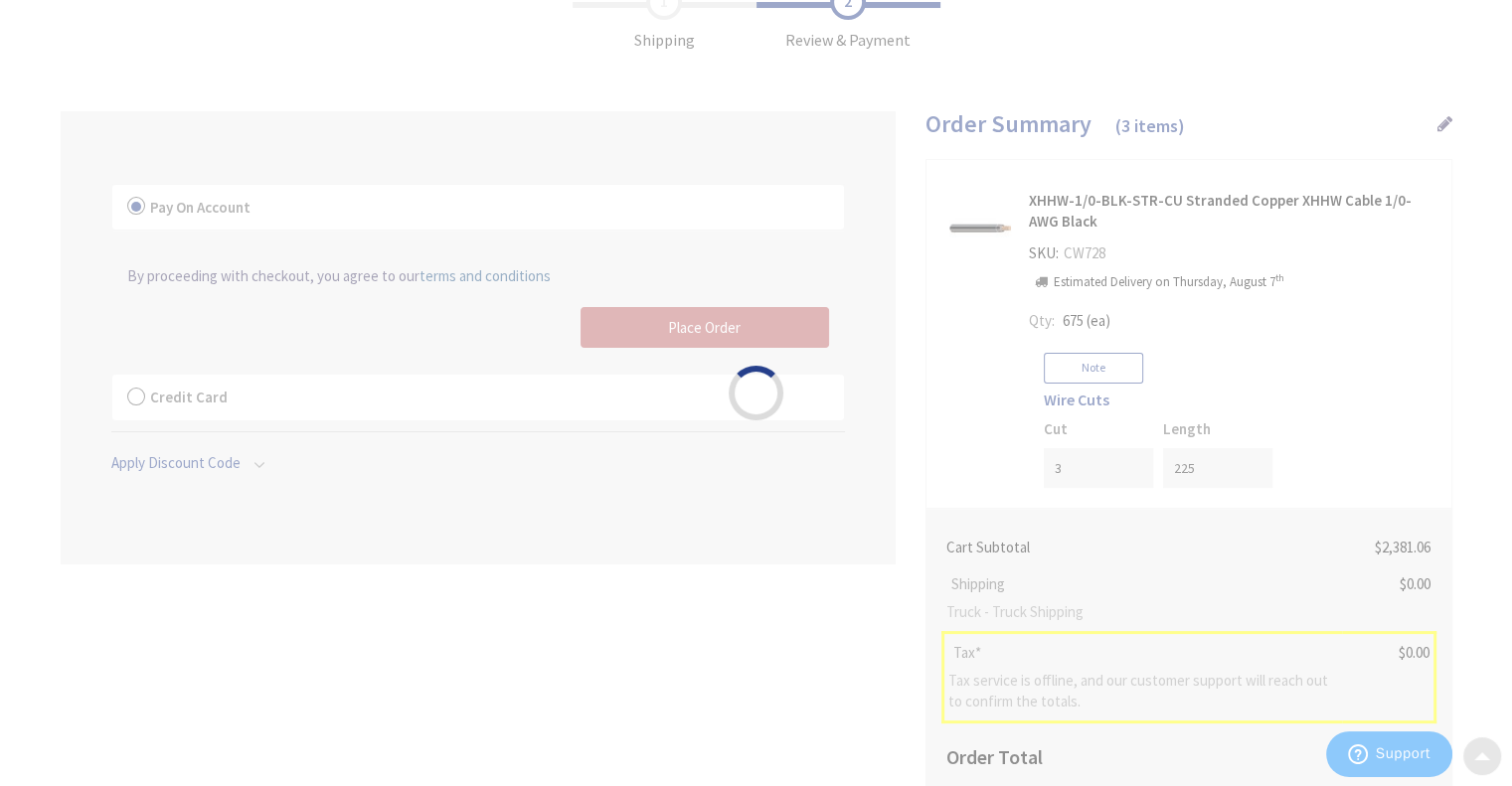 scroll, scrollTop: 117, scrollLeft: 0, axis: vertical 